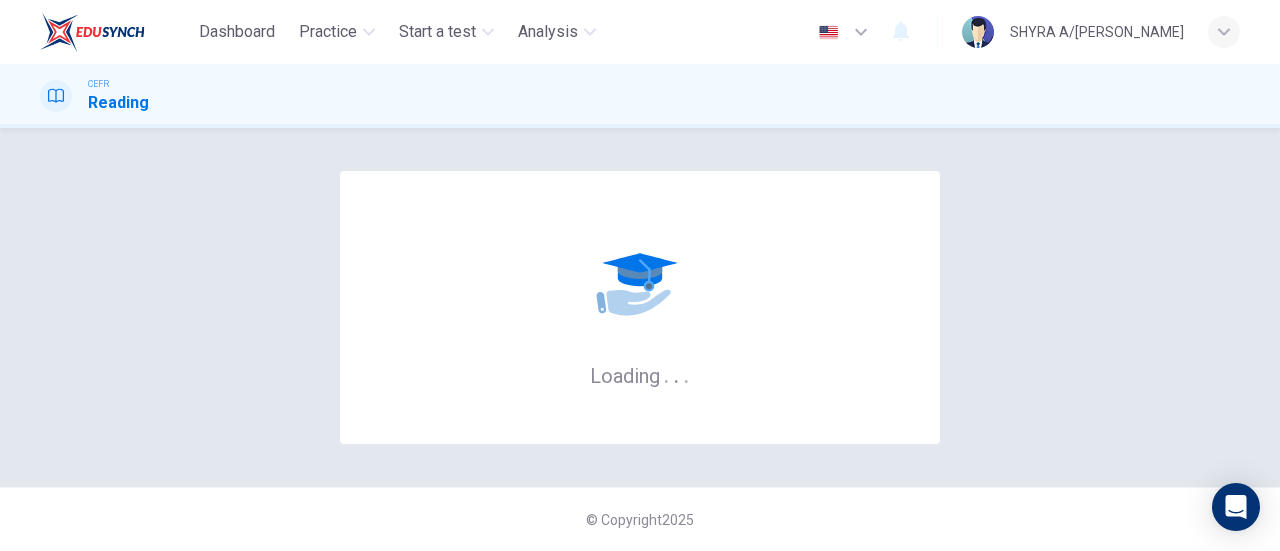 scroll, scrollTop: 0, scrollLeft: 0, axis: both 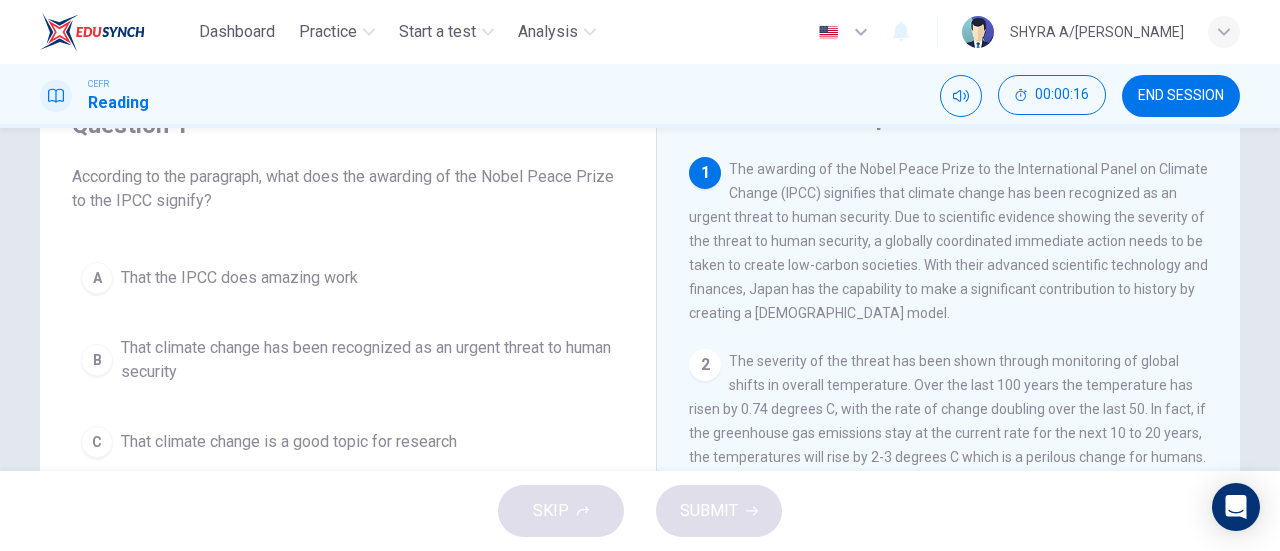 click on "B" at bounding box center [97, 360] 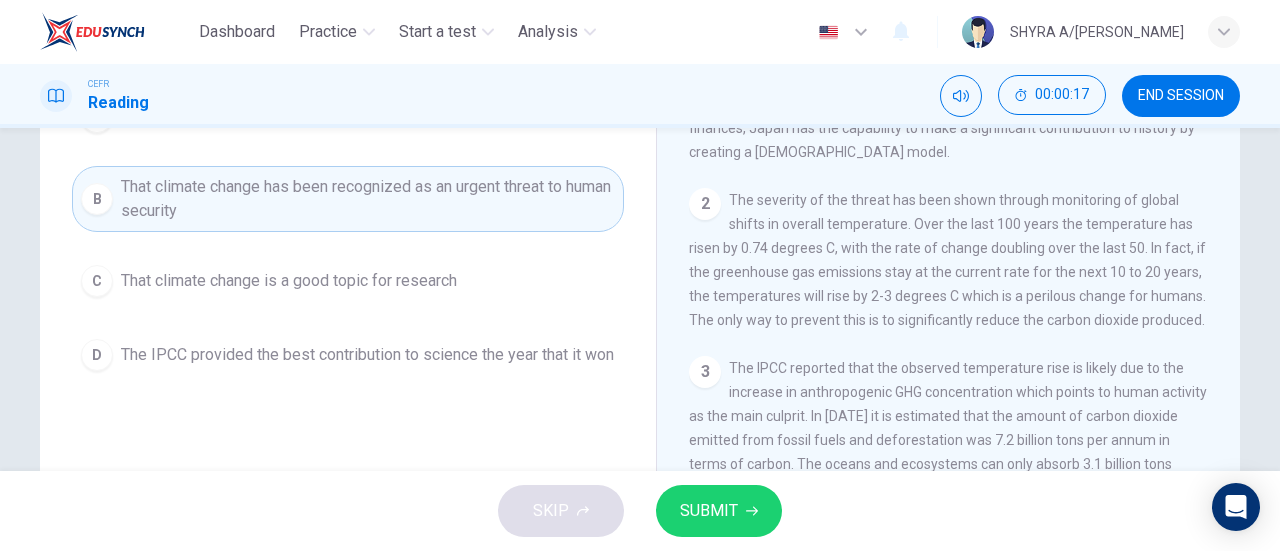 scroll, scrollTop: 261, scrollLeft: 0, axis: vertical 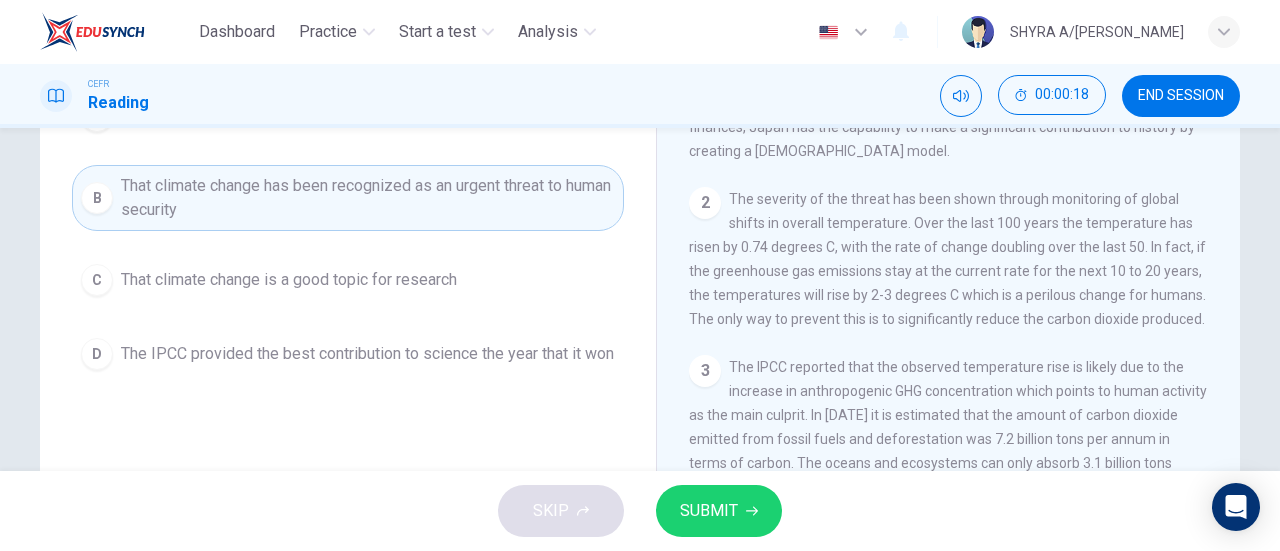 click on "SUBMIT" at bounding box center [709, 511] 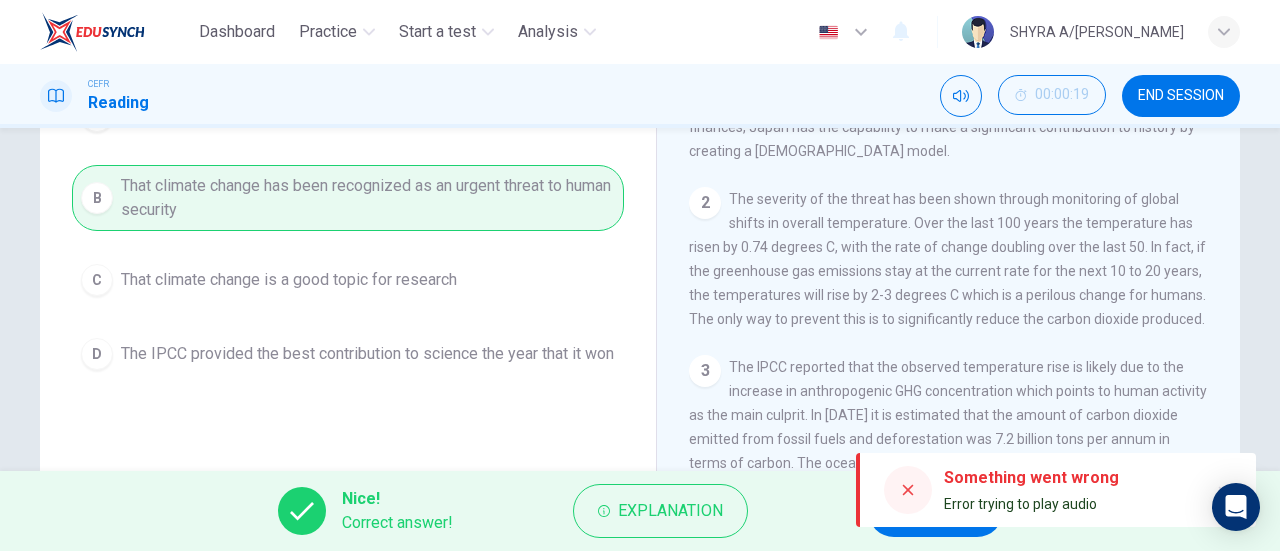 click on "Something went wrong" at bounding box center (1031, 478) 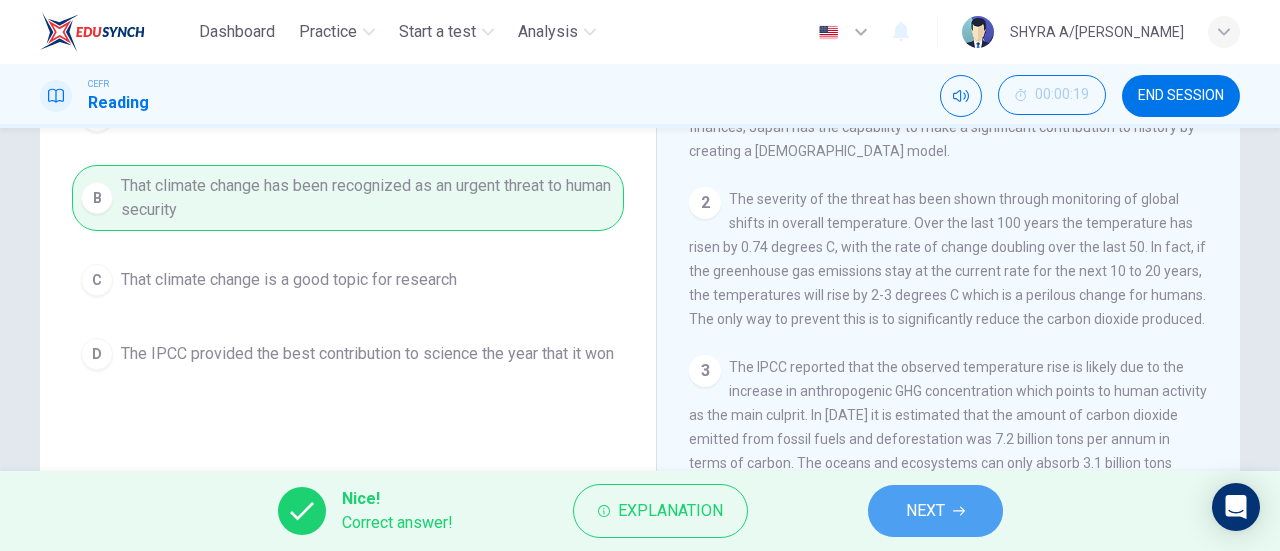 click 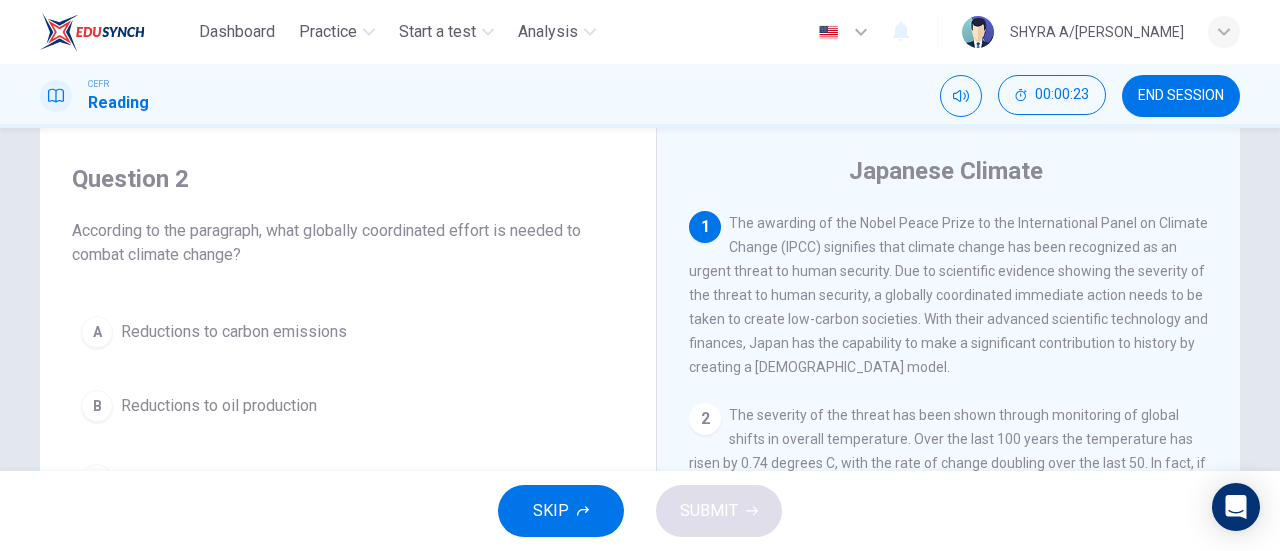 scroll, scrollTop: 9, scrollLeft: 0, axis: vertical 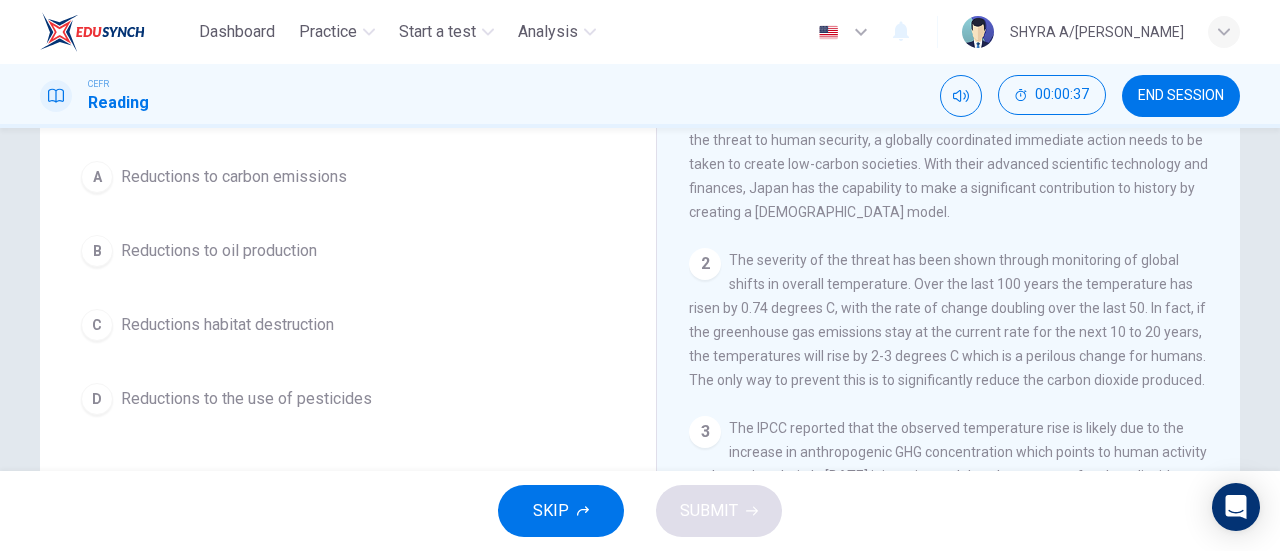 click on "A" at bounding box center (97, 177) 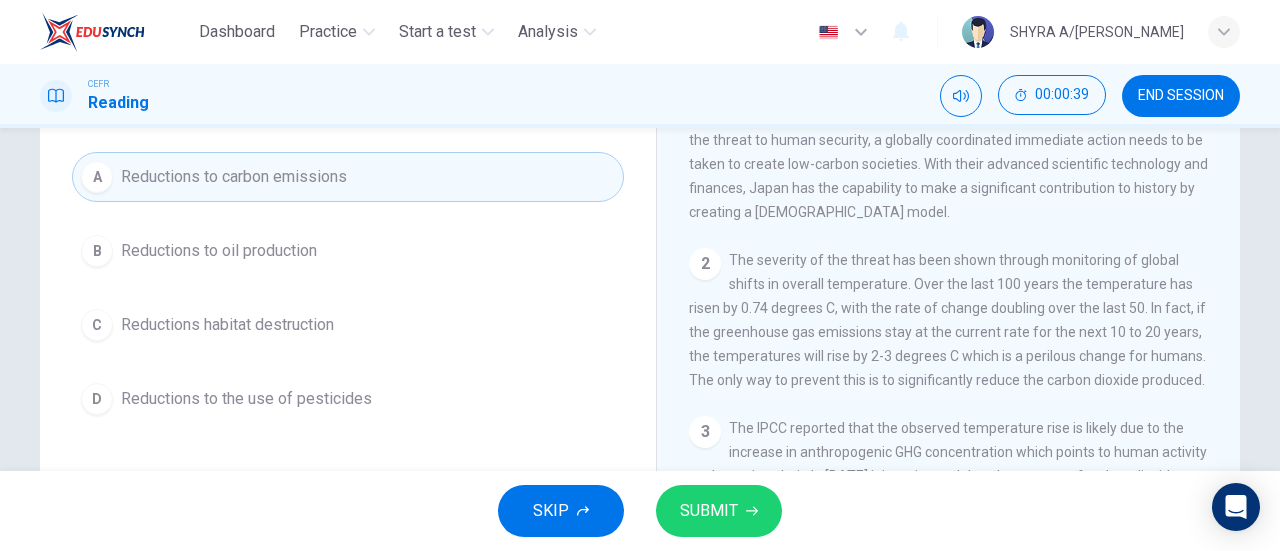 click on "SUBMIT" at bounding box center [709, 511] 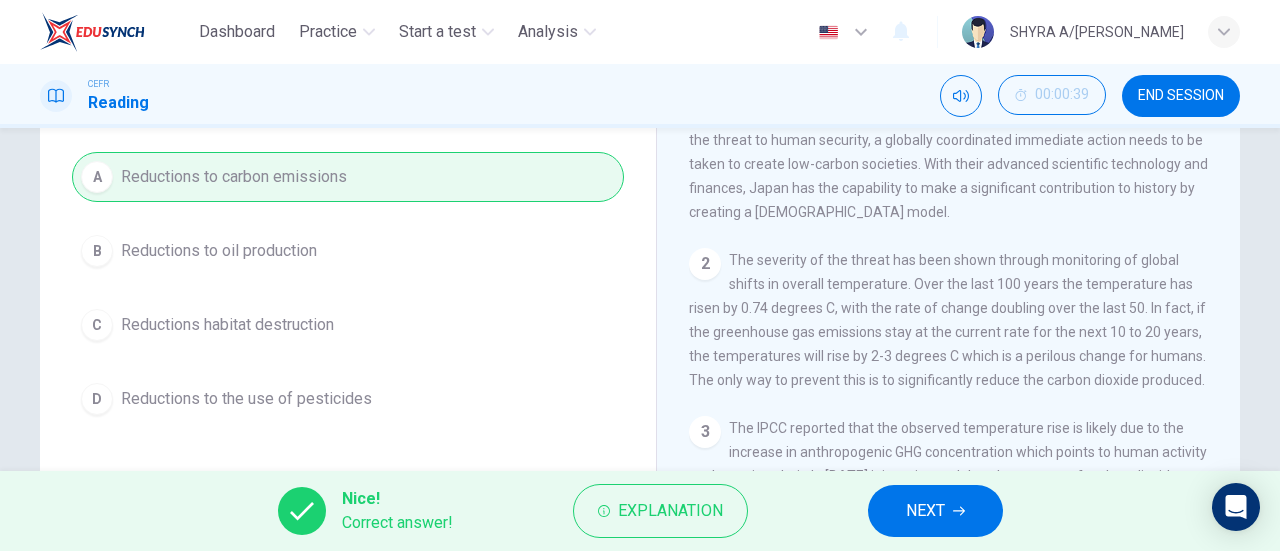 click 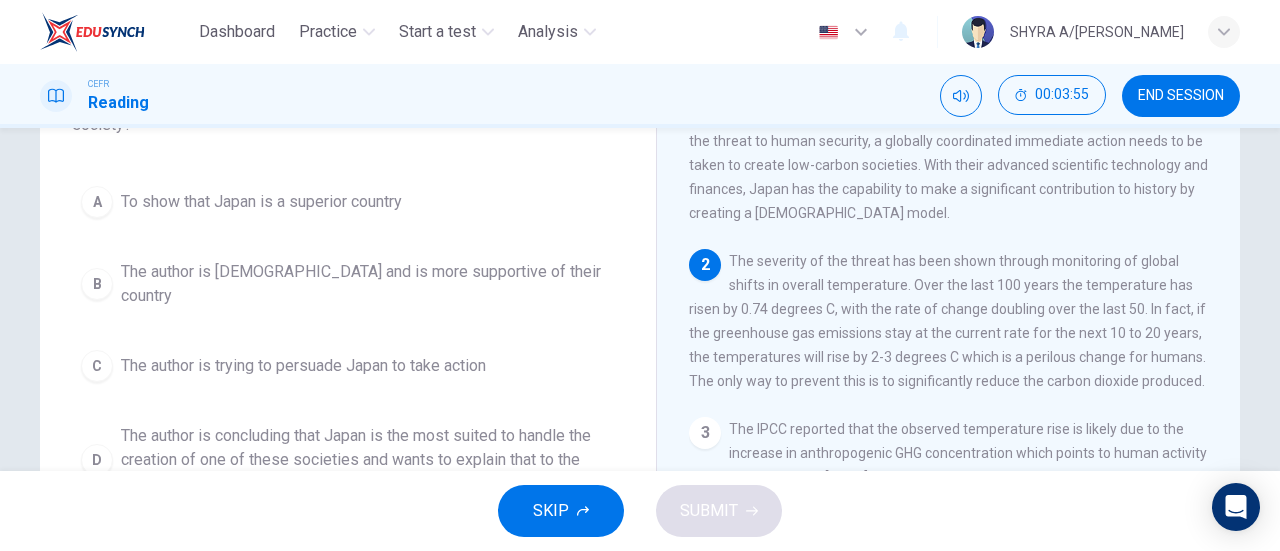scroll, scrollTop: 200, scrollLeft: 0, axis: vertical 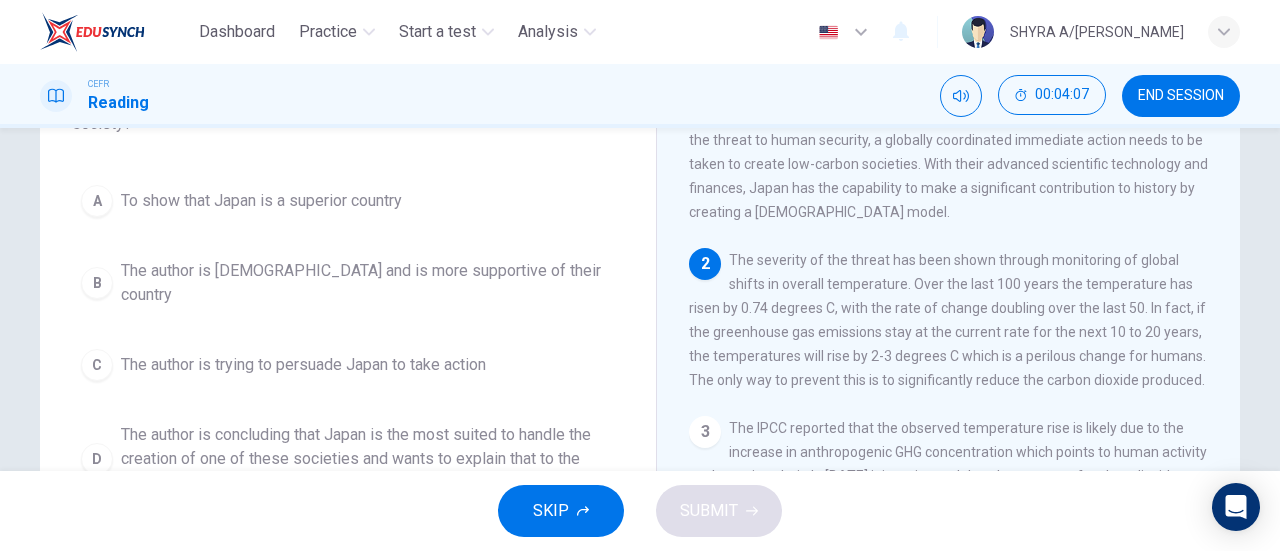 click on "D" at bounding box center (97, 459) 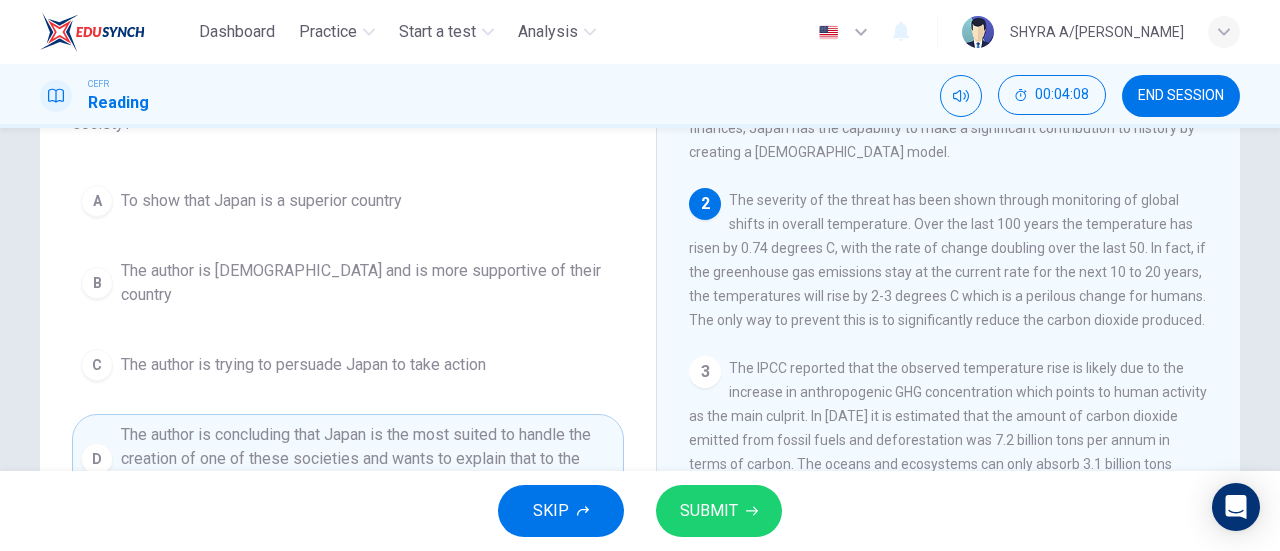 scroll, scrollTop: 72, scrollLeft: 0, axis: vertical 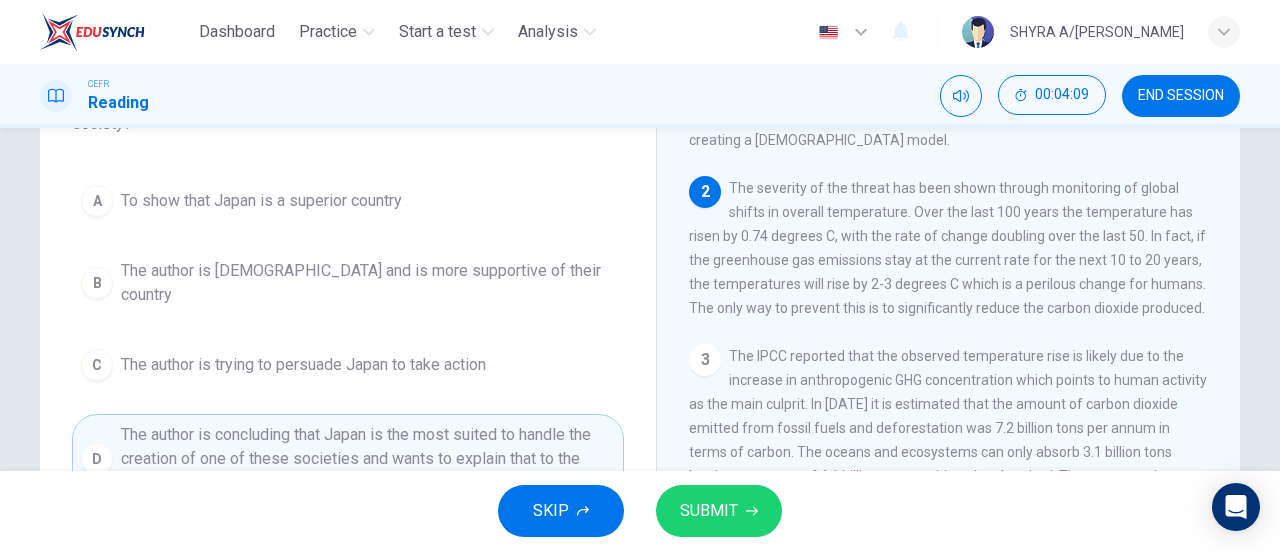 click 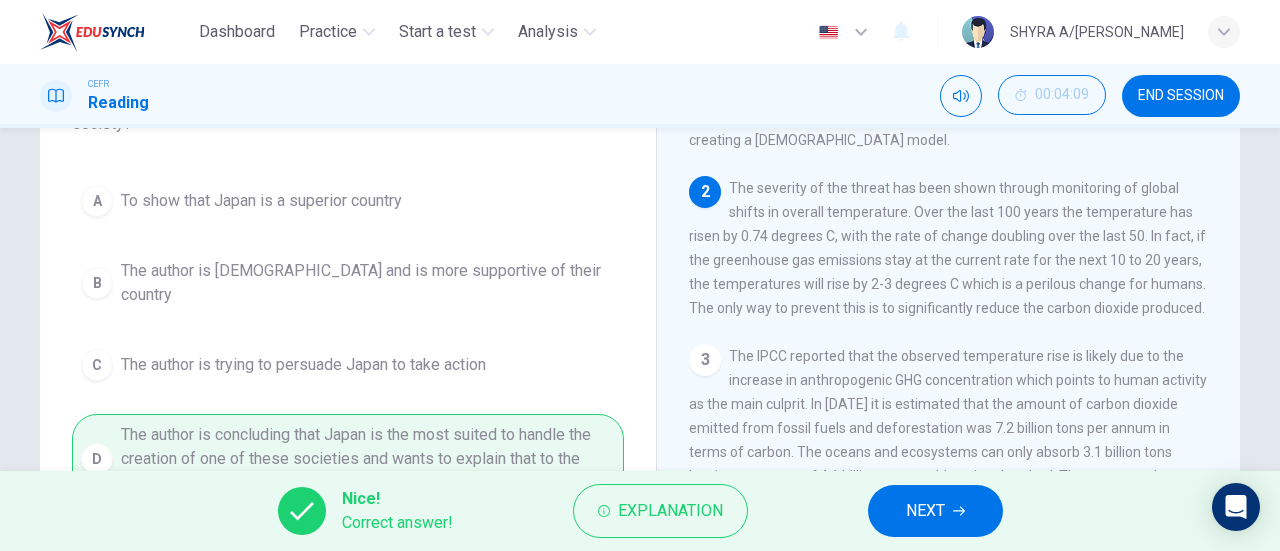 click 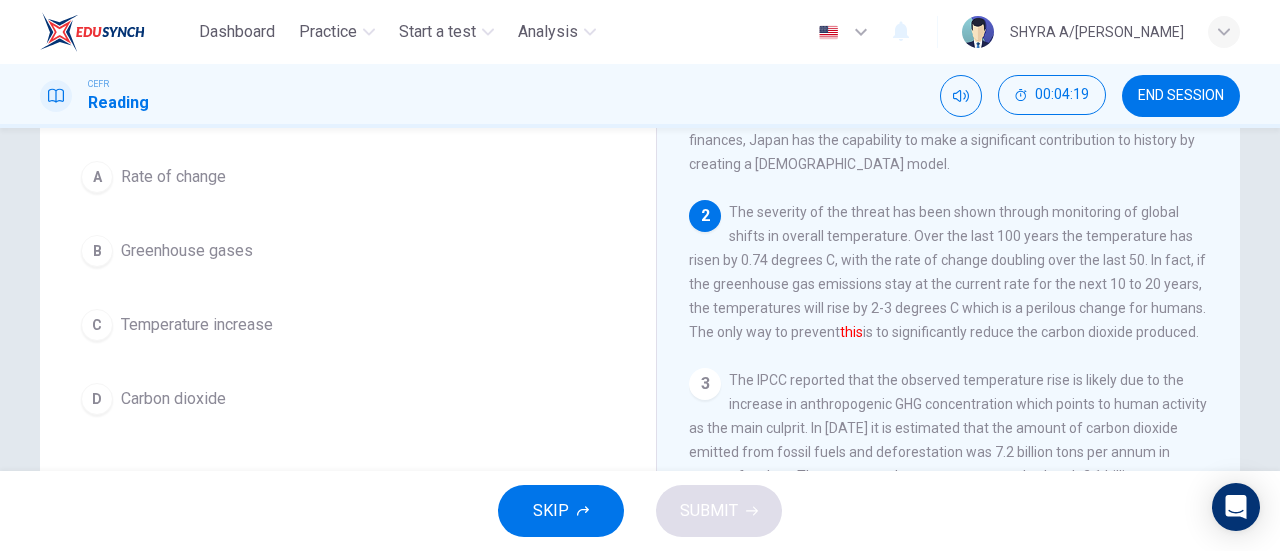 click on "C" at bounding box center [97, 325] 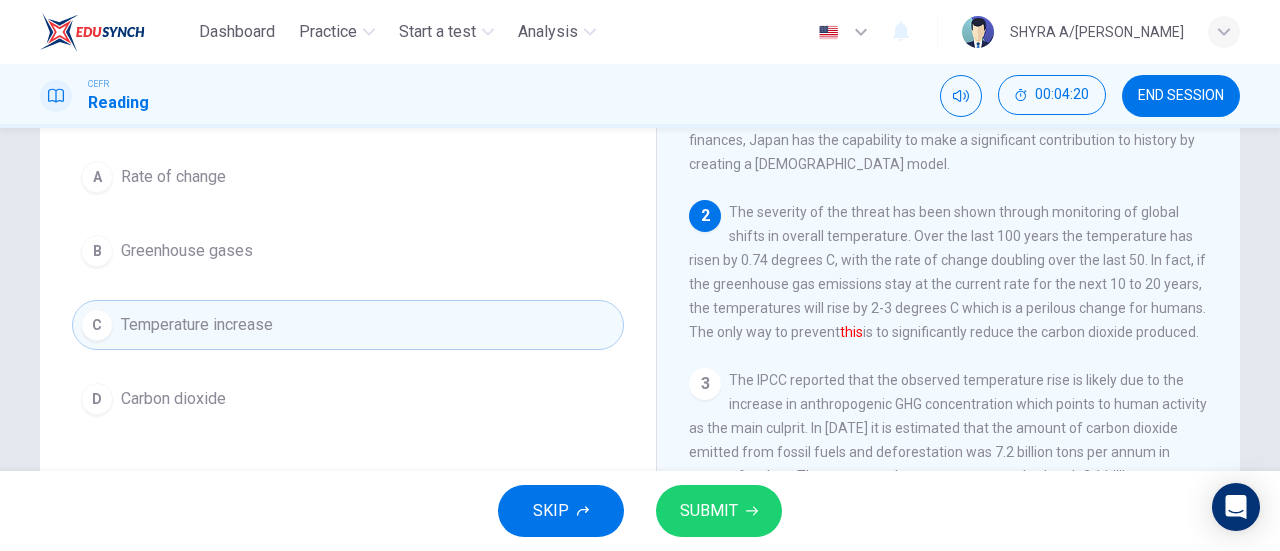 click 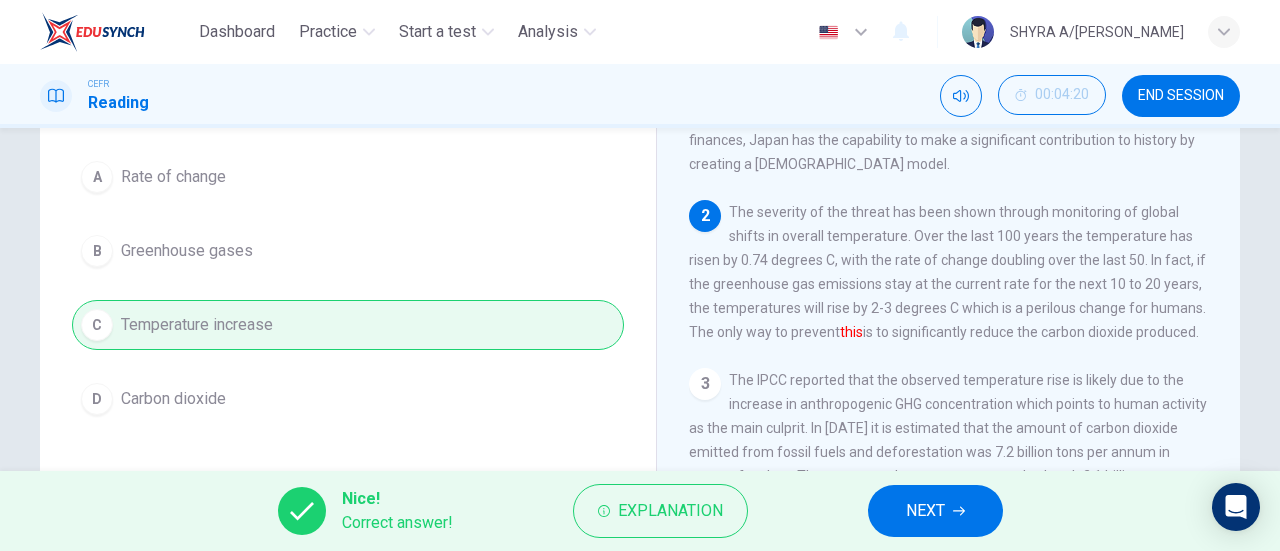 click on "Dashboard Practice Start a test Analysis English en ​ SHYRA A/[PERSON_NAME]" at bounding box center [640, 32] 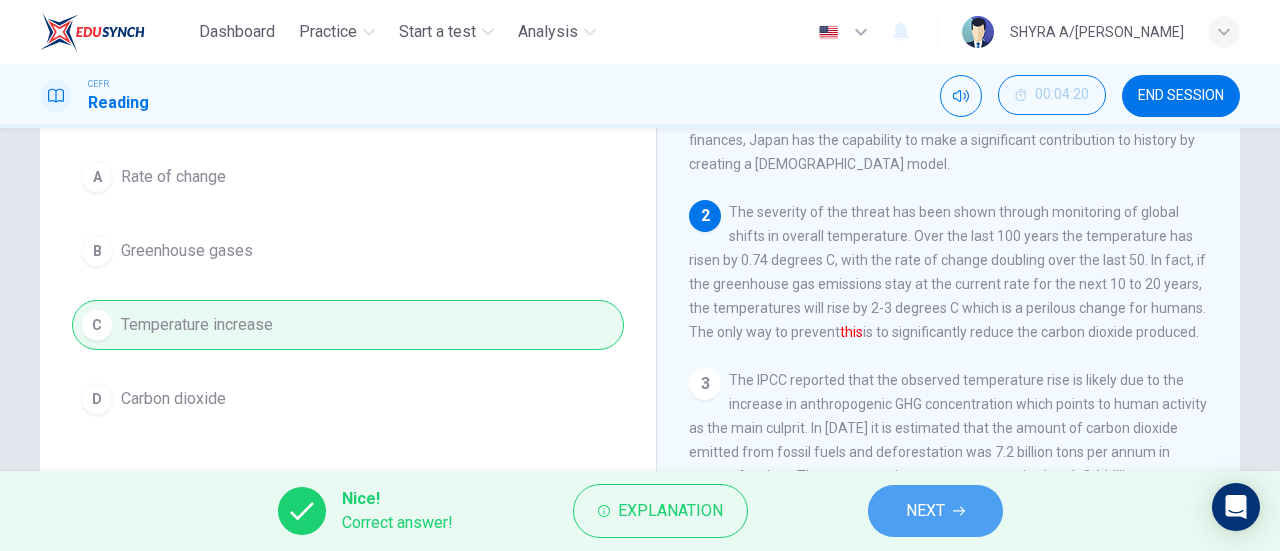 click on "NEXT" at bounding box center [935, 511] 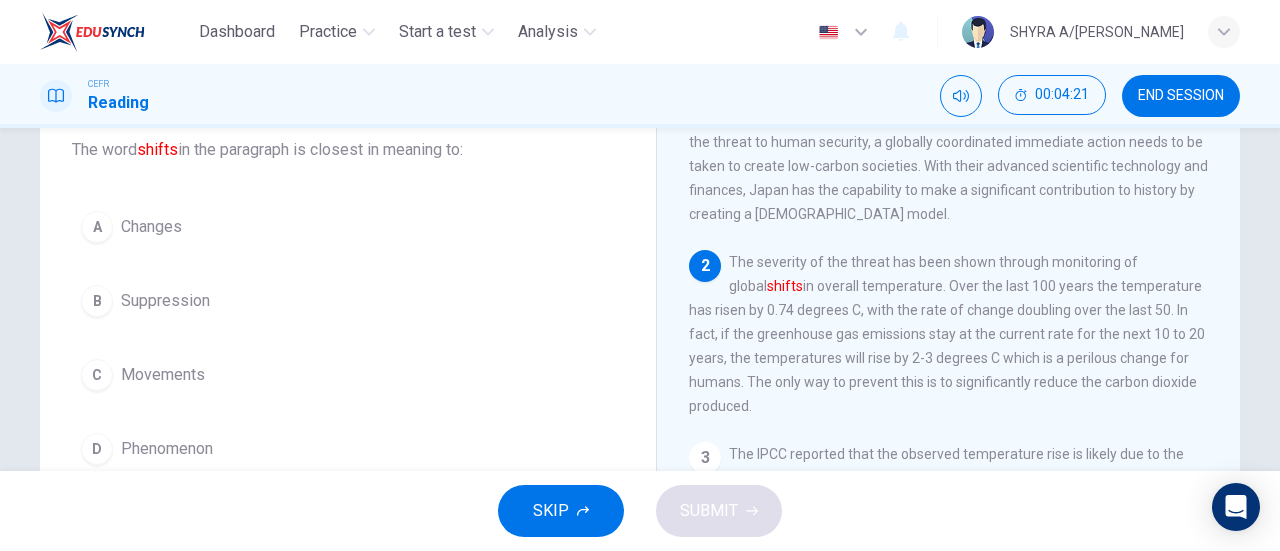 scroll, scrollTop: 104, scrollLeft: 0, axis: vertical 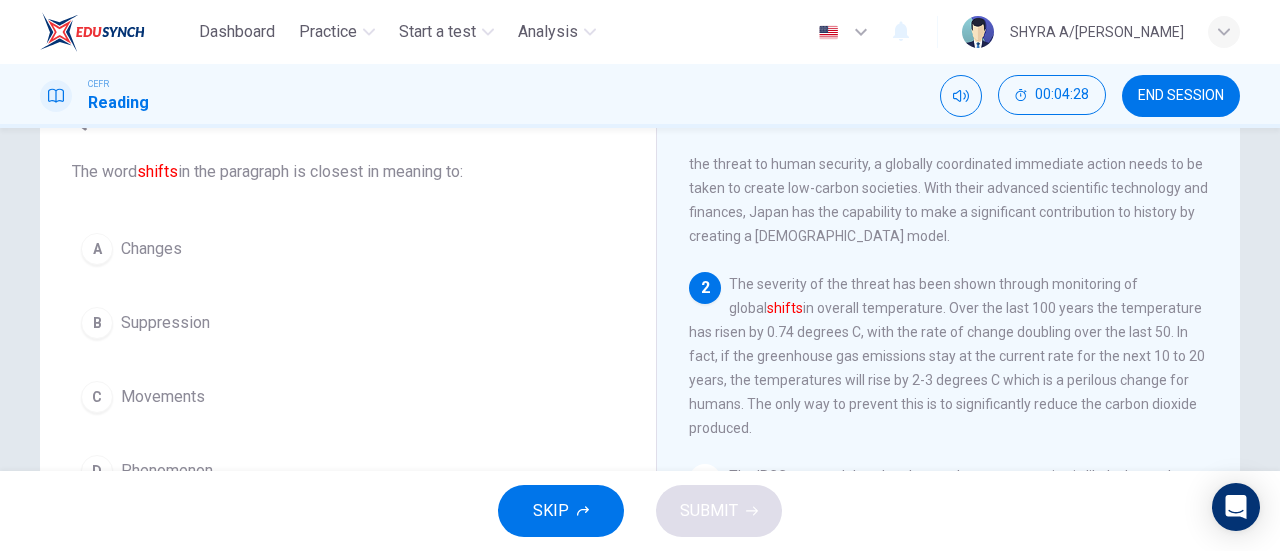 click on "A" at bounding box center [97, 249] 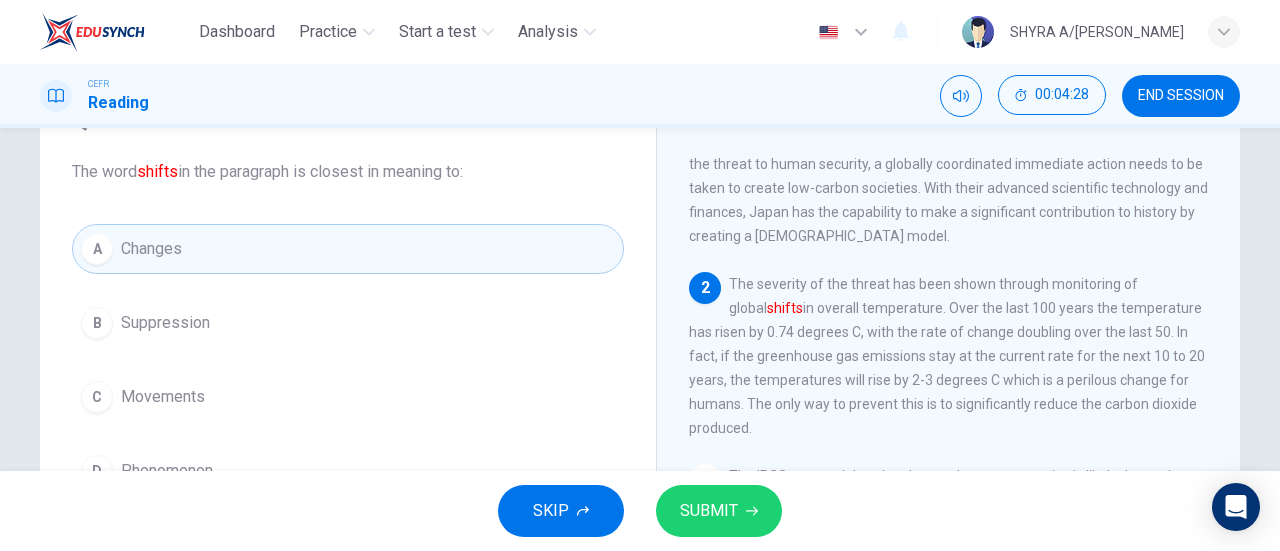 click on "SUBMIT" at bounding box center (709, 511) 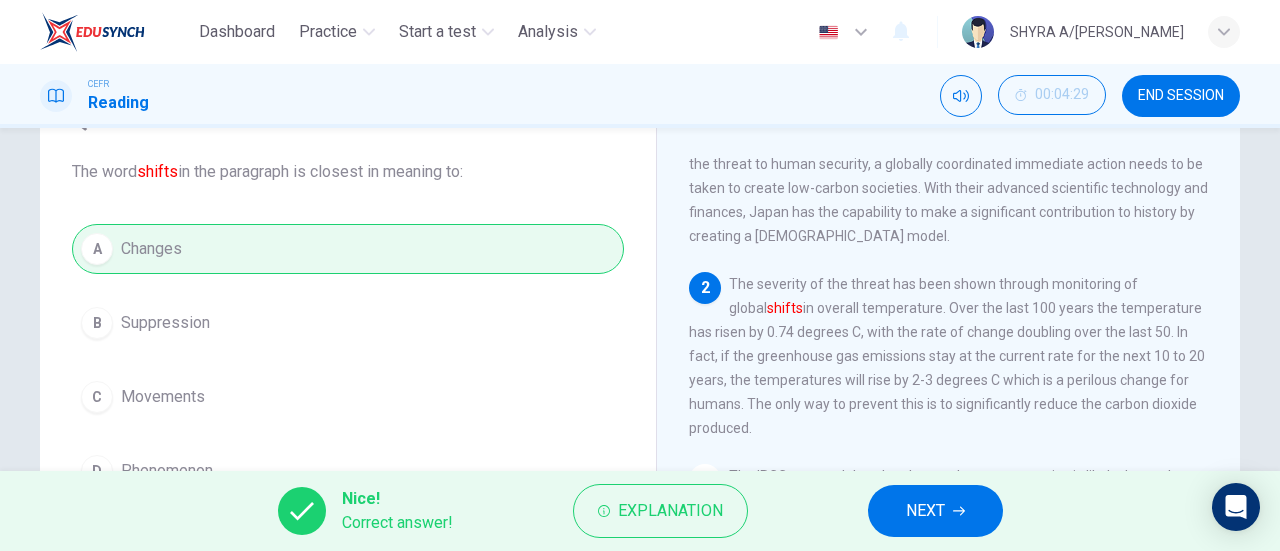 click on "NEXT" at bounding box center (925, 511) 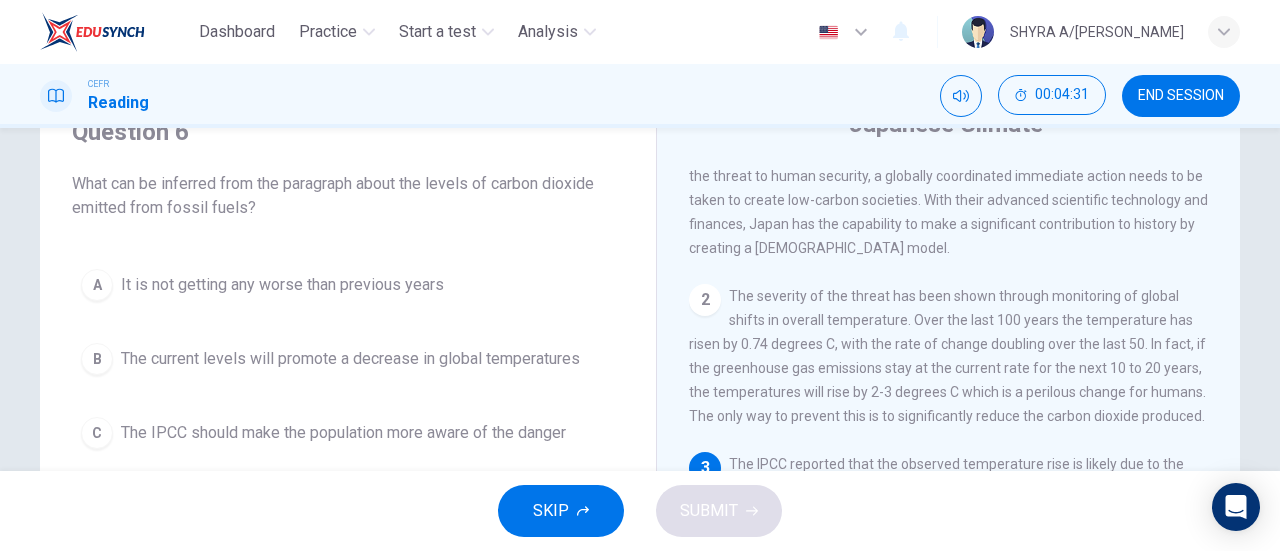 scroll, scrollTop: 101, scrollLeft: 0, axis: vertical 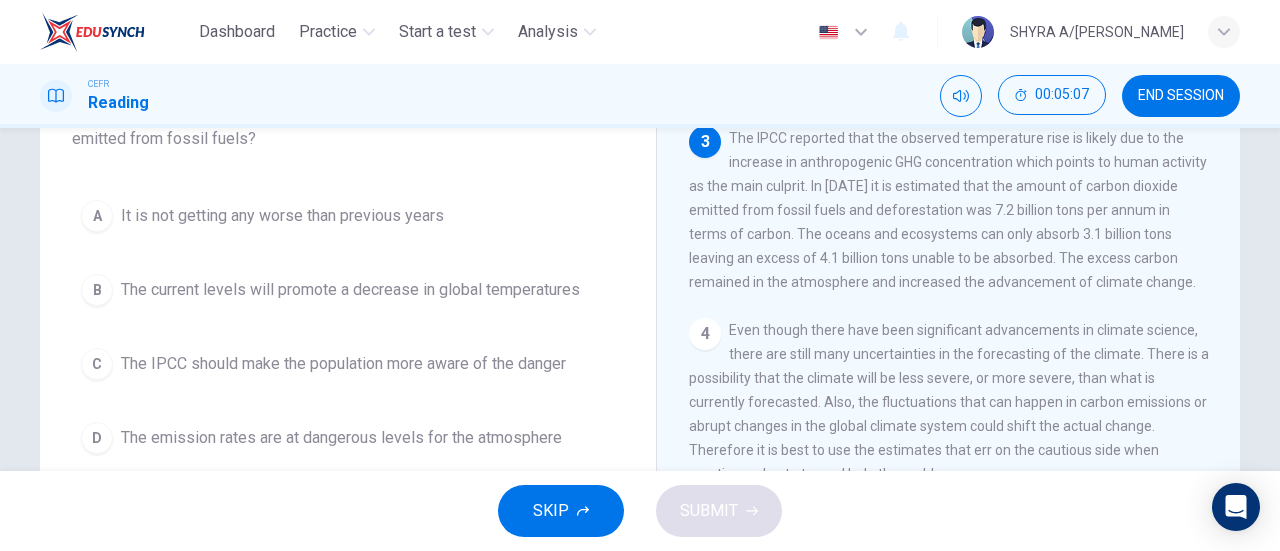 click on "The emission rates are at dangerous levels for the atmosphere" at bounding box center [341, 438] 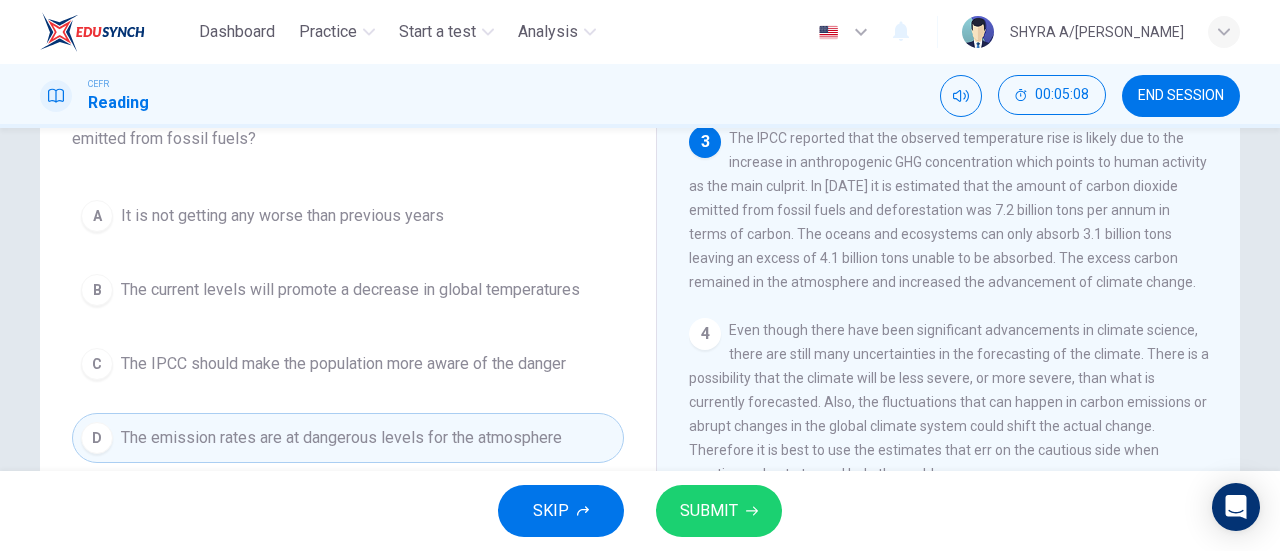 click 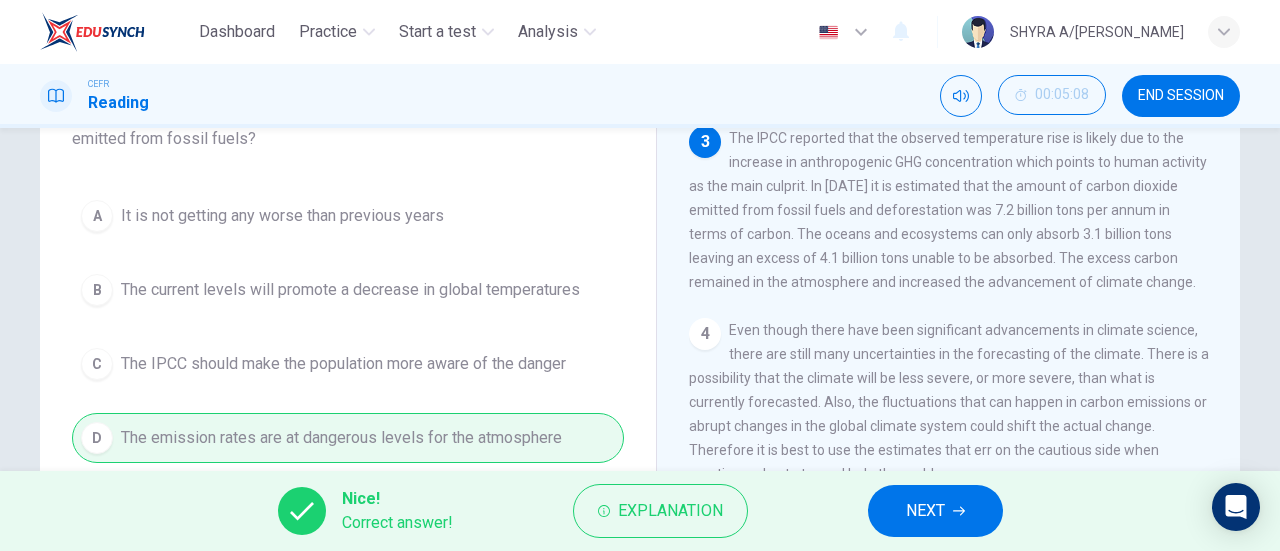 click 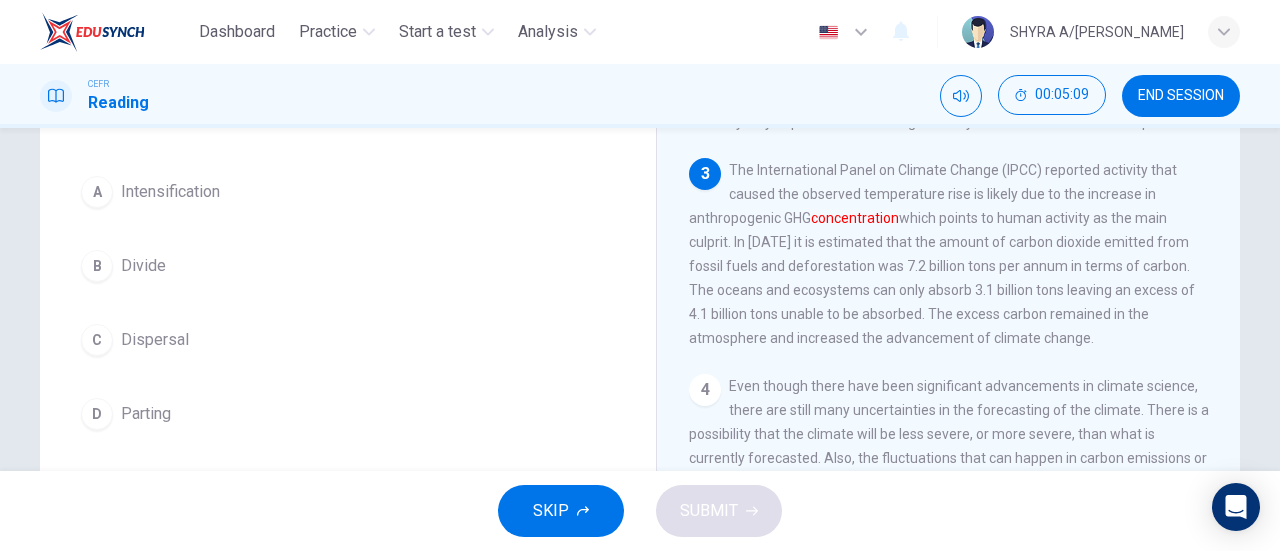 scroll, scrollTop: 294, scrollLeft: 0, axis: vertical 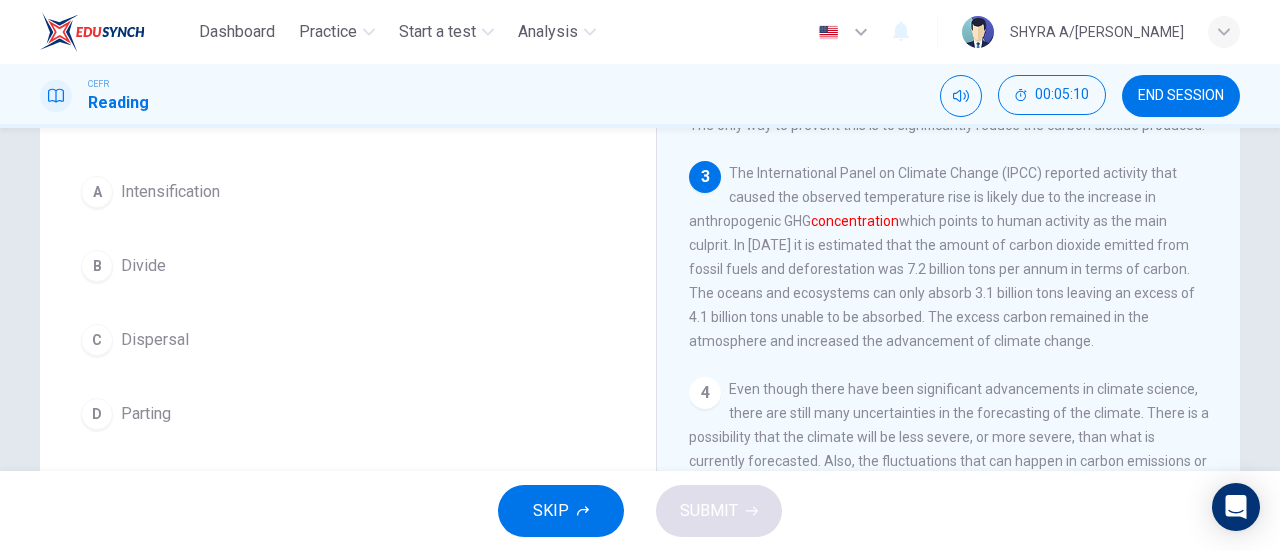 click on "A Intensification" at bounding box center [348, 192] 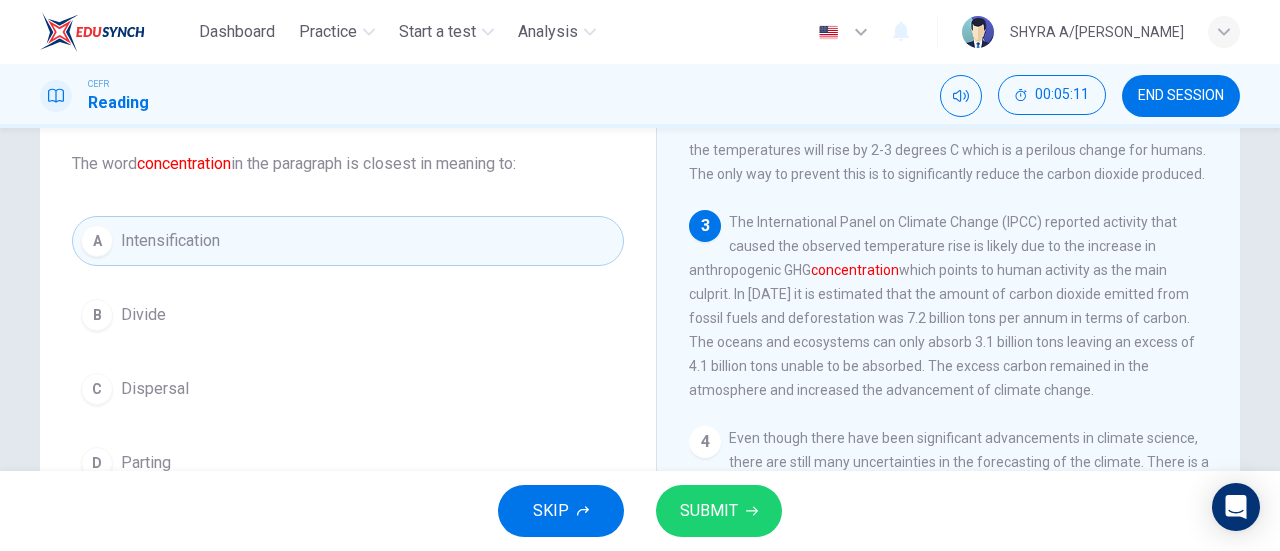 scroll, scrollTop: 100, scrollLeft: 0, axis: vertical 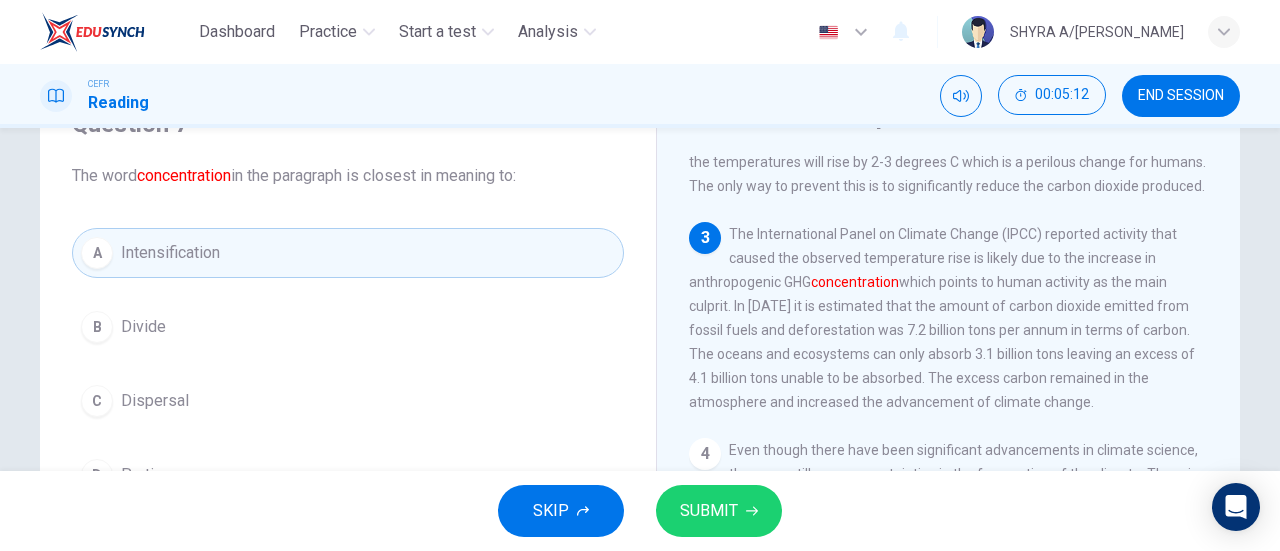 click on "SUBMIT" at bounding box center (709, 511) 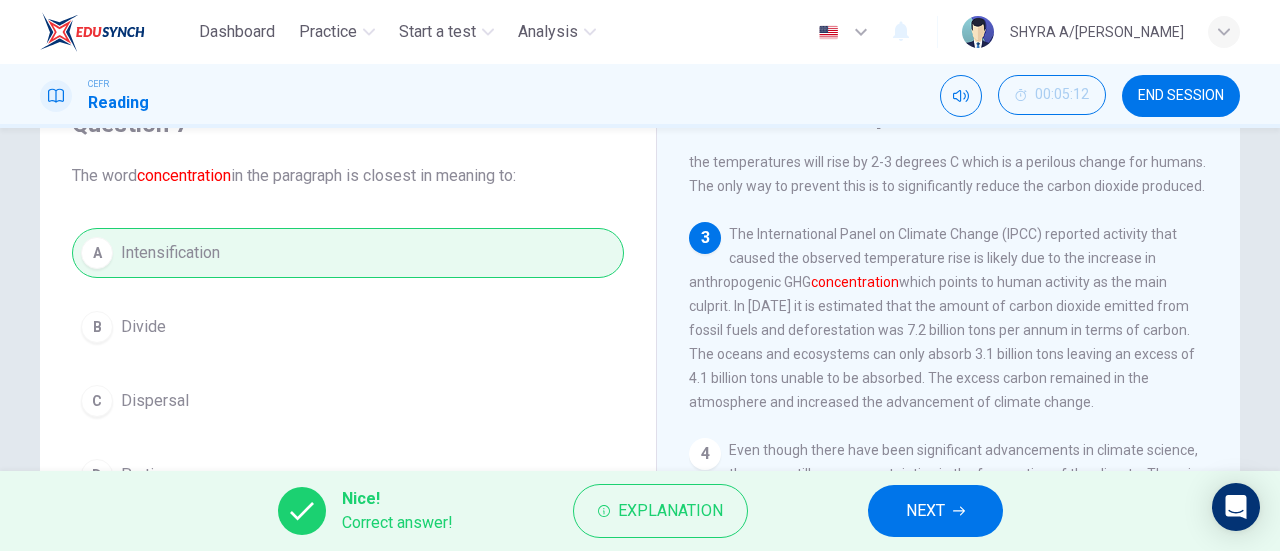 click on "NEXT" at bounding box center (925, 511) 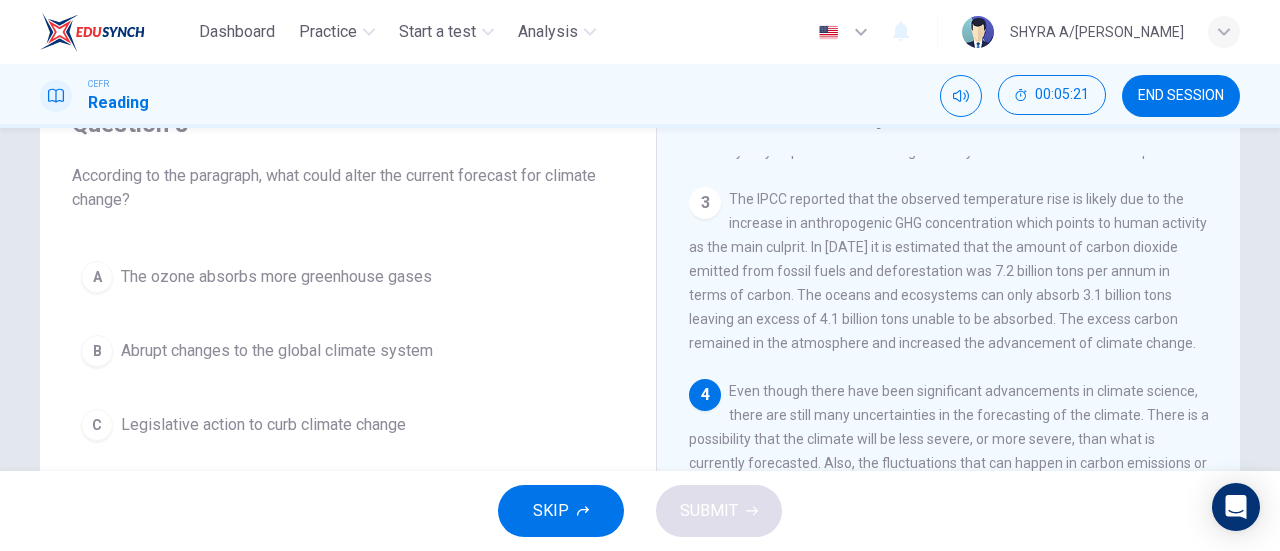 scroll, scrollTop: 376, scrollLeft: 0, axis: vertical 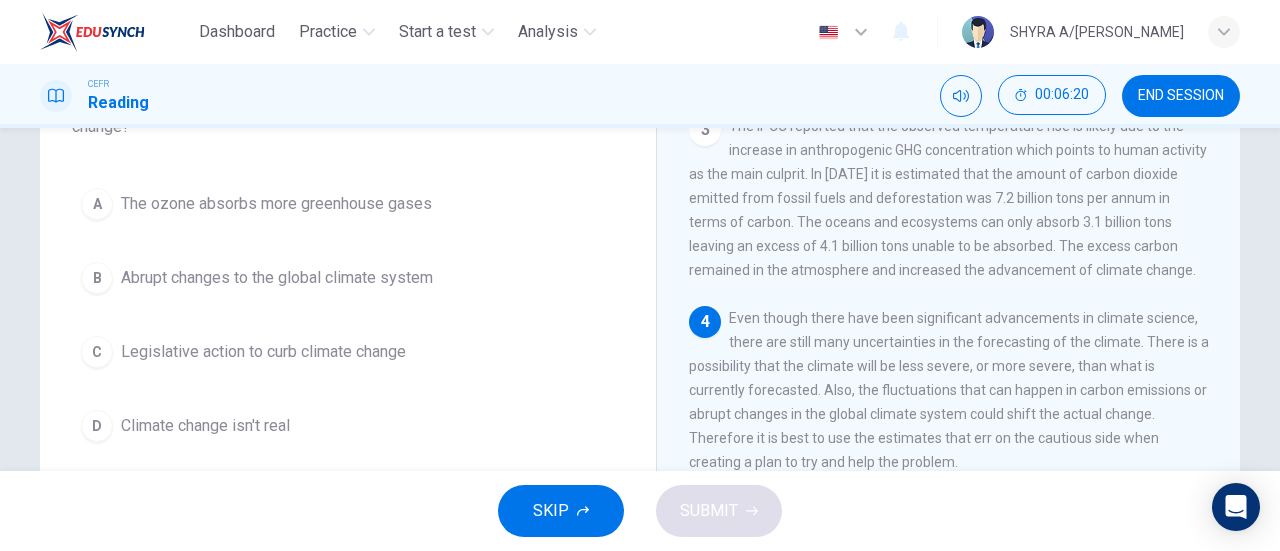 click on "Abrupt changes to the global climate system" at bounding box center [277, 278] 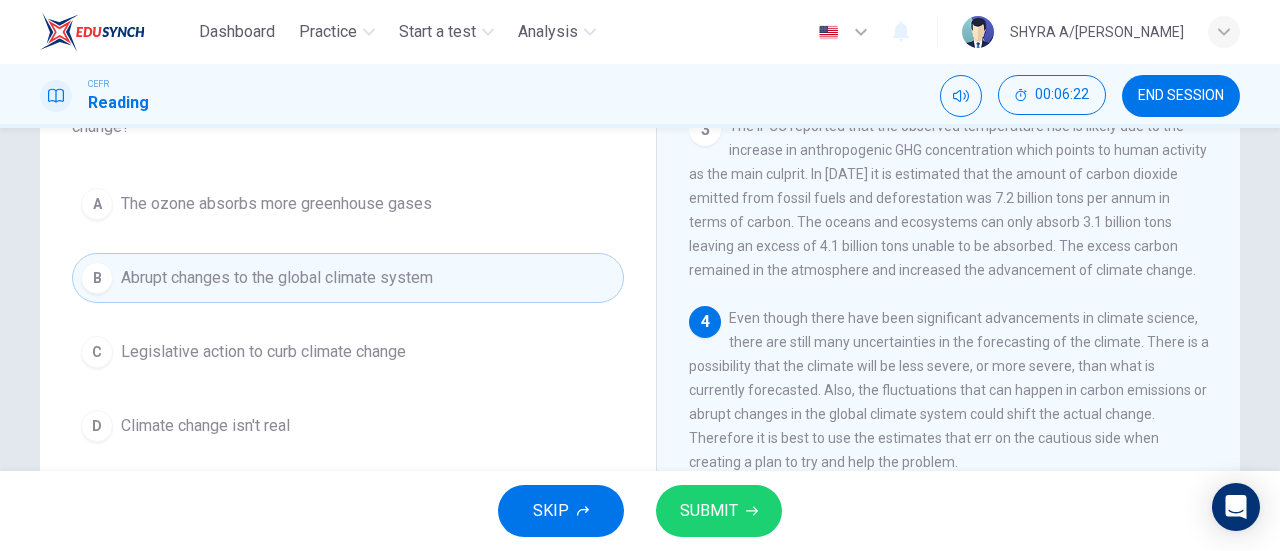 click 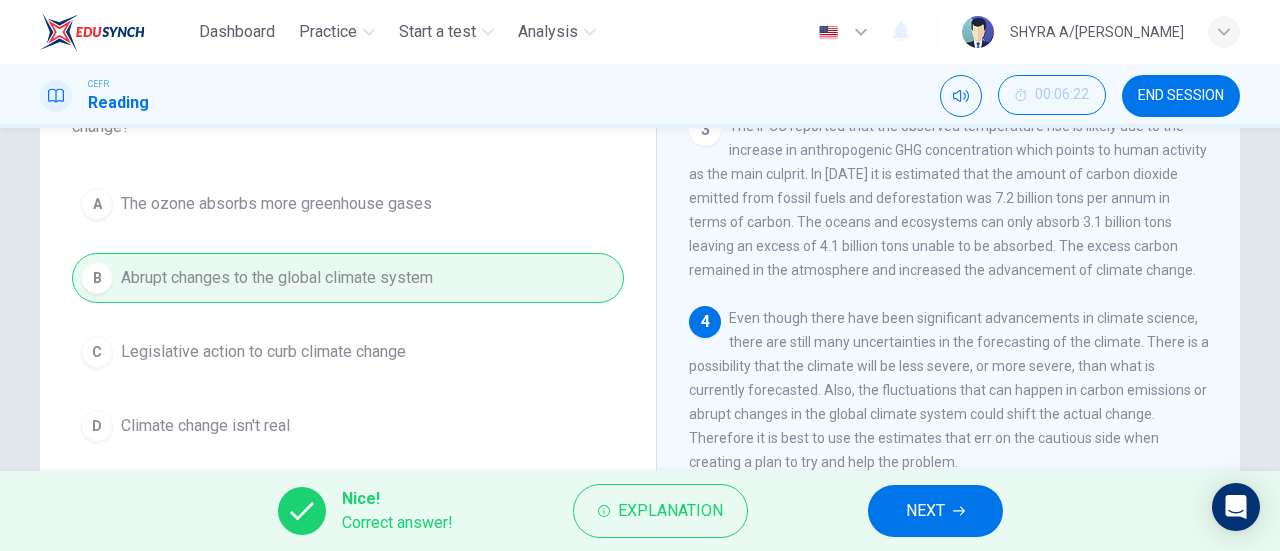 click on "NEXT" at bounding box center (925, 511) 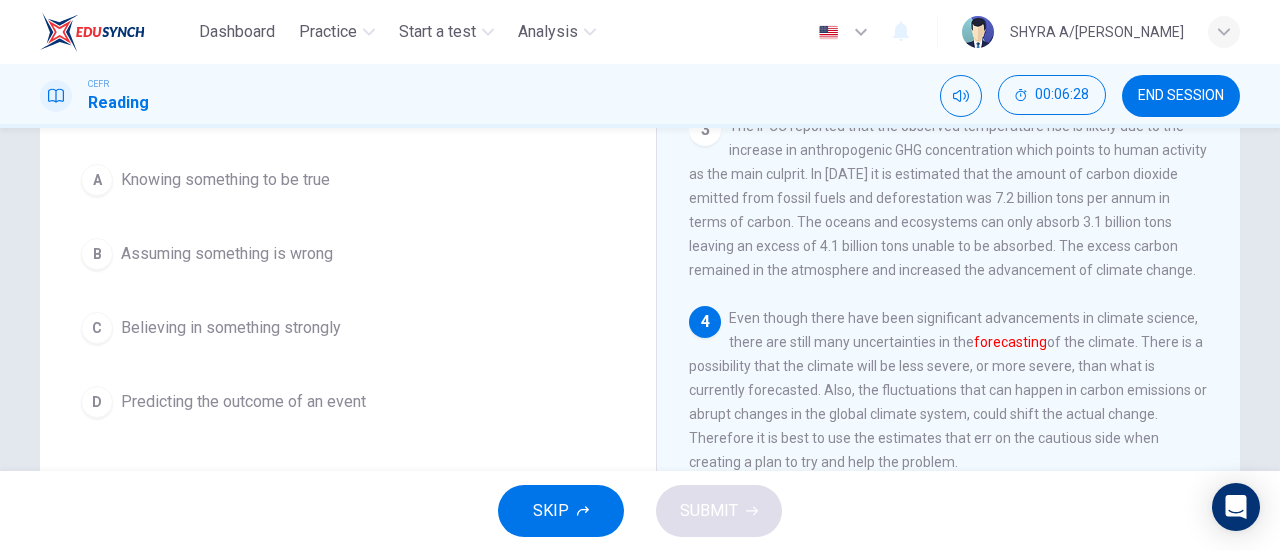 click on "Predicting the outcome of an event" at bounding box center (243, 402) 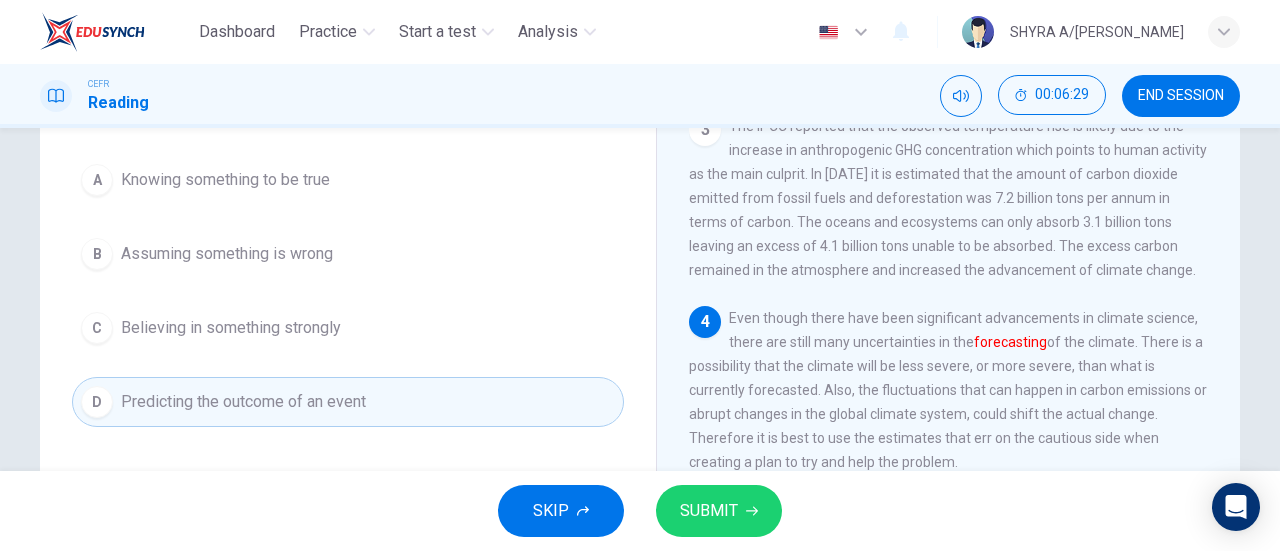 click 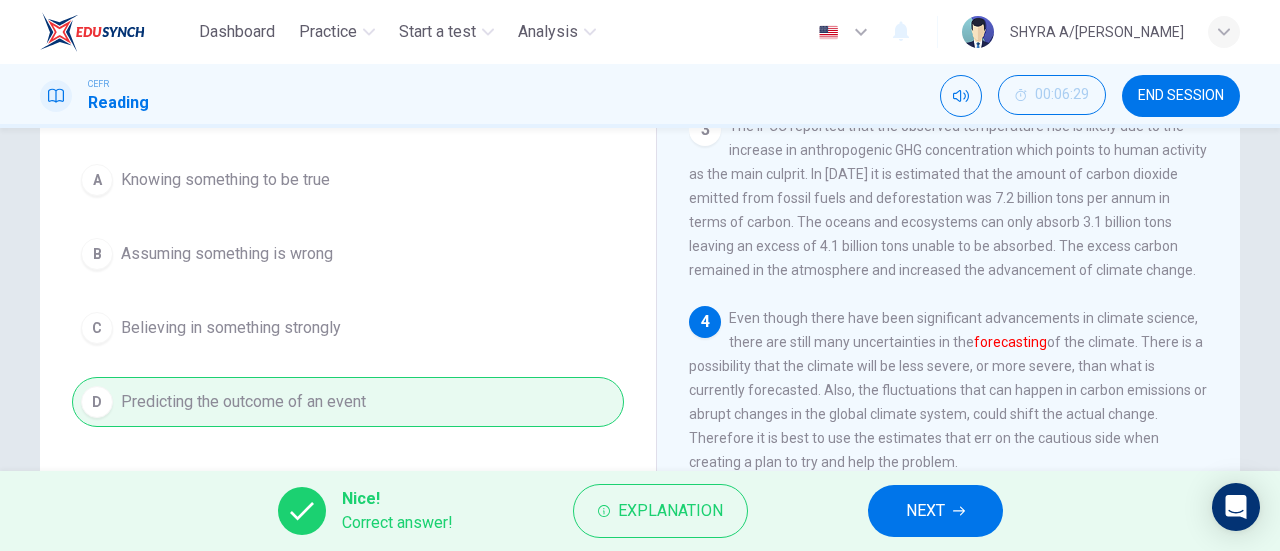 click on "NEXT" at bounding box center (925, 511) 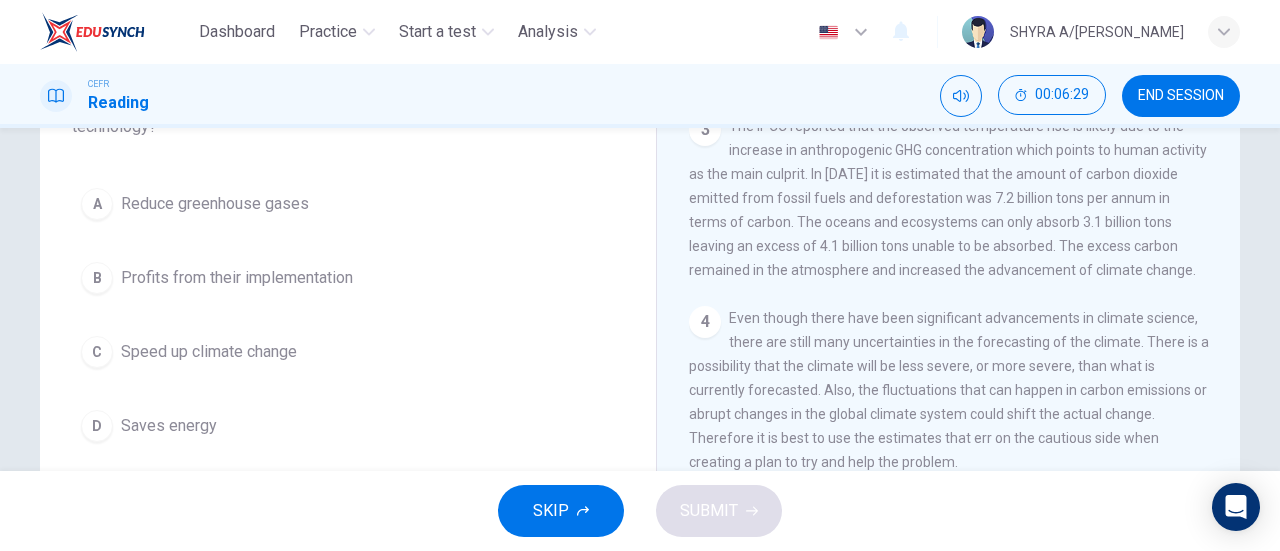 scroll, scrollTop: 197, scrollLeft: 0, axis: vertical 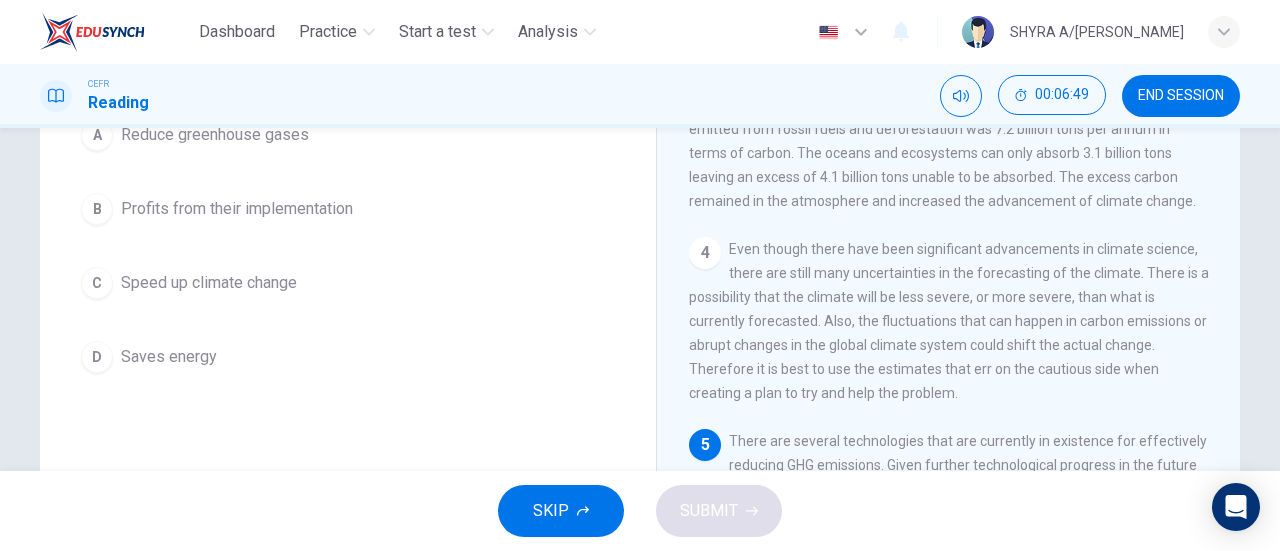 click on "C" at bounding box center [97, 283] 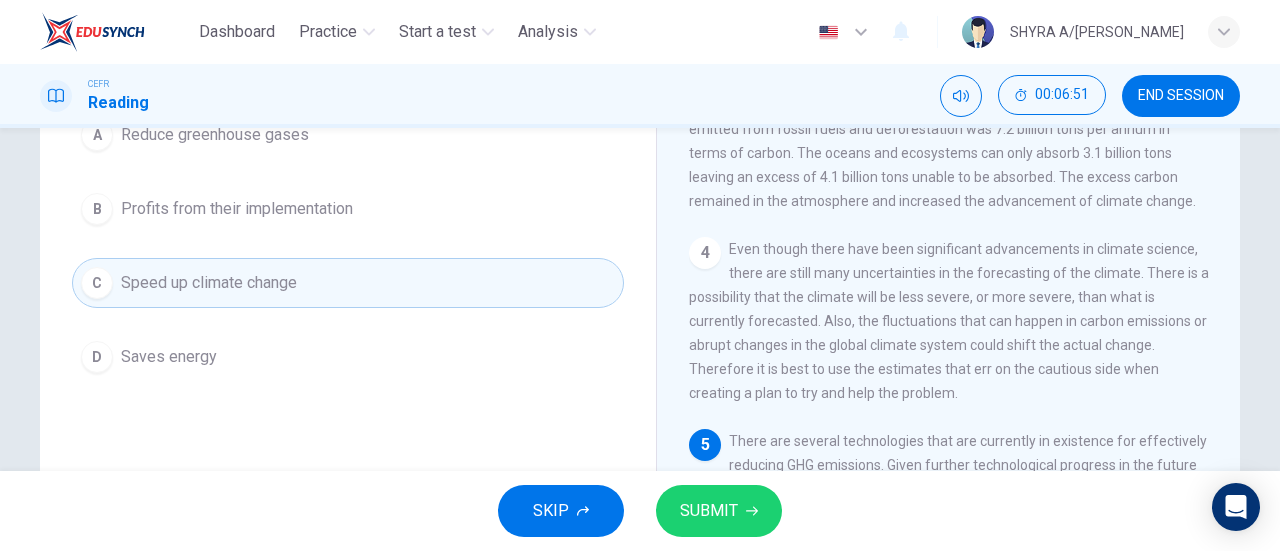 click 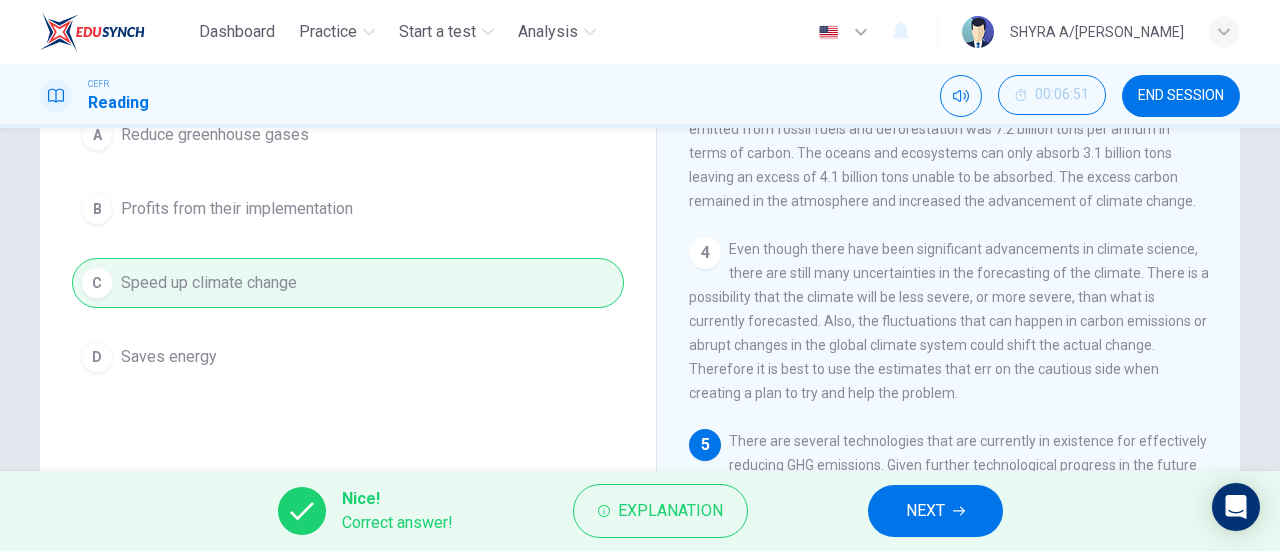 click 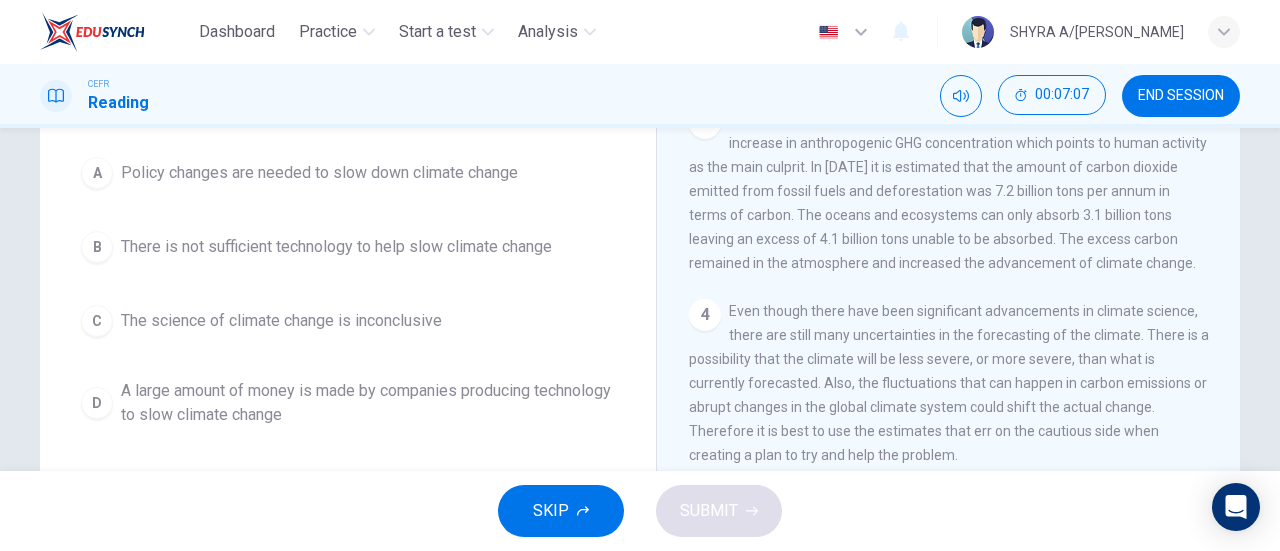 scroll, scrollTop: 178, scrollLeft: 0, axis: vertical 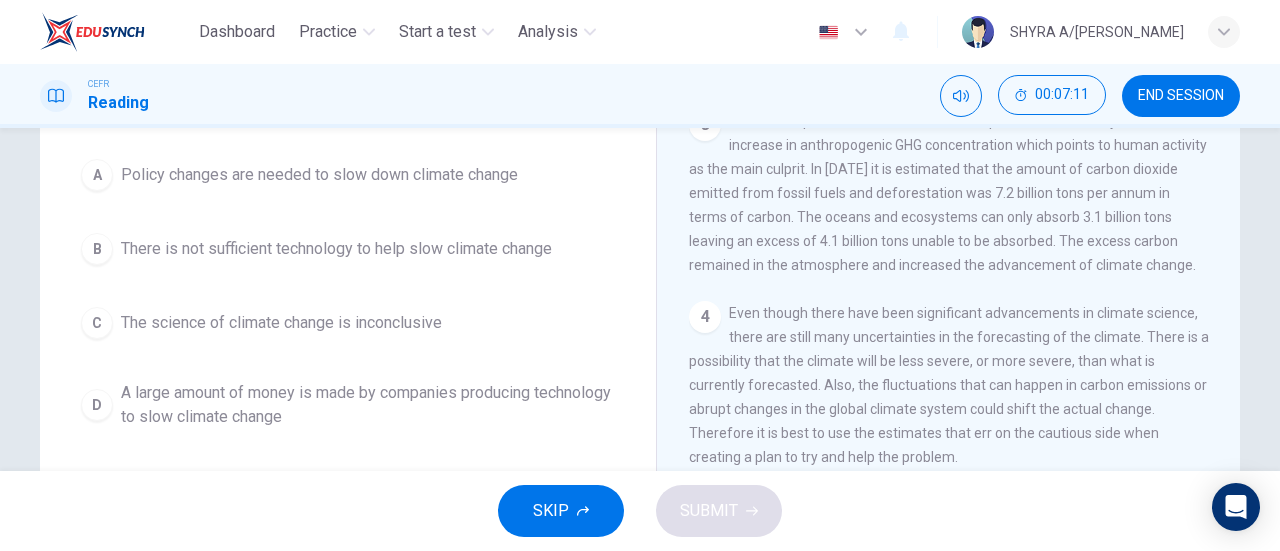 click on "There is not sufficient technology to help slow climate change" at bounding box center [336, 249] 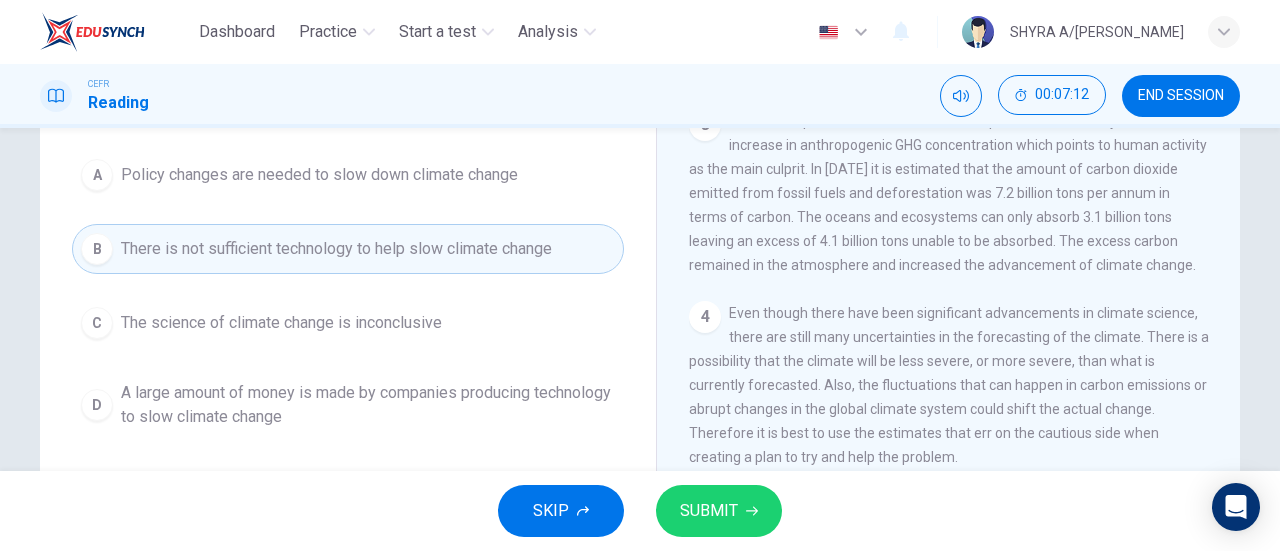 click on "SUBMIT" at bounding box center (709, 511) 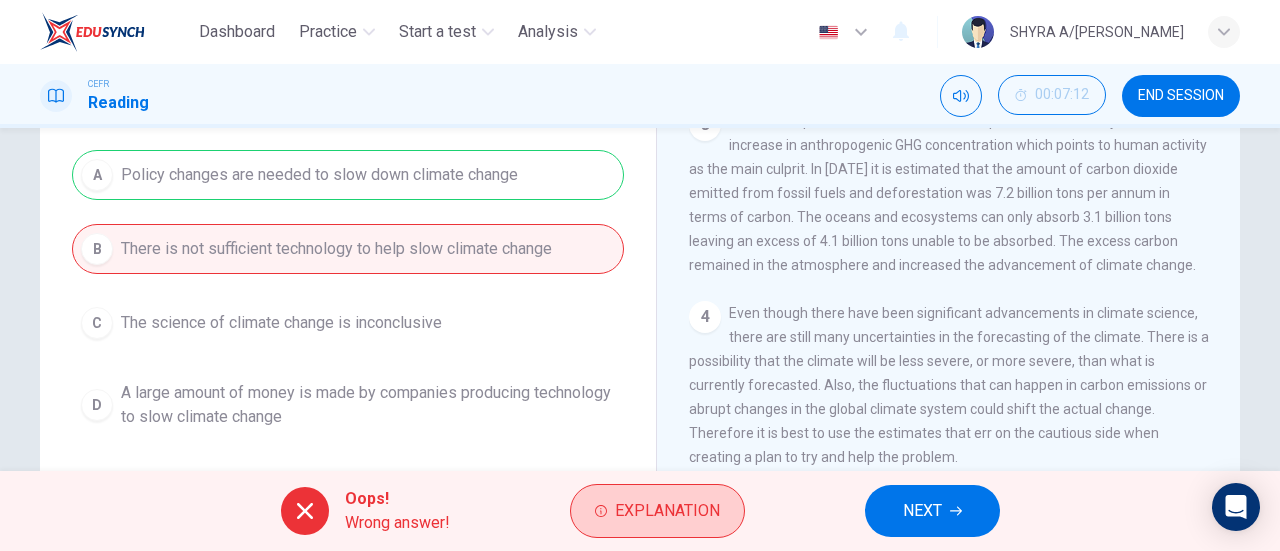 click on "Explanation" at bounding box center (667, 511) 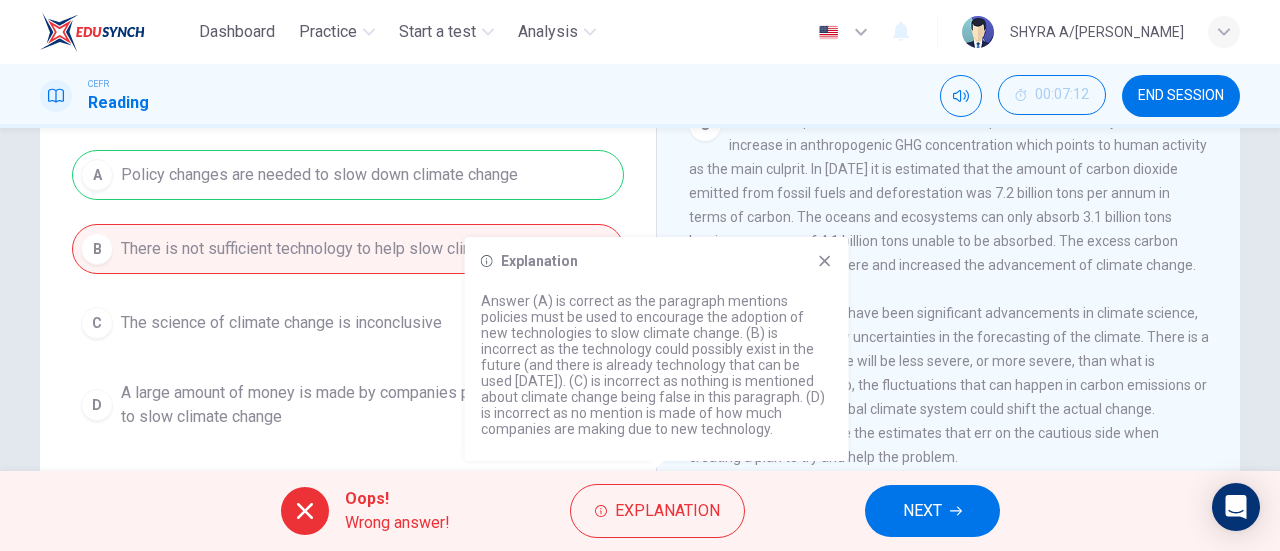 click 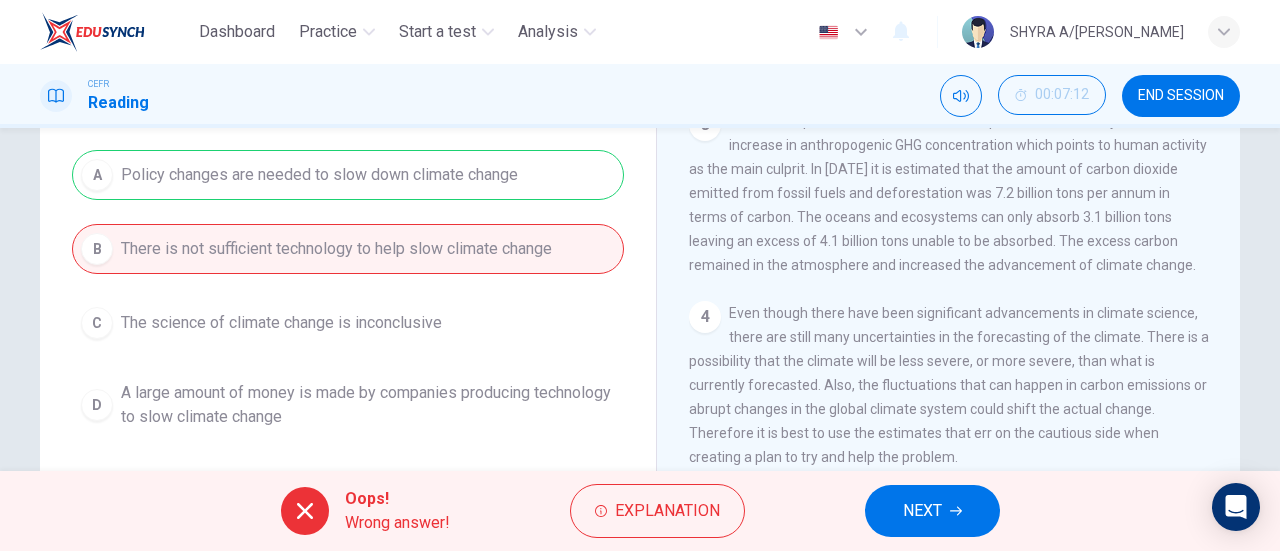 click on "NEXT" at bounding box center [922, 511] 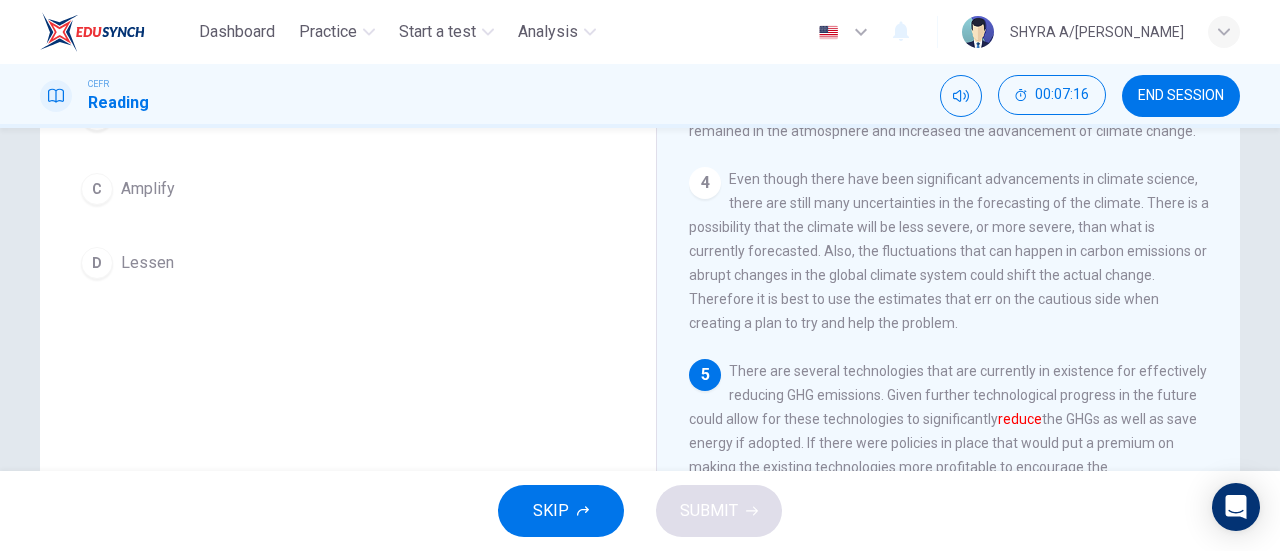 scroll, scrollTop: 312, scrollLeft: 0, axis: vertical 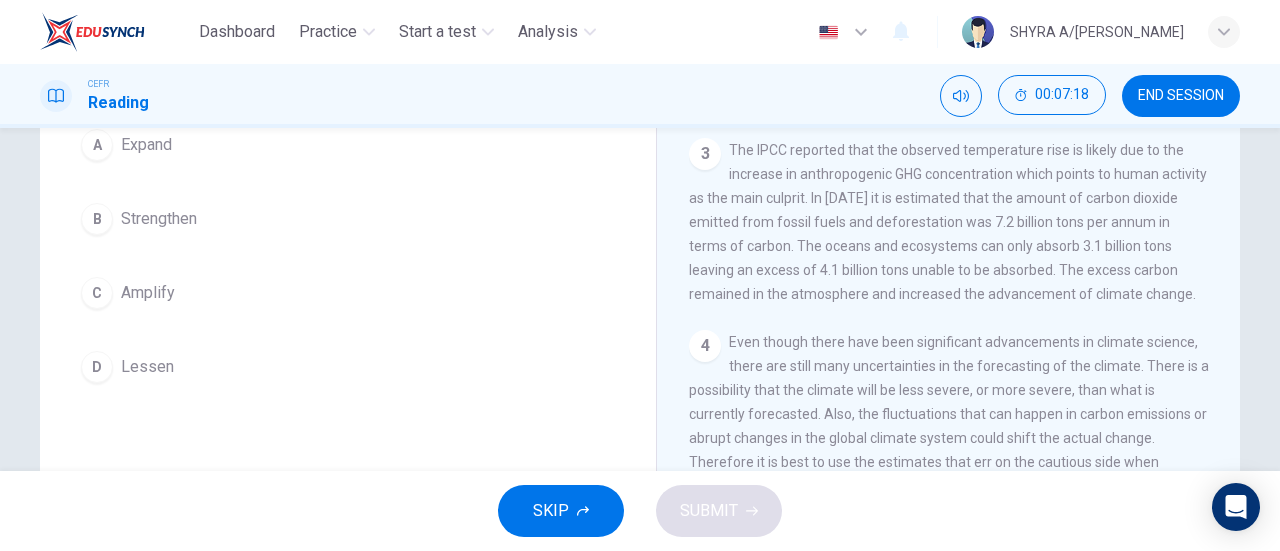click on "D Lessen" at bounding box center (348, 367) 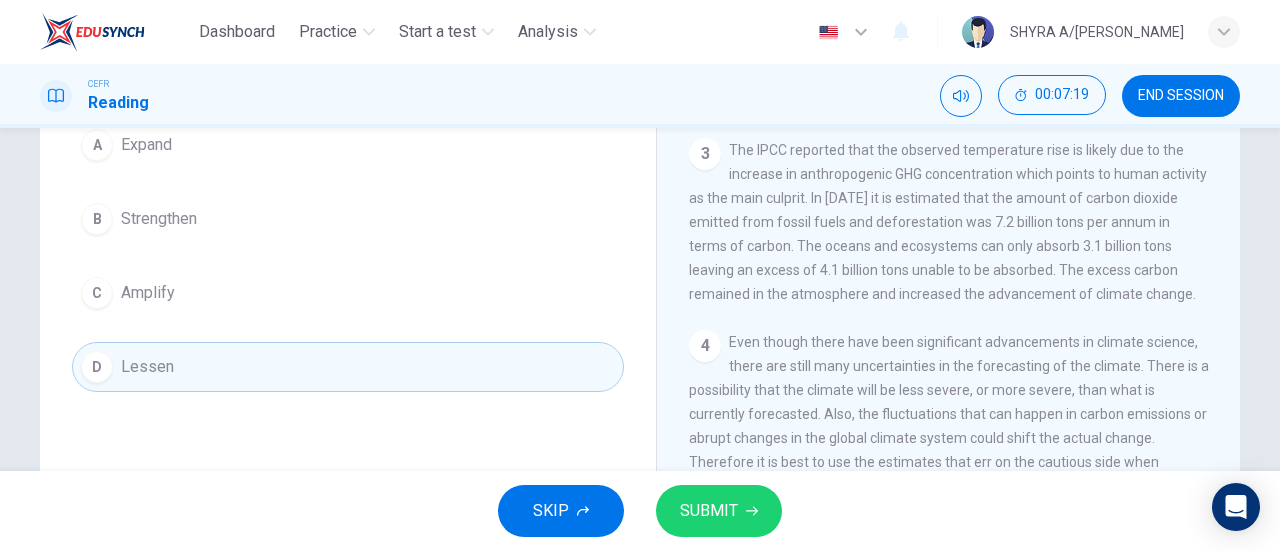 click on "SUBMIT" at bounding box center (709, 511) 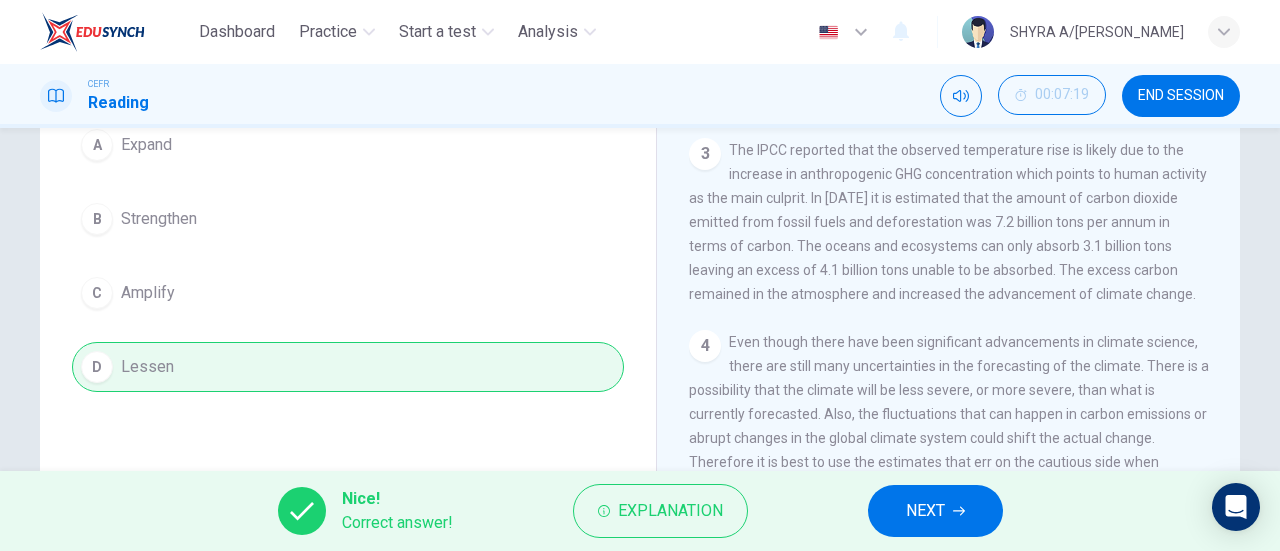 click on "NEXT" at bounding box center [935, 511] 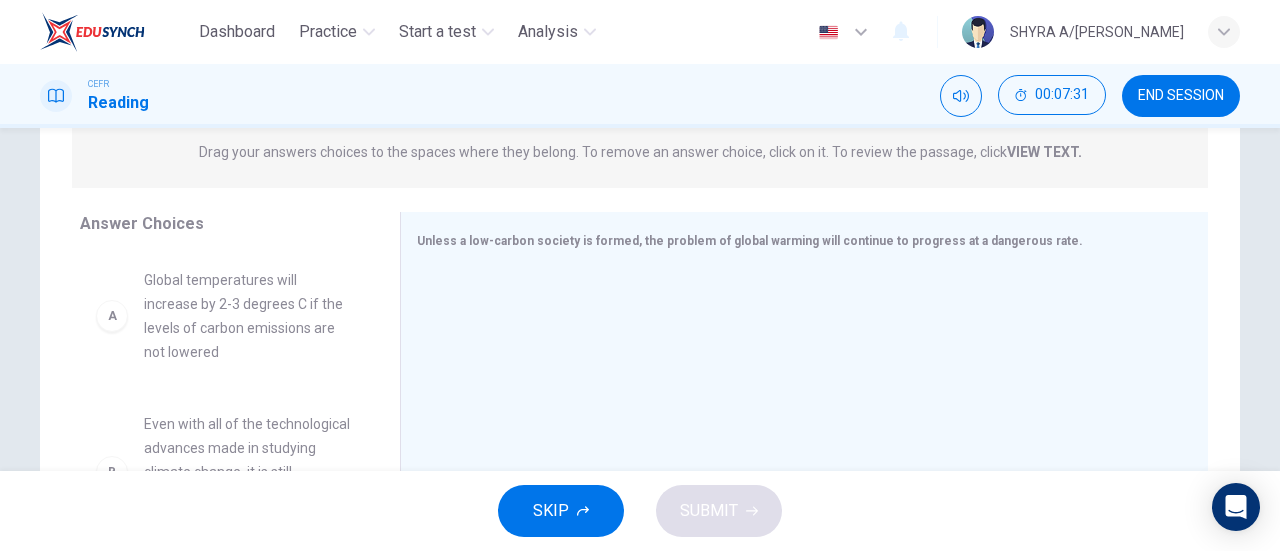 scroll, scrollTop: 214, scrollLeft: 0, axis: vertical 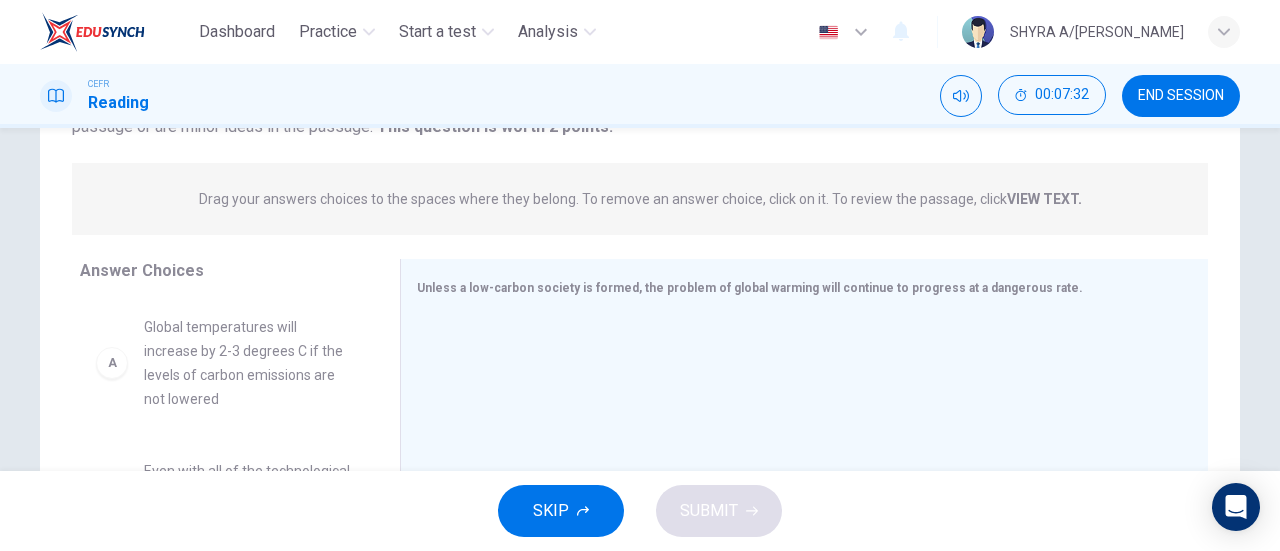 click on "VIEW TEXT." at bounding box center [1044, 199] 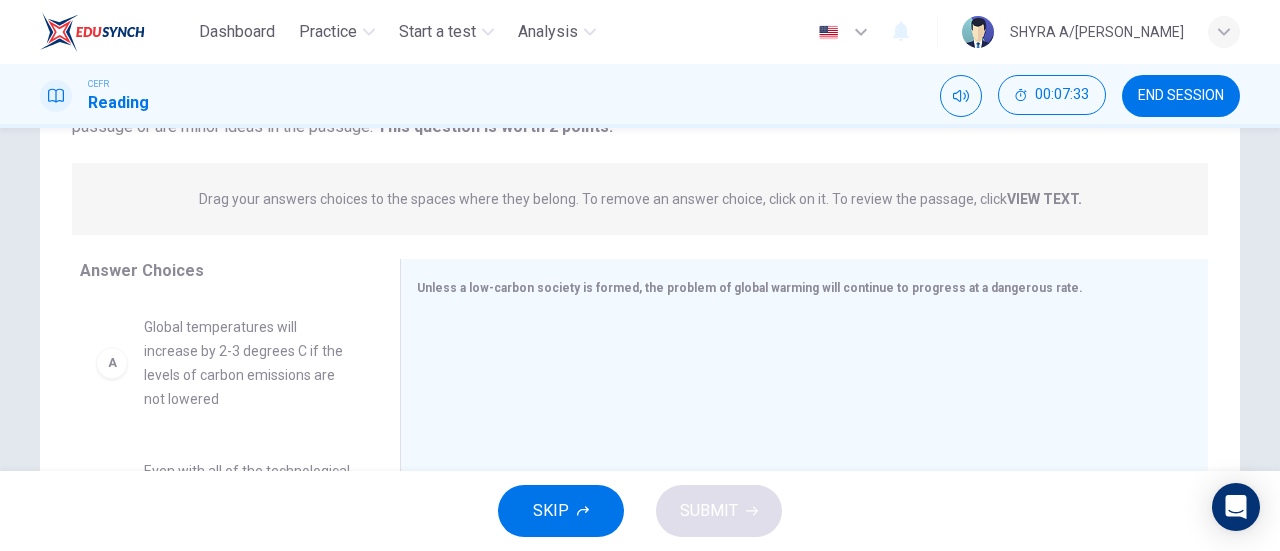 click on "VIEW TEXT." at bounding box center (1044, 199) 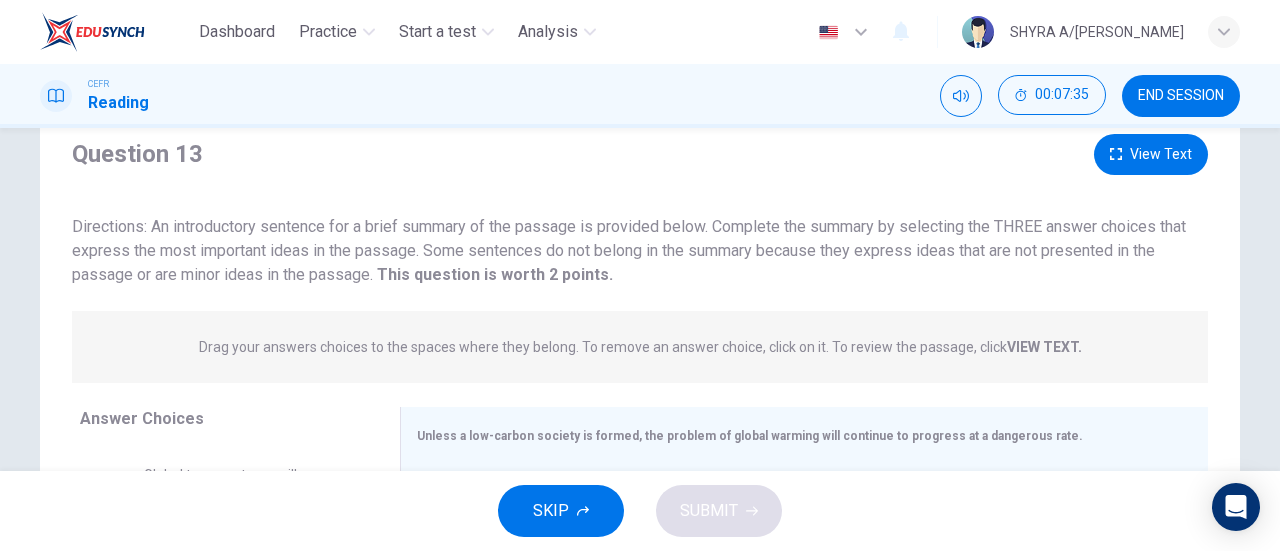 scroll, scrollTop: 64, scrollLeft: 0, axis: vertical 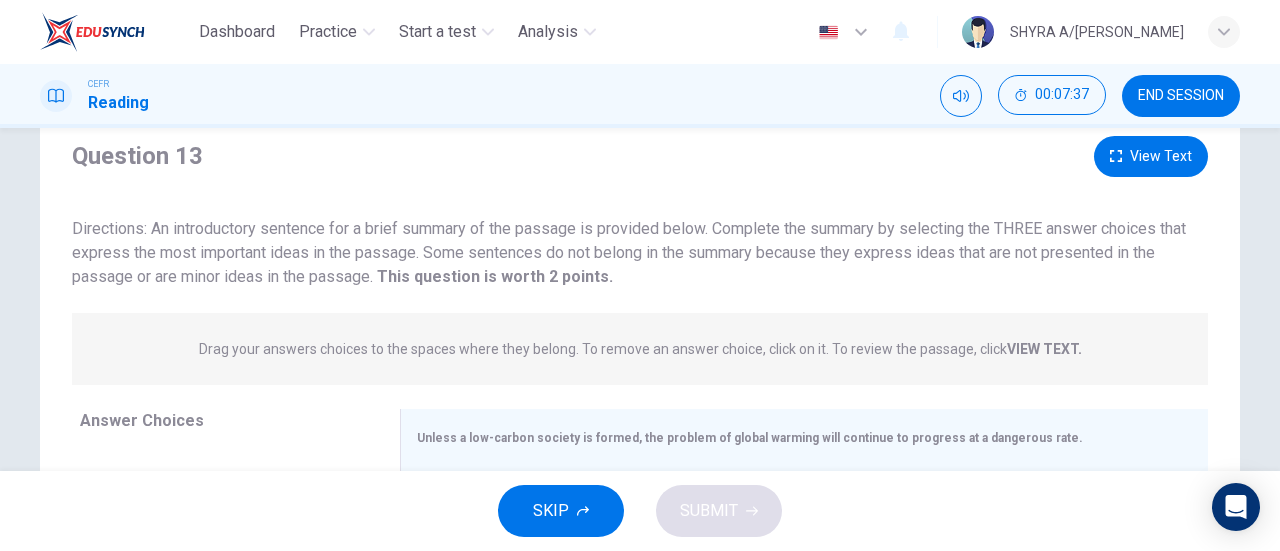 click on "View Text" at bounding box center (1151, 156) 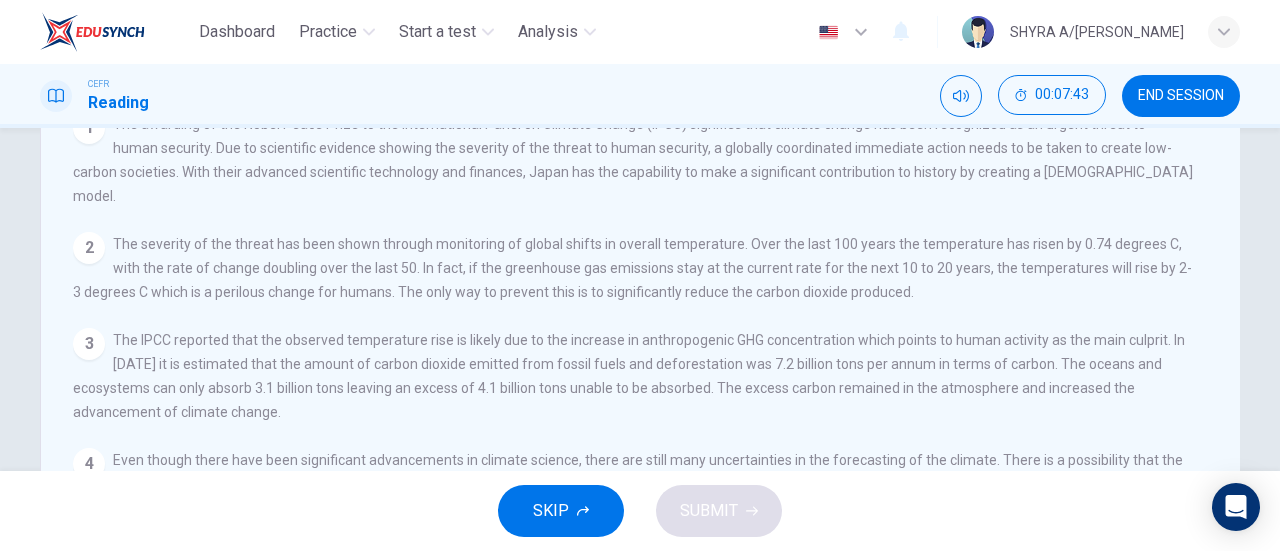 scroll, scrollTop: 0, scrollLeft: 0, axis: both 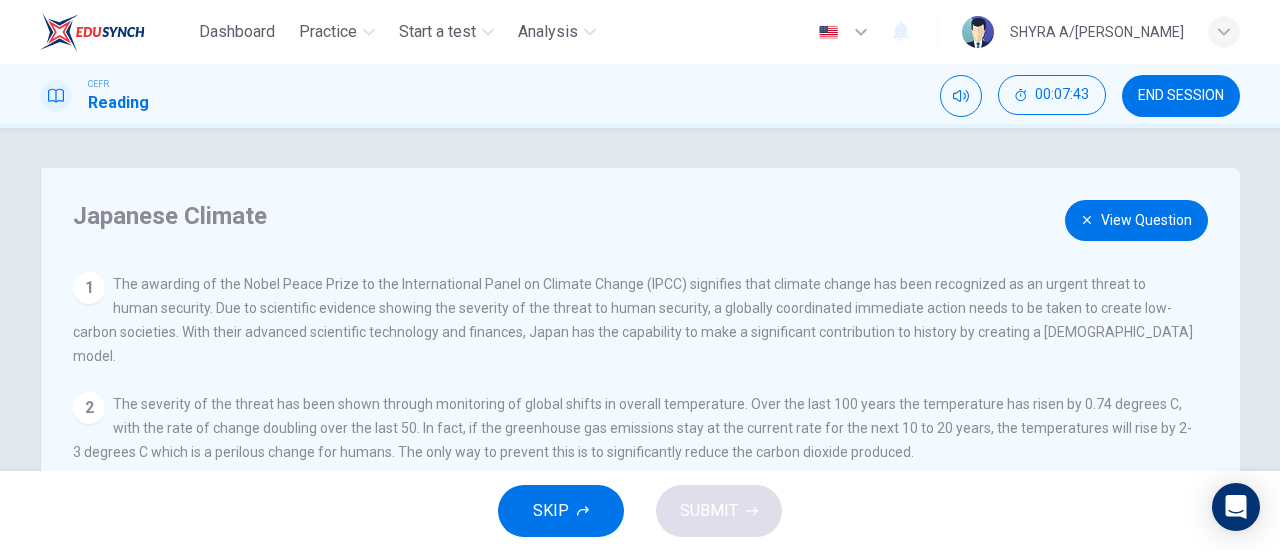 click on "View Question" at bounding box center (1136, 220) 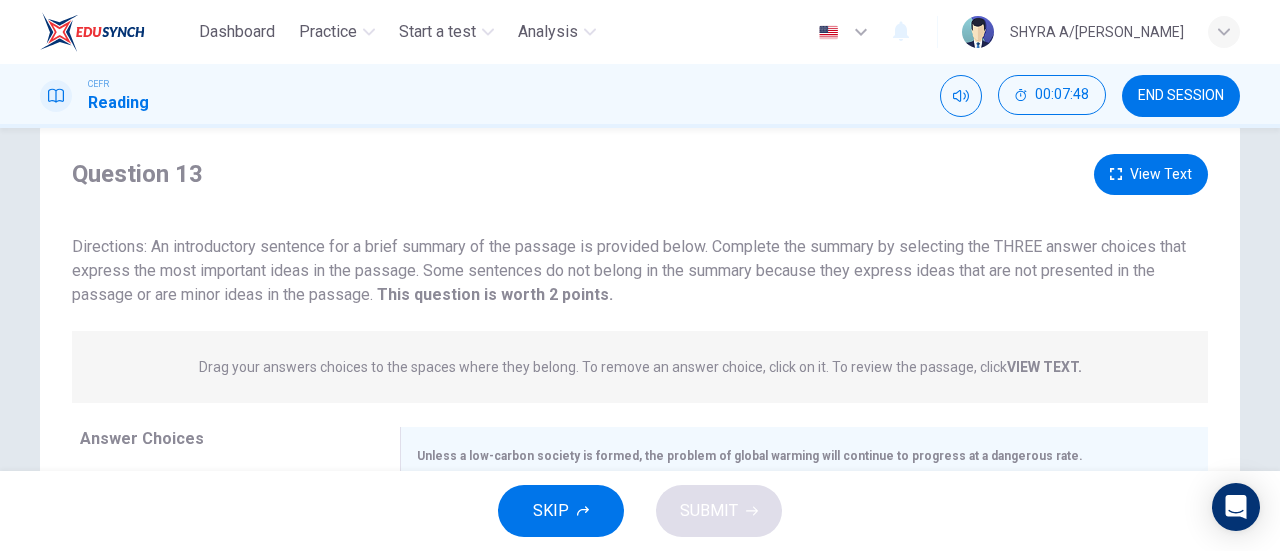 scroll, scrollTop: 17, scrollLeft: 0, axis: vertical 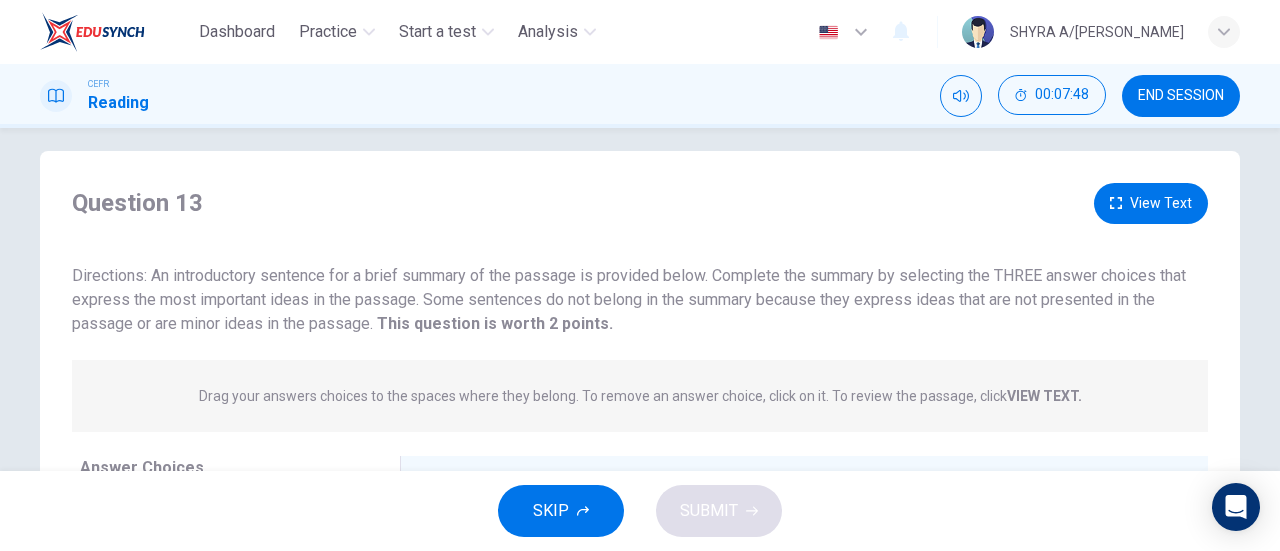 click 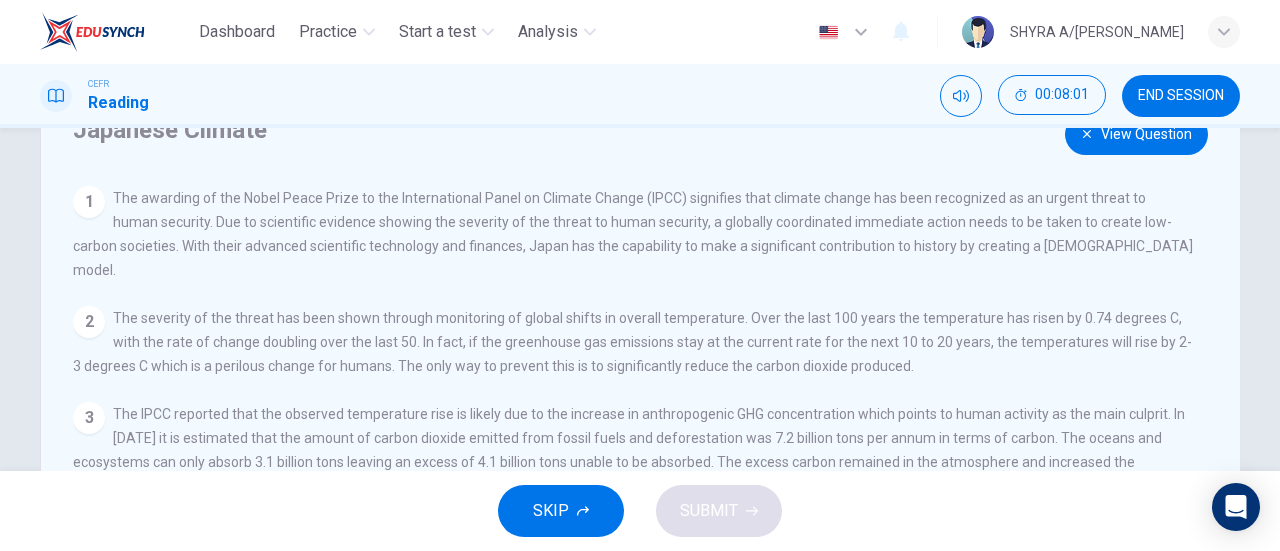 scroll, scrollTop: 0, scrollLeft: 0, axis: both 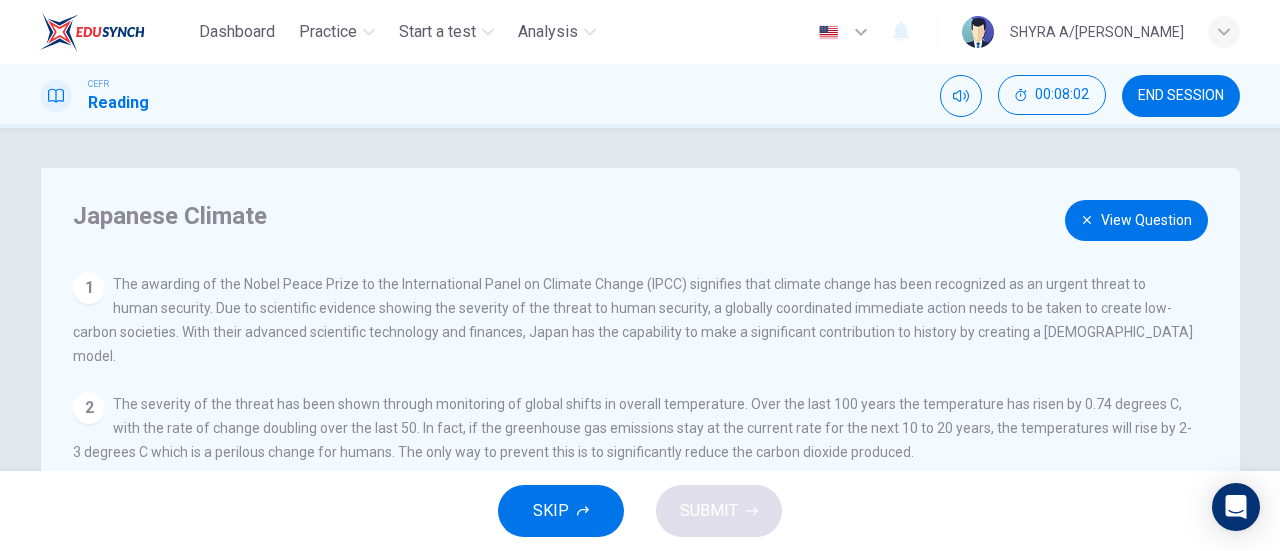 click on "View Question" at bounding box center (1136, 220) 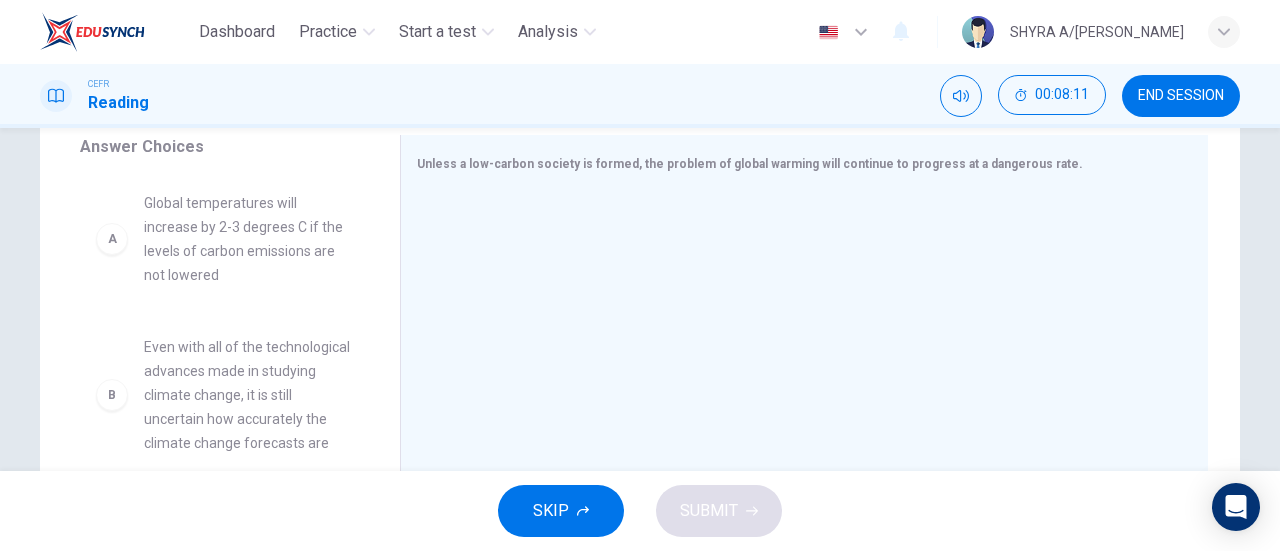 scroll, scrollTop: 339, scrollLeft: 0, axis: vertical 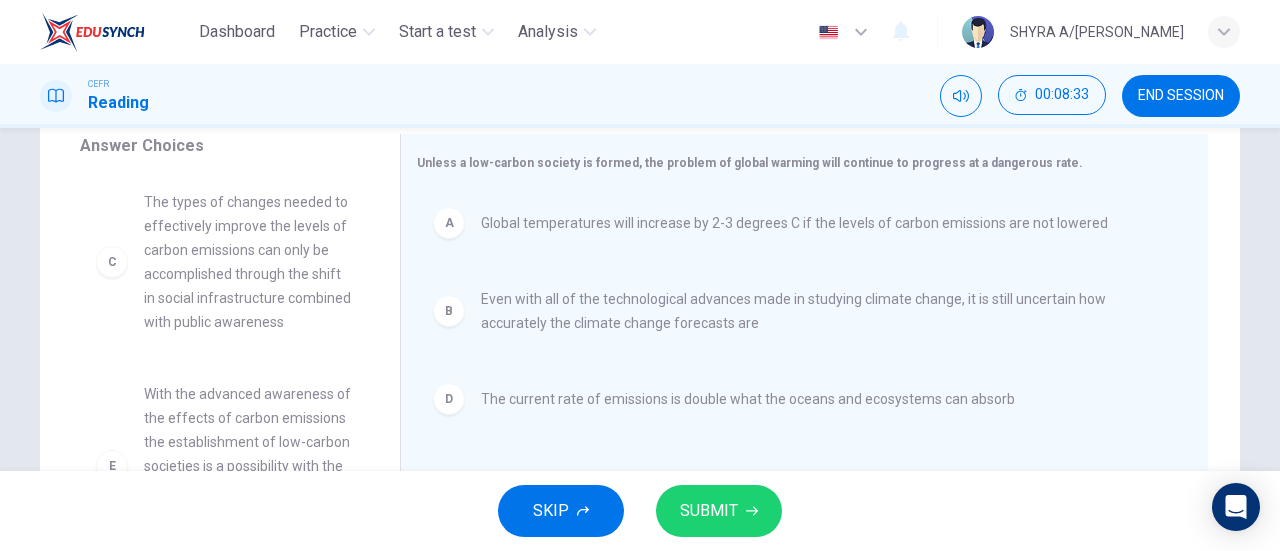 click on "SUBMIT" at bounding box center (709, 511) 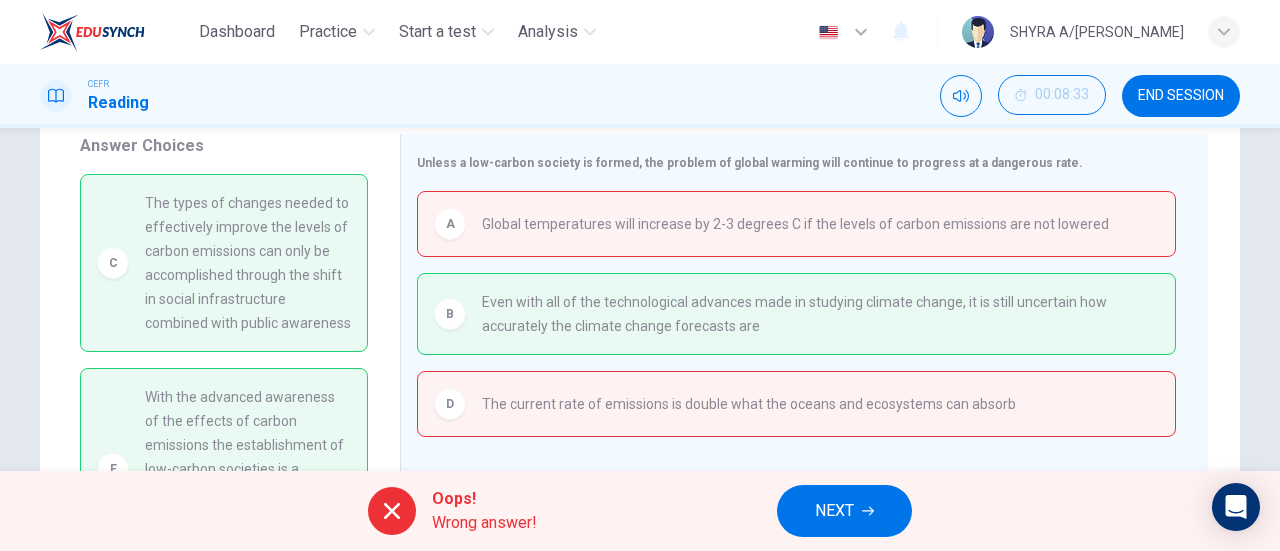 click 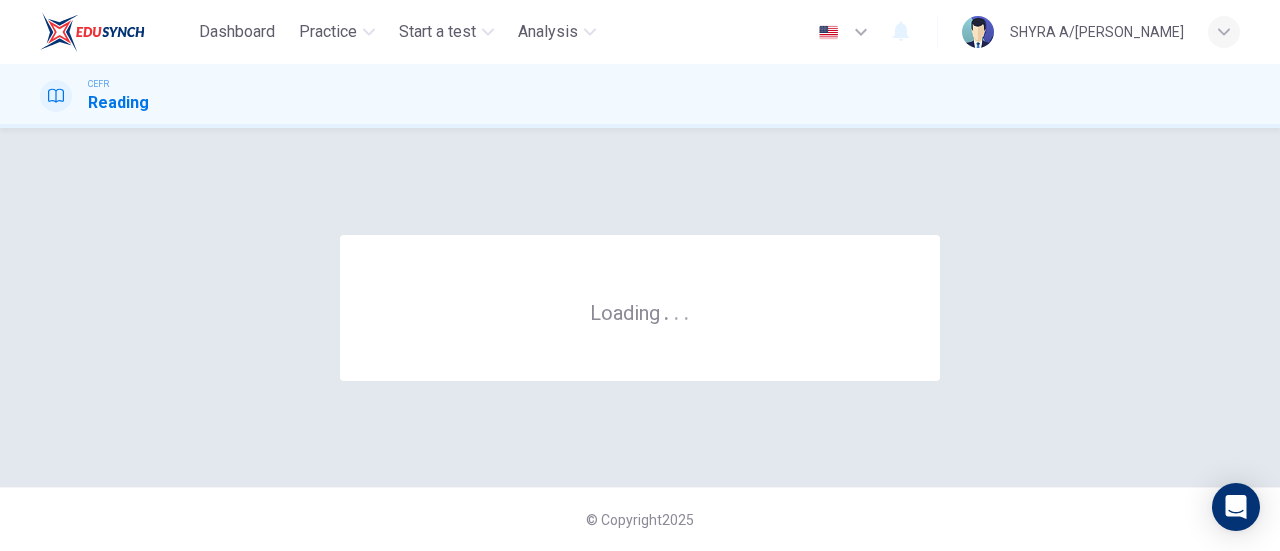 scroll, scrollTop: 0, scrollLeft: 0, axis: both 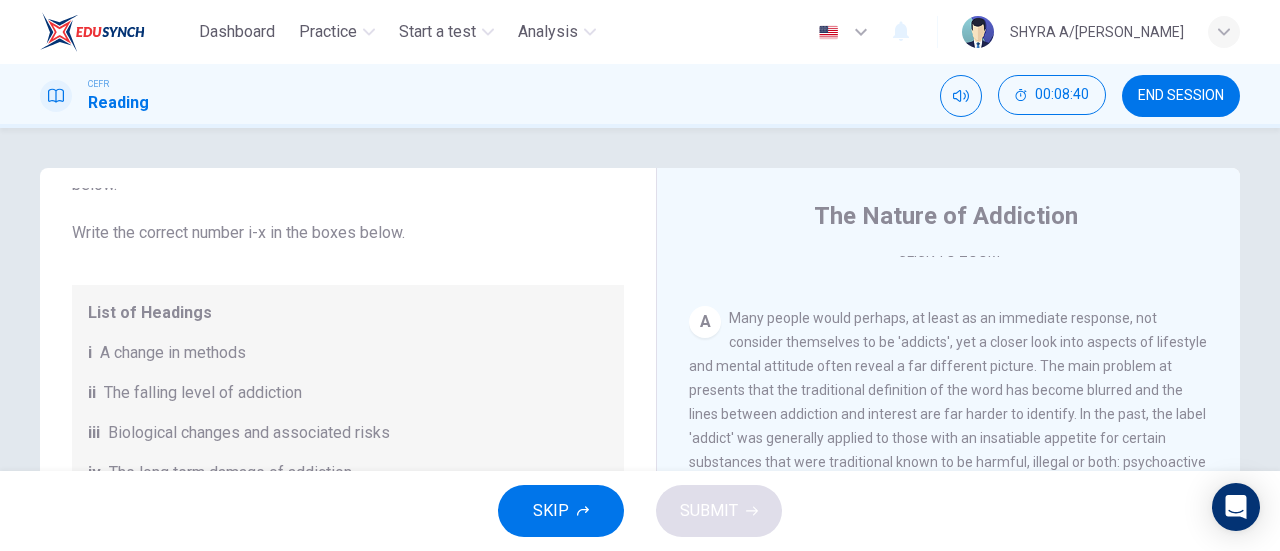 click 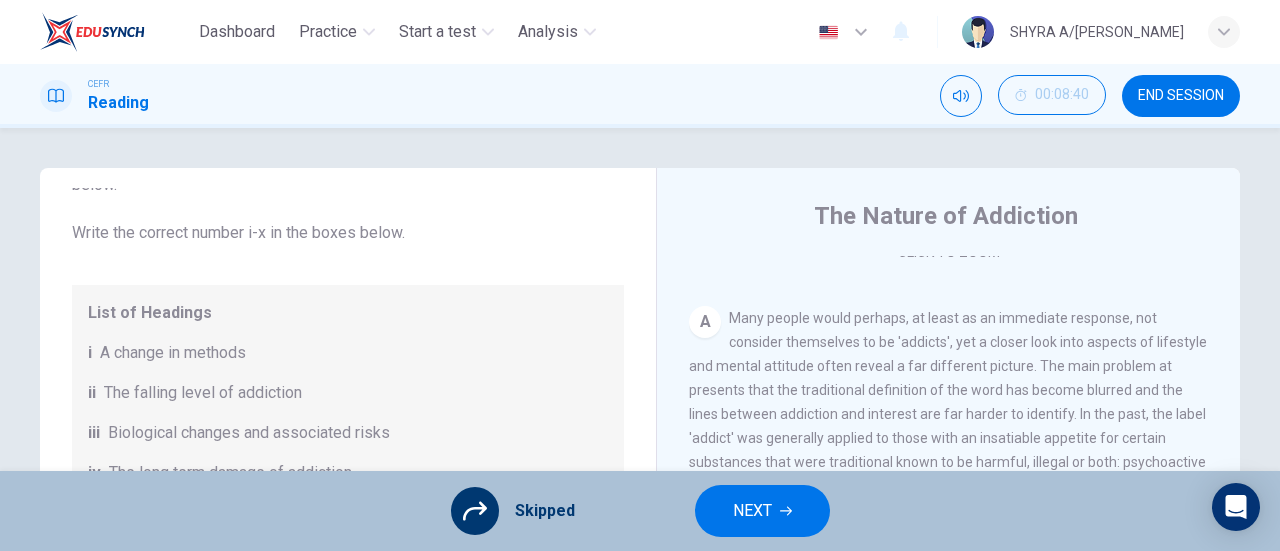 click on "NEXT" at bounding box center (762, 511) 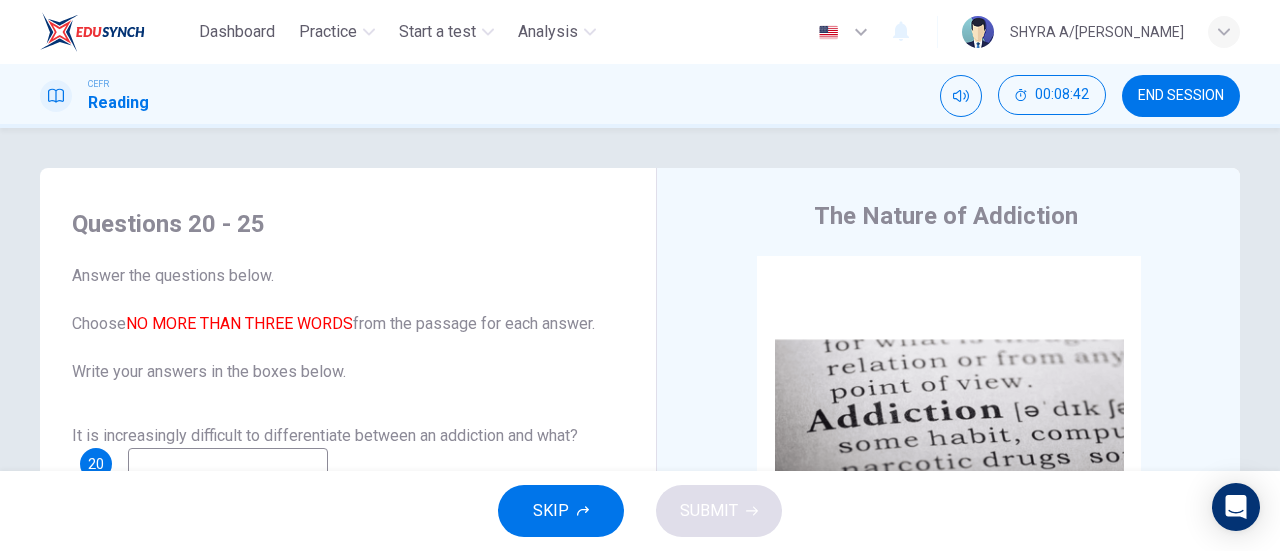 click 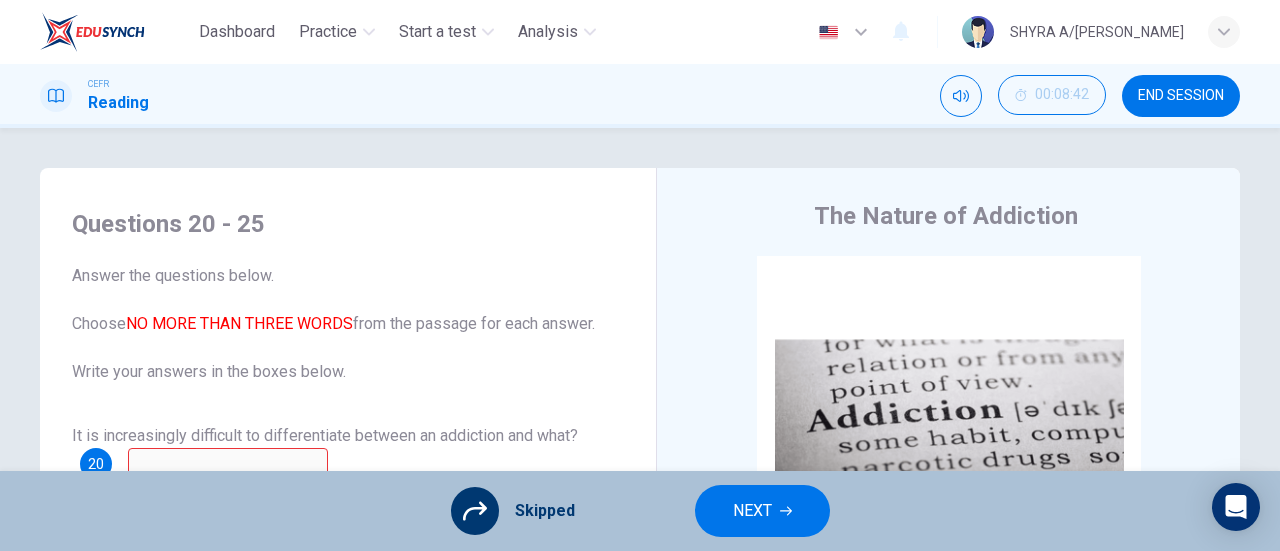 click 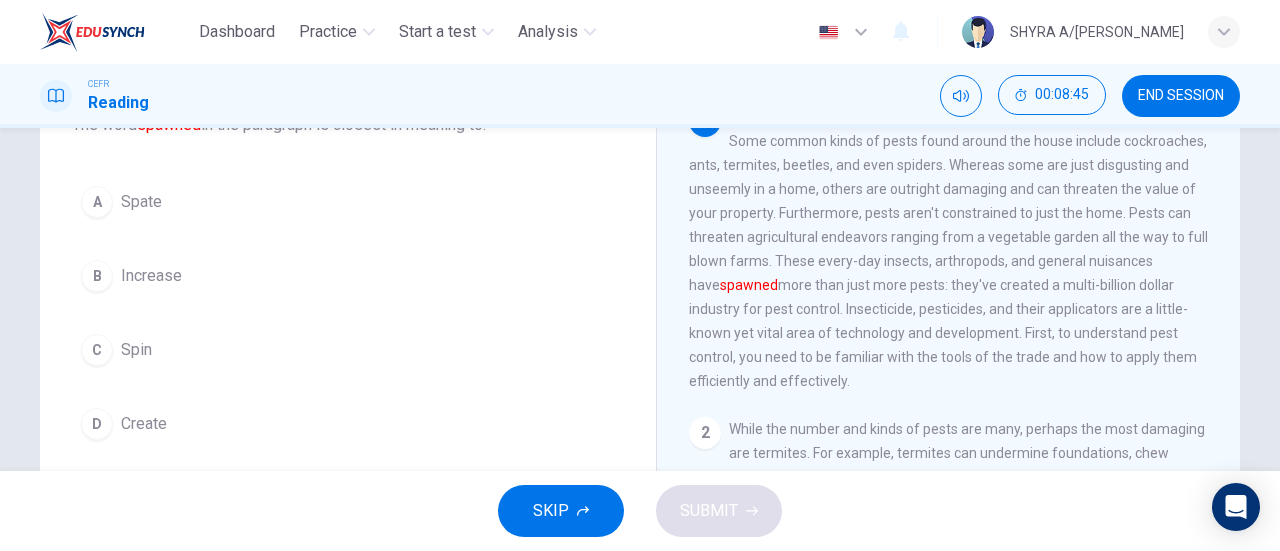 scroll, scrollTop: 155, scrollLeft: 0, axis: vertical 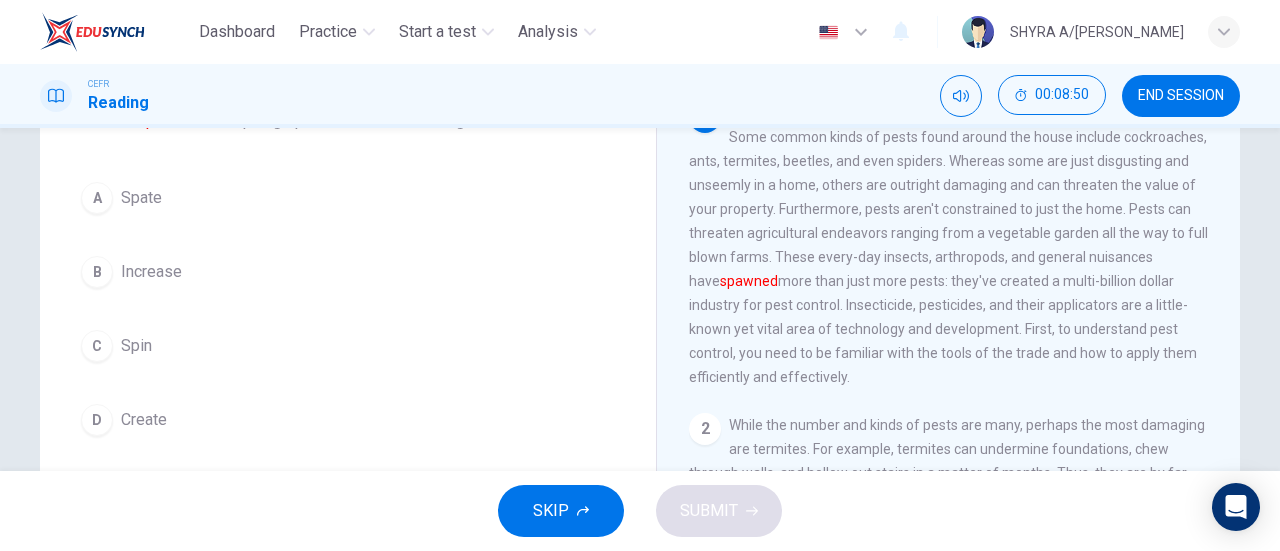 click on "B" at bounding box center (97, 272) 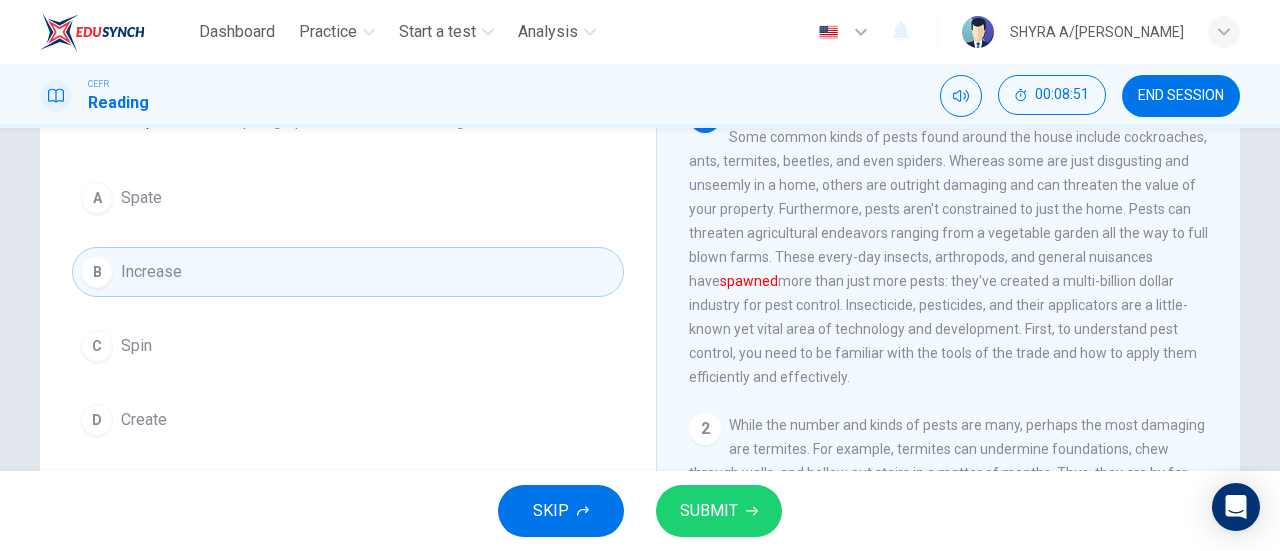 click 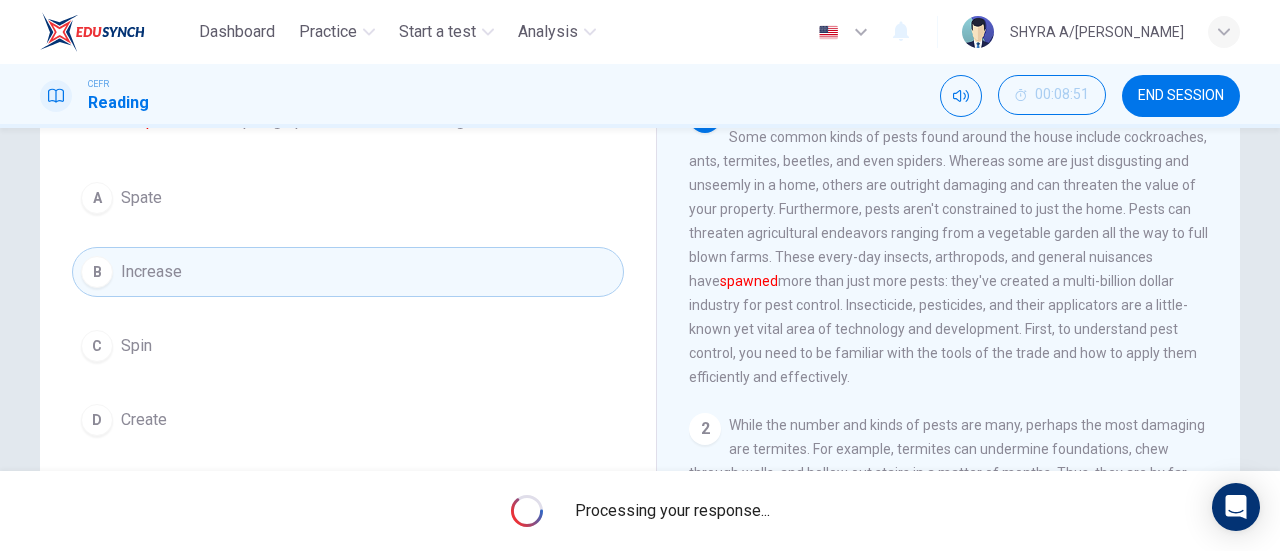 click on "SHYRA A/[PERSON_NAME]" at bounding box center (1097, 32) 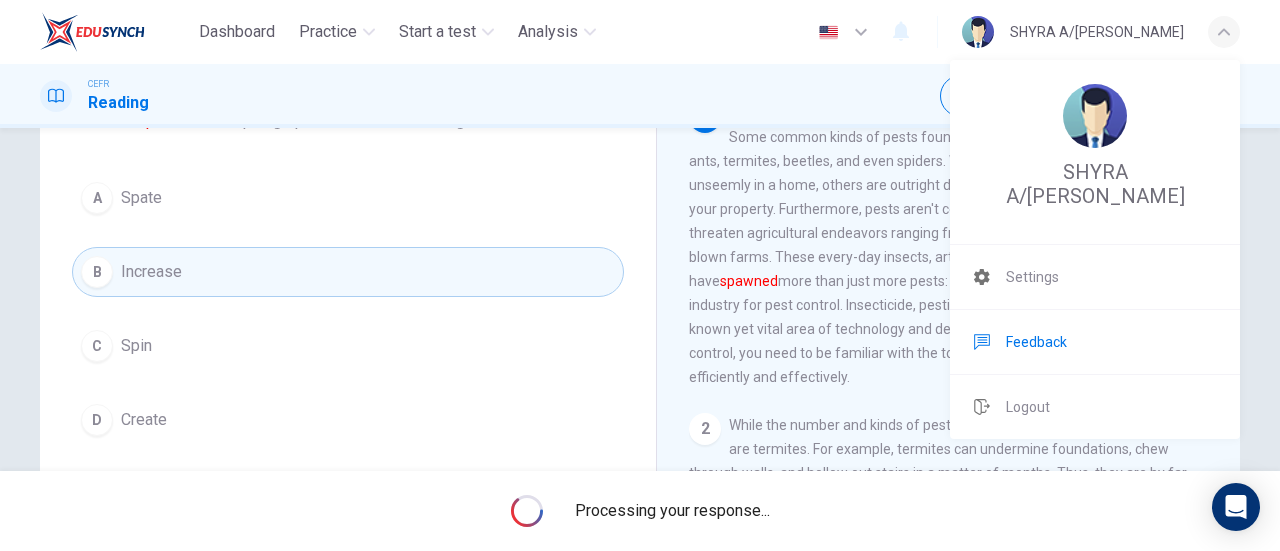 click on "Feedback" at bounding box center (1095, 342) 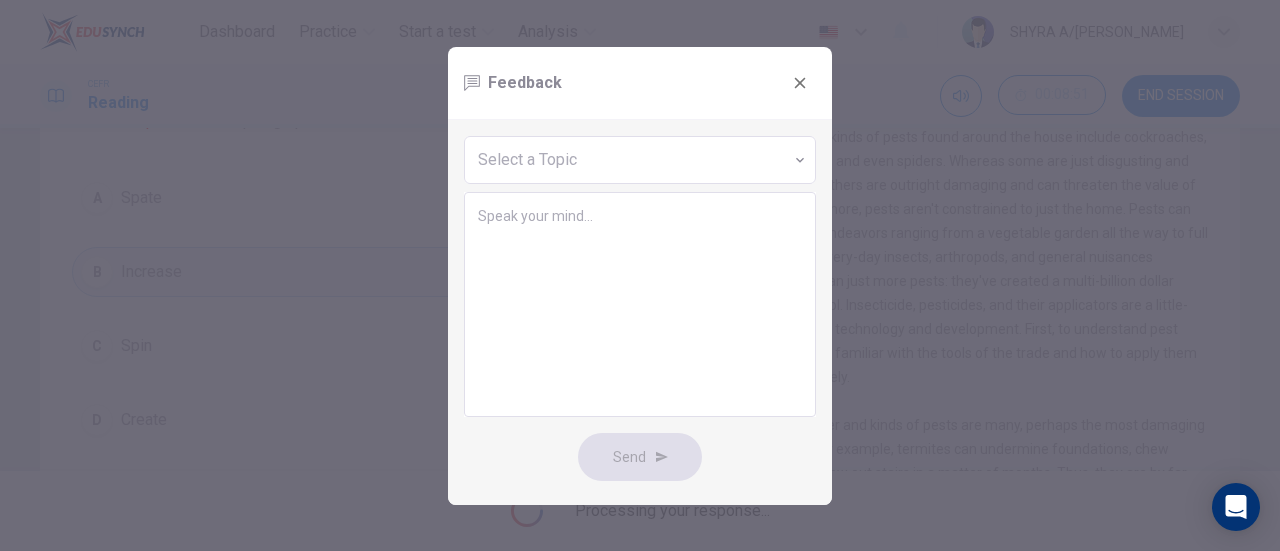 click 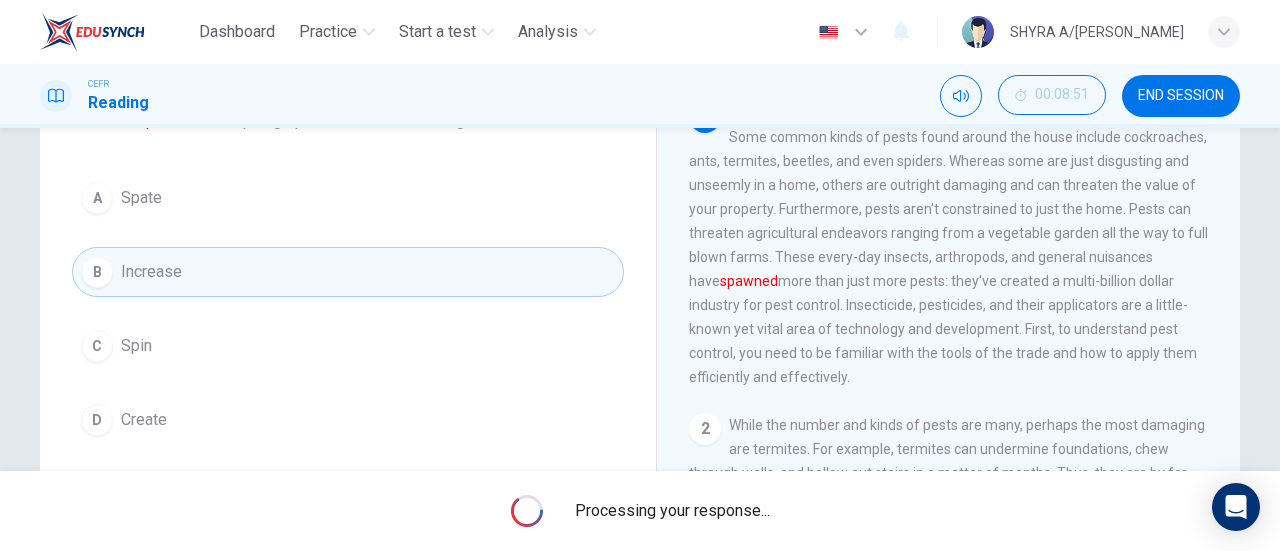 click on "SHYRA A/[PERSON_NAME]" at bounding box center (1097, 32) 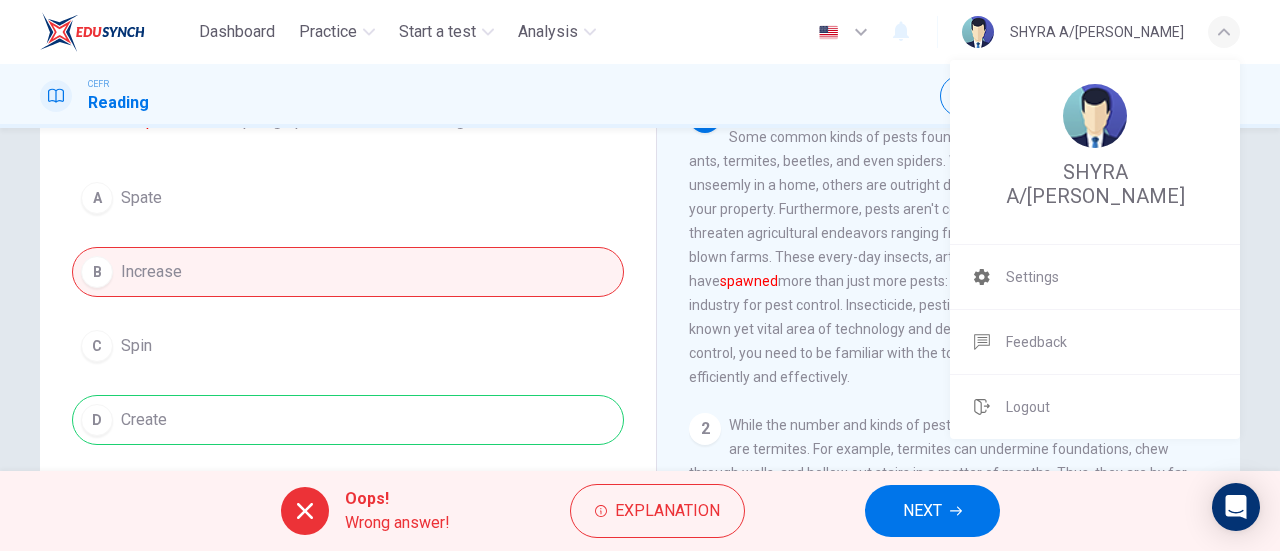 click at bounding box center (640, 275) 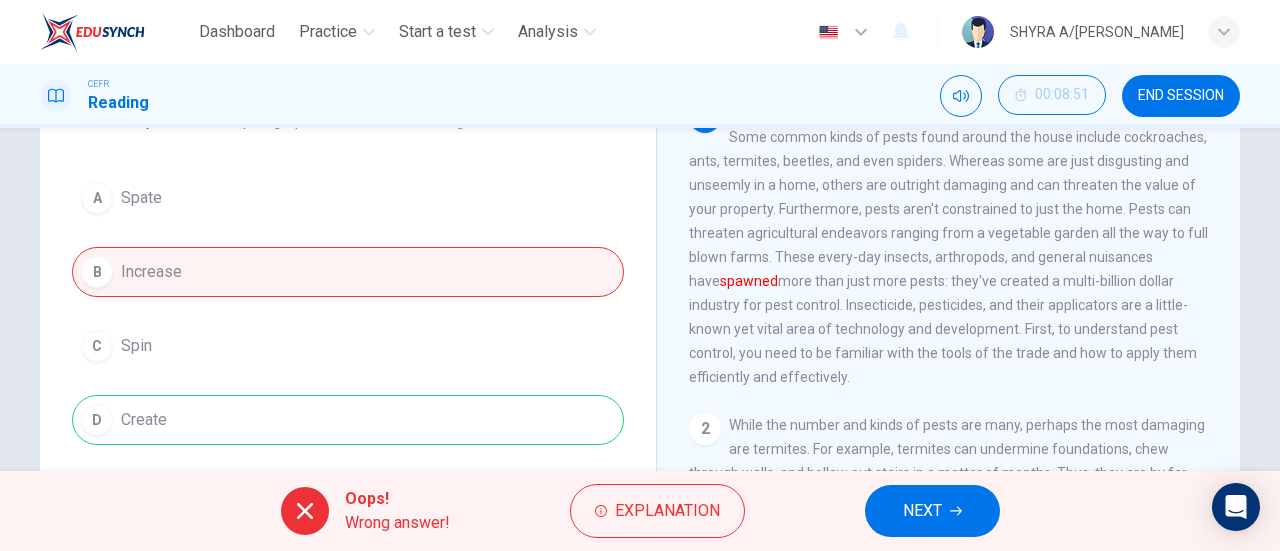 click 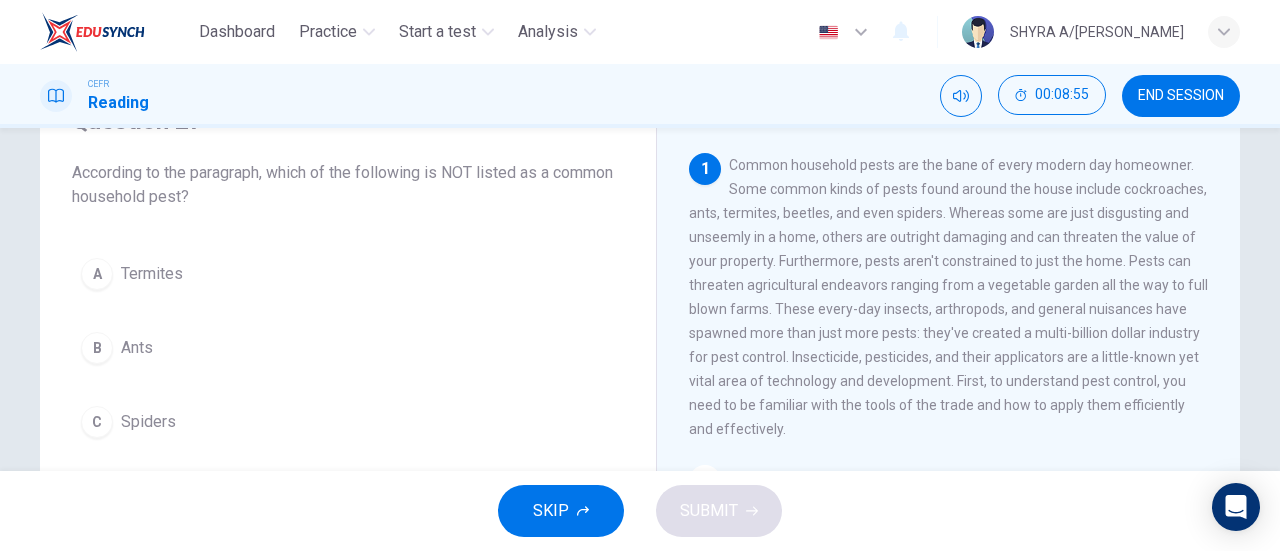 scroll, scrollTop: 106, scrollLeft: 0, axis: vertical 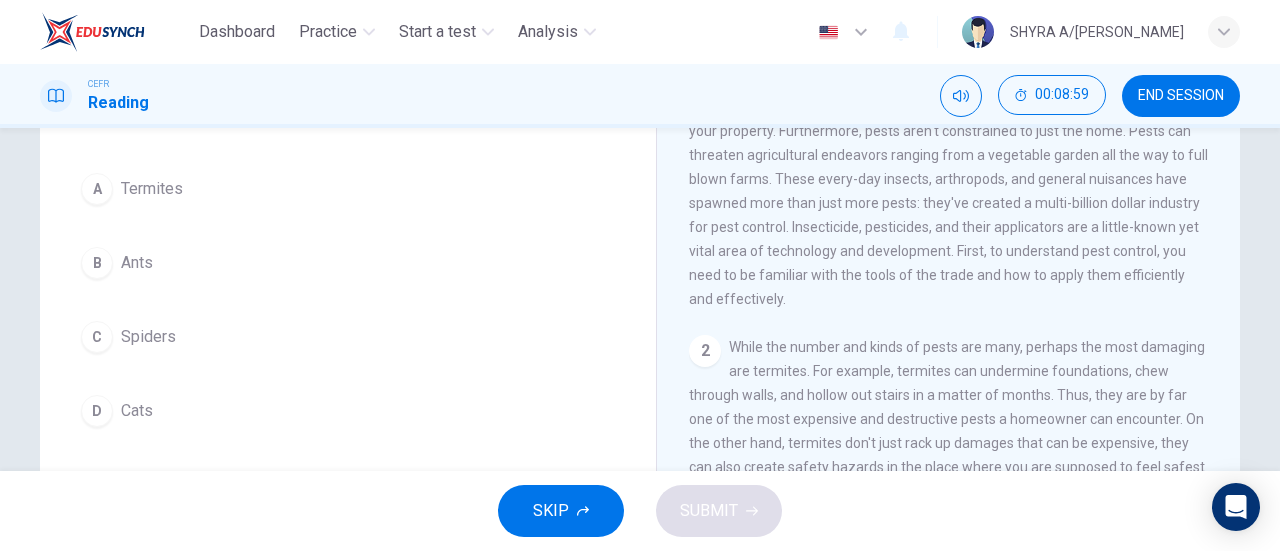 click on "D" at bounding box center (97, 411) 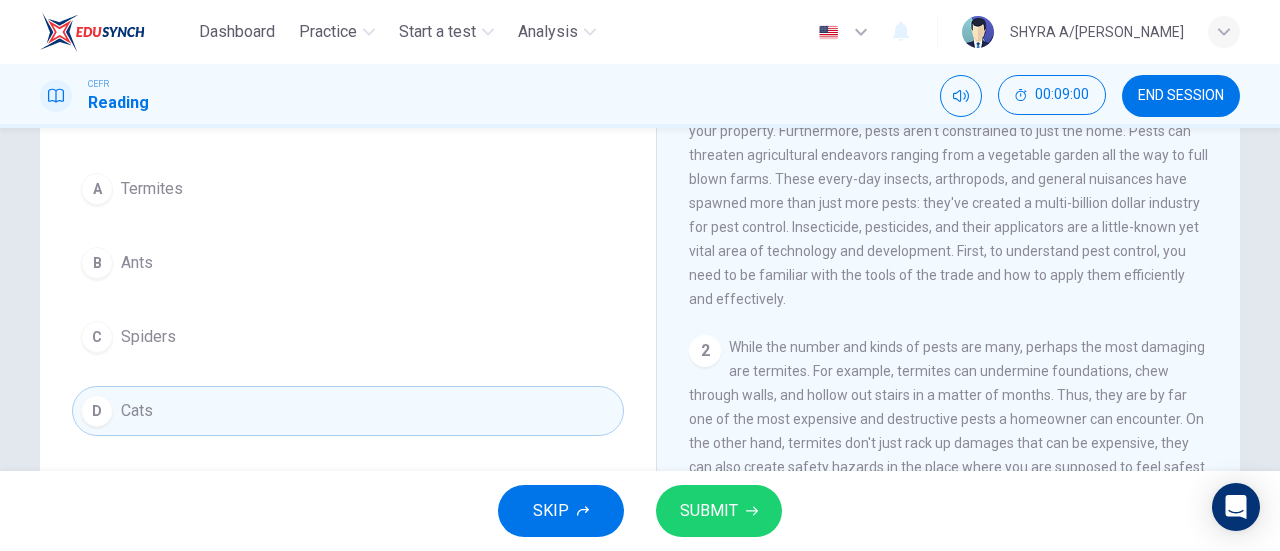 click 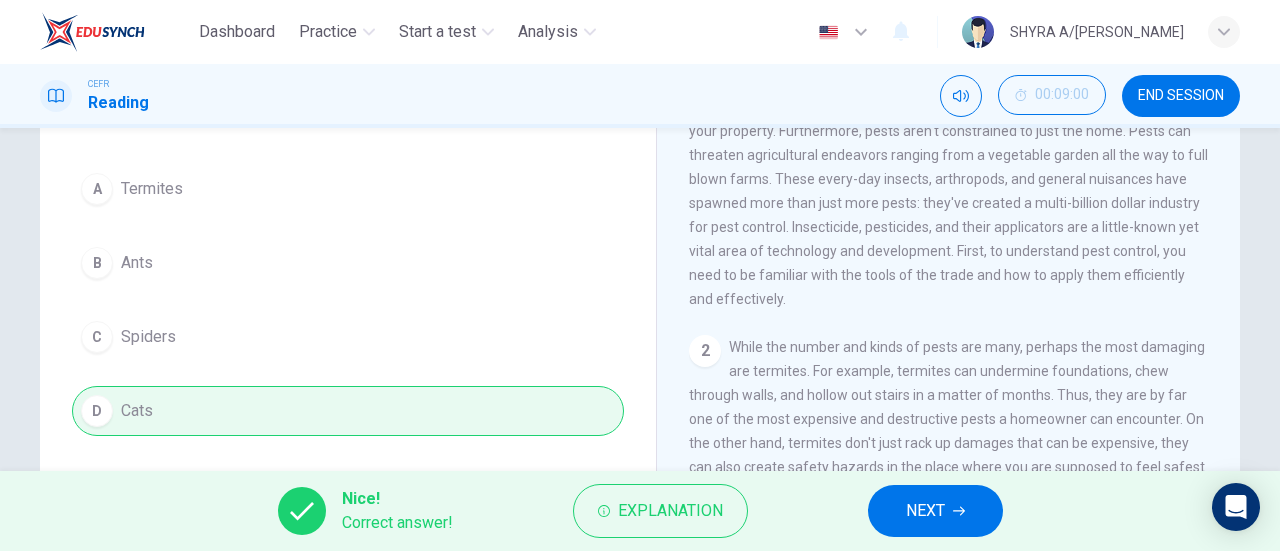 click on "NEXT" at bounding box center [925, 511] 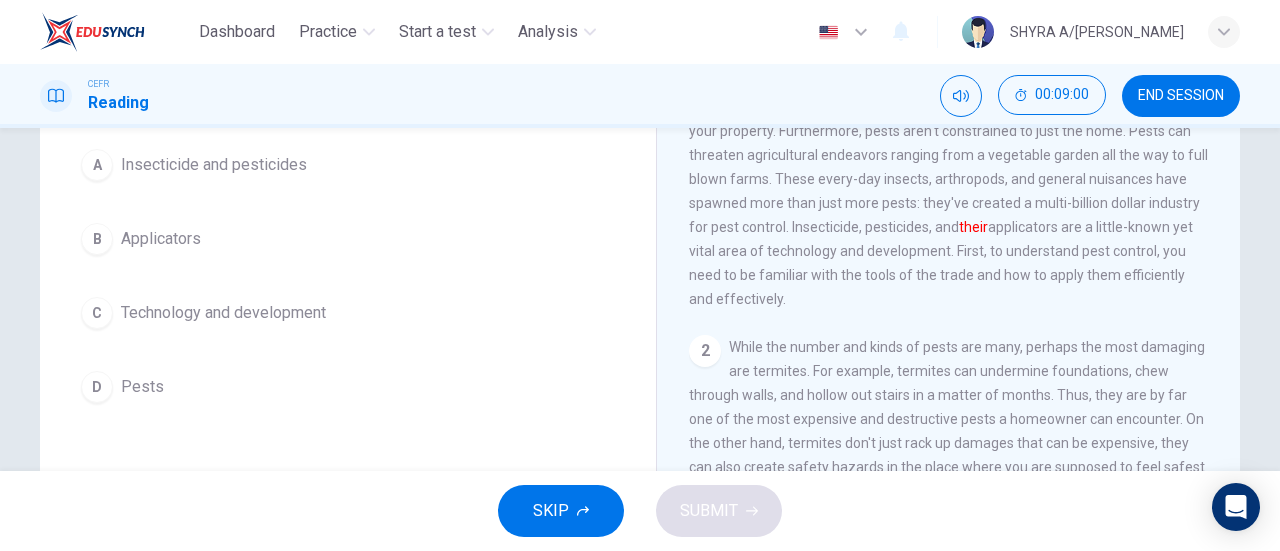 scroll, scrollTop: 164, scrollLeft: 0, axis: vertical 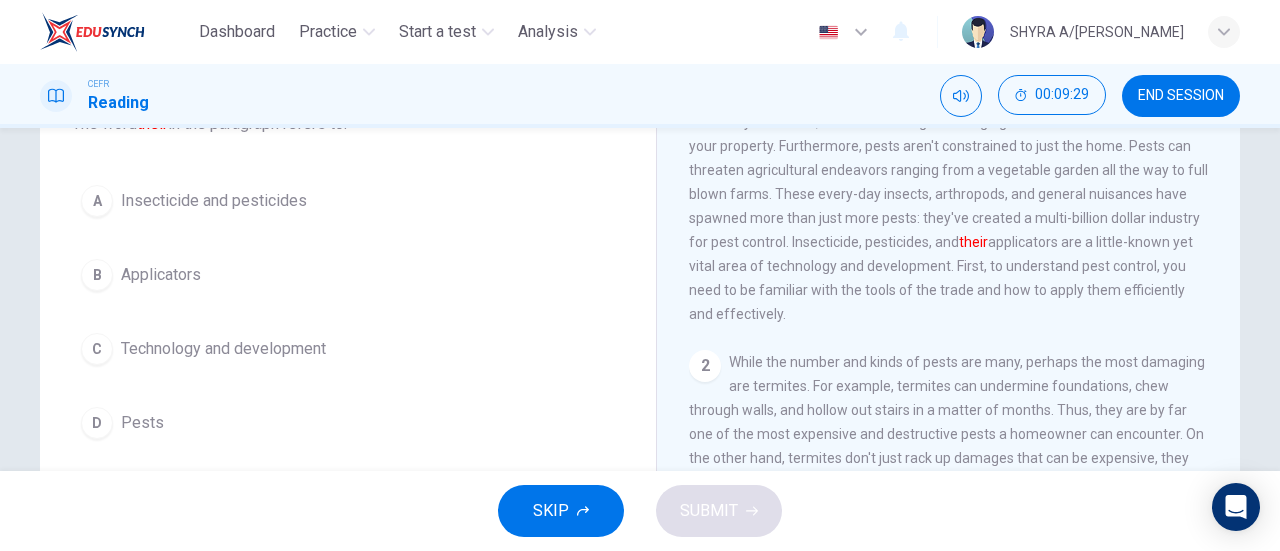click on "Technology and development" at bounding box center [223, 349] 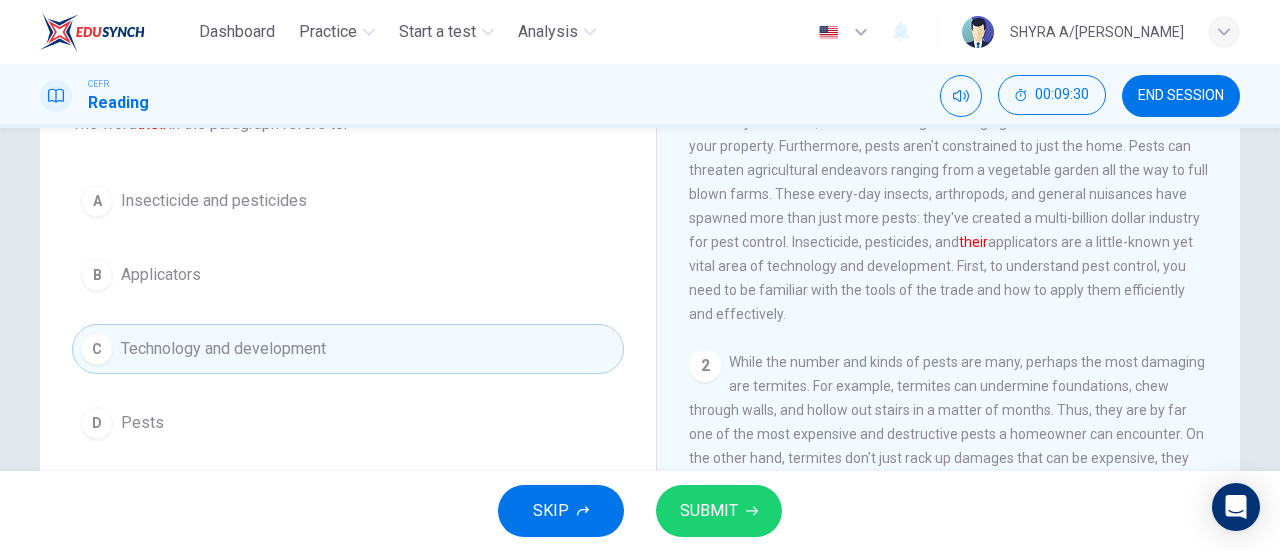 click 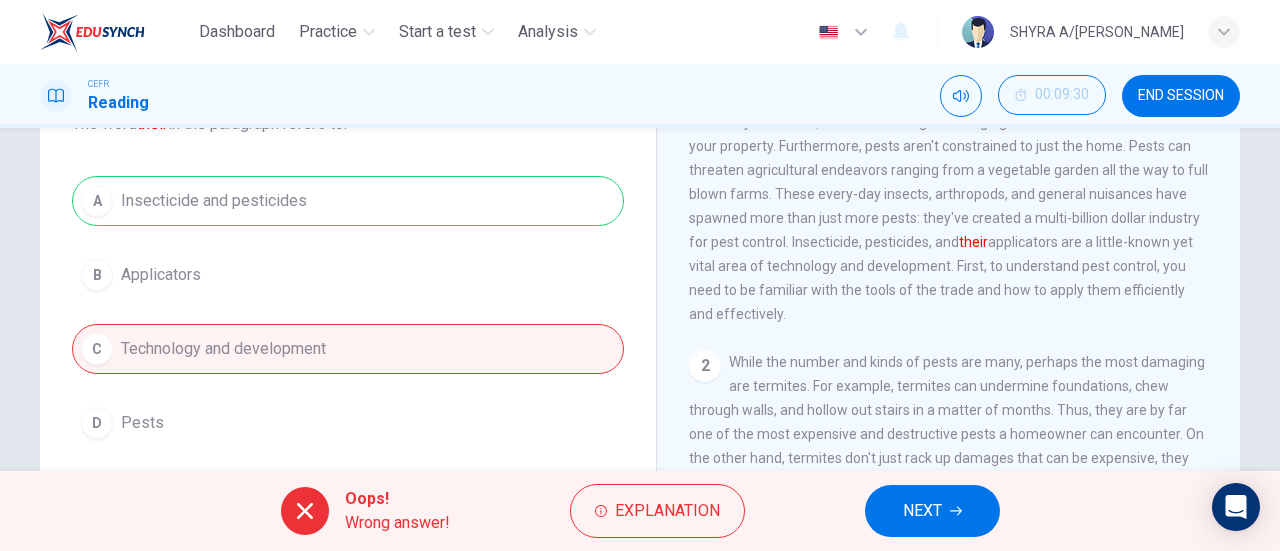click 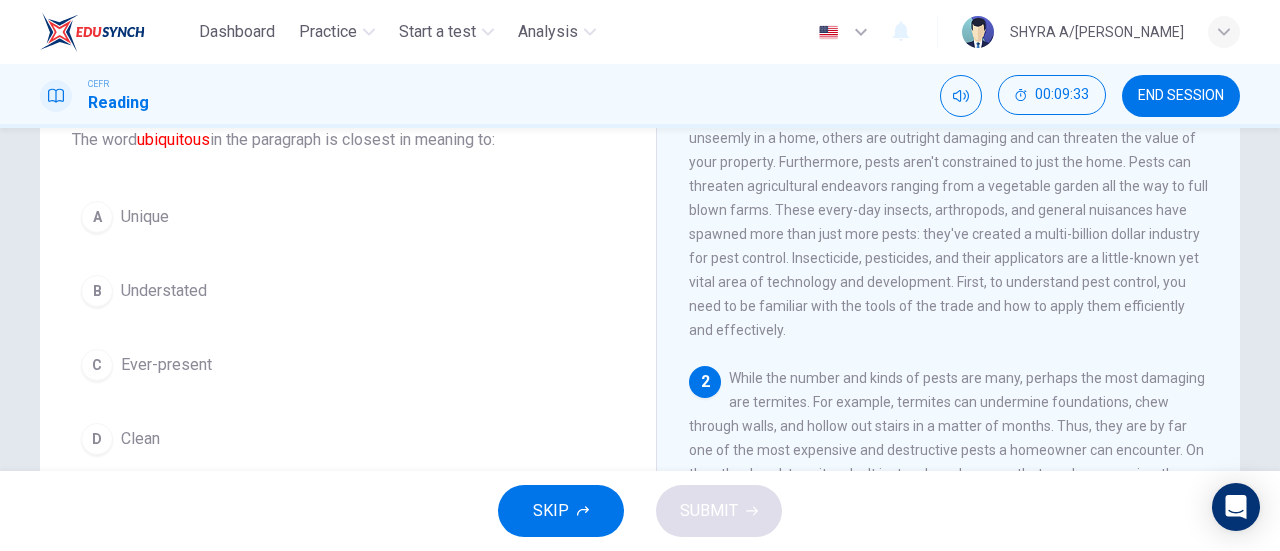 scroll, scrollTop: 140, scrollLeft: 0, axis: vertical 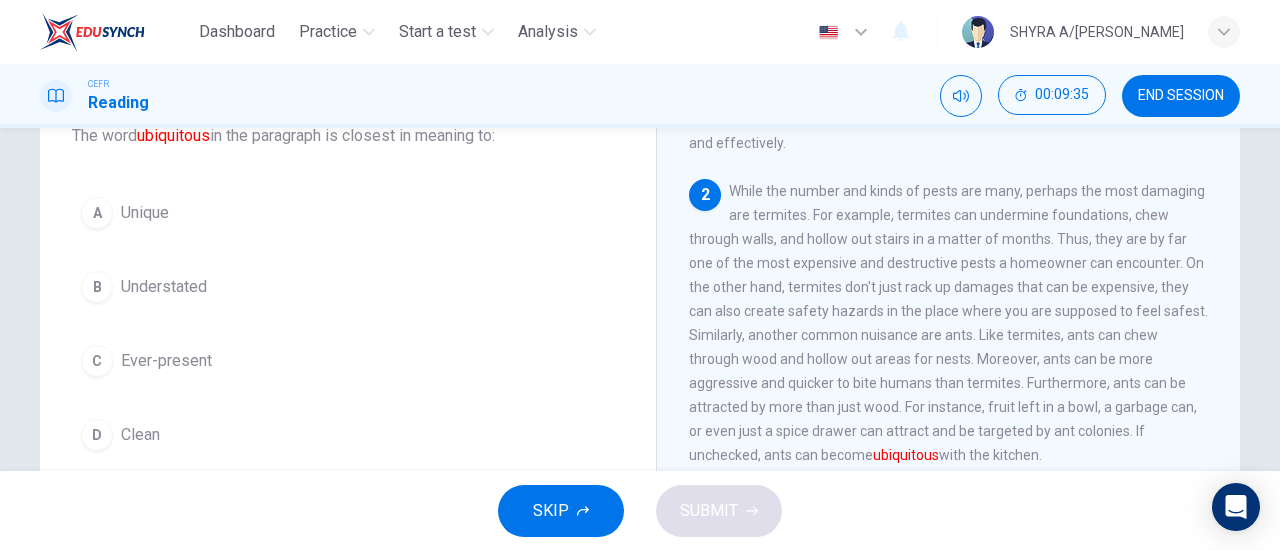 click on "Unique" at bounding box center (145, 213) 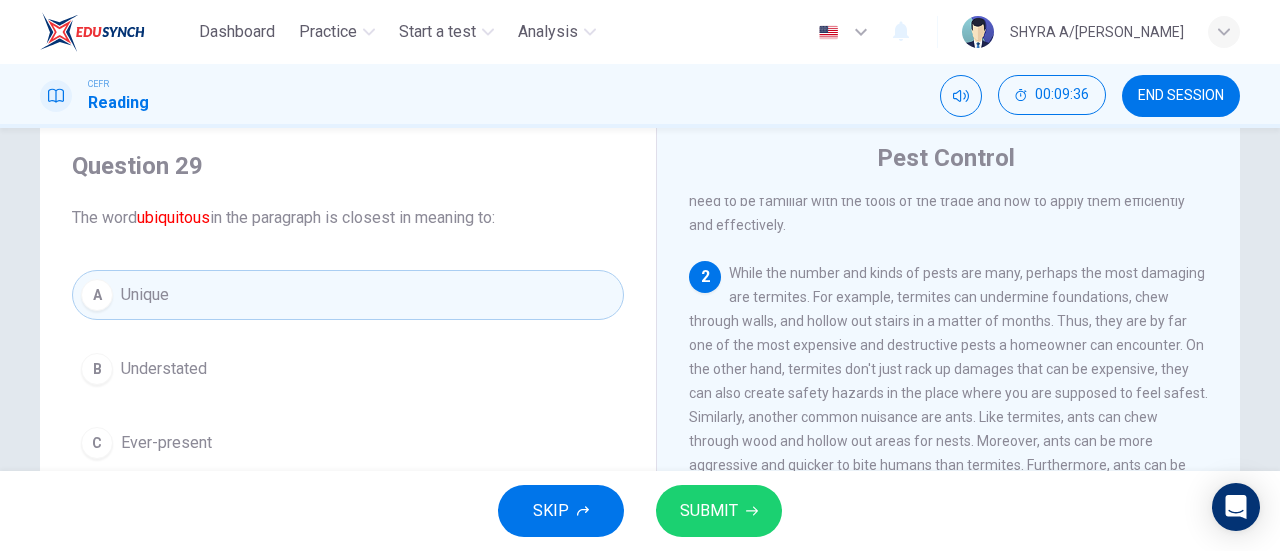 scroll, scrollTop: 53, scrollLeft: 0, axis: vertical 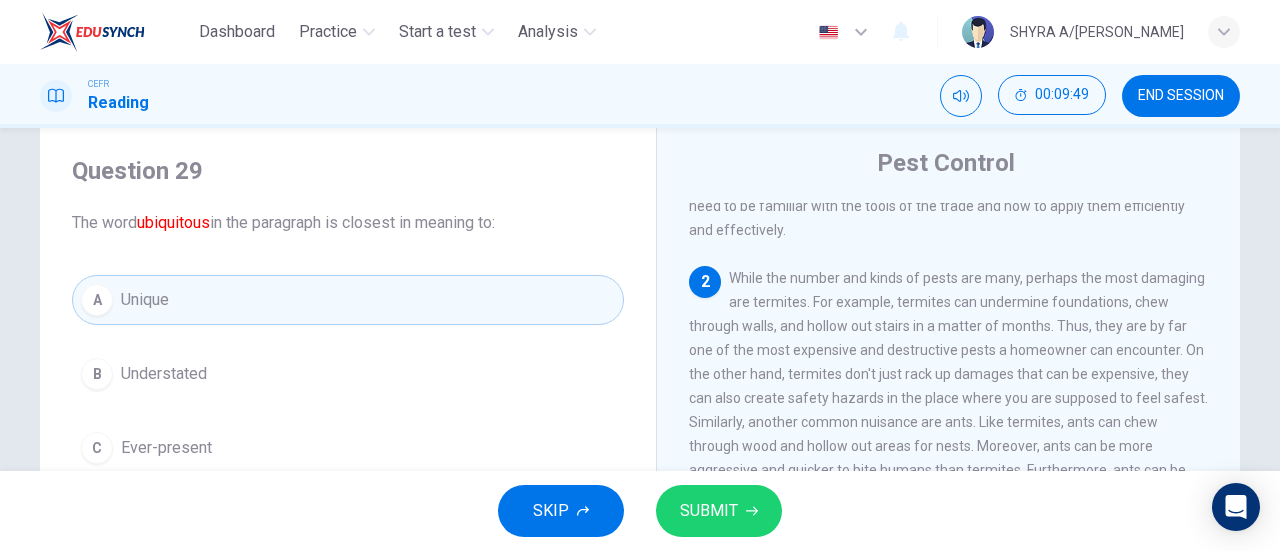 click on "SUBMIT" at bounding box center (709, 511) 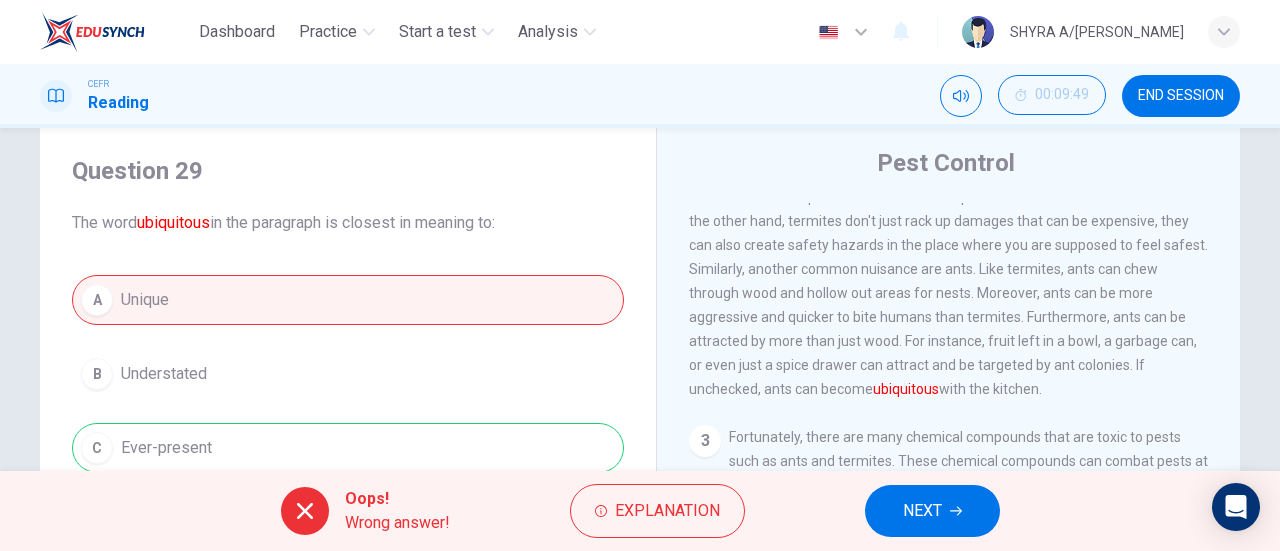 scroll, scrollTop: 414, scrollLeft: 0, axis: vertical 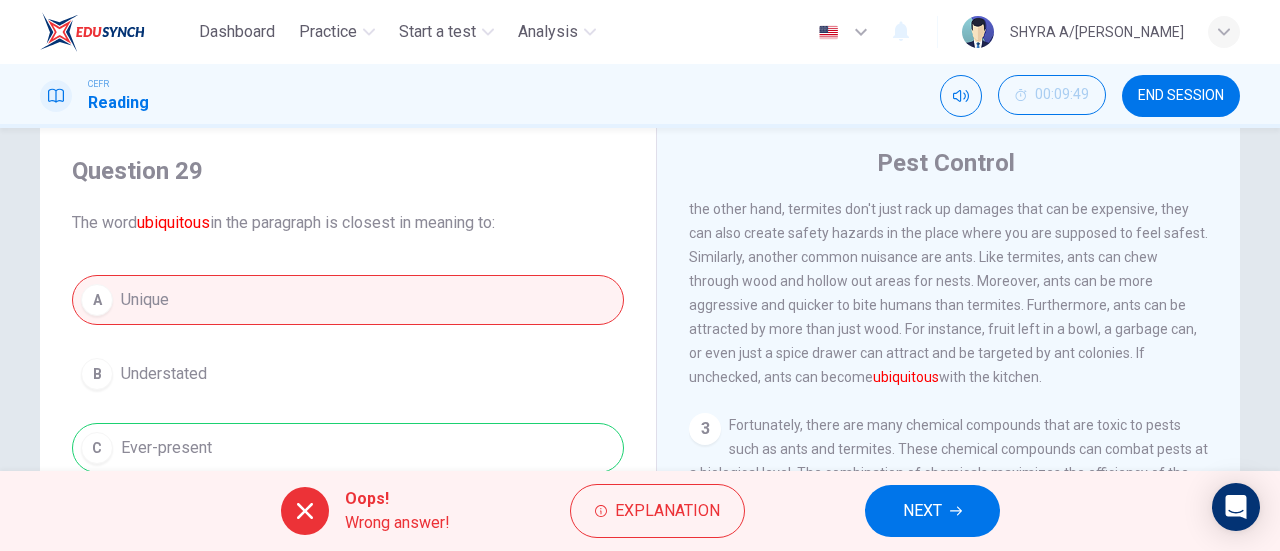 click 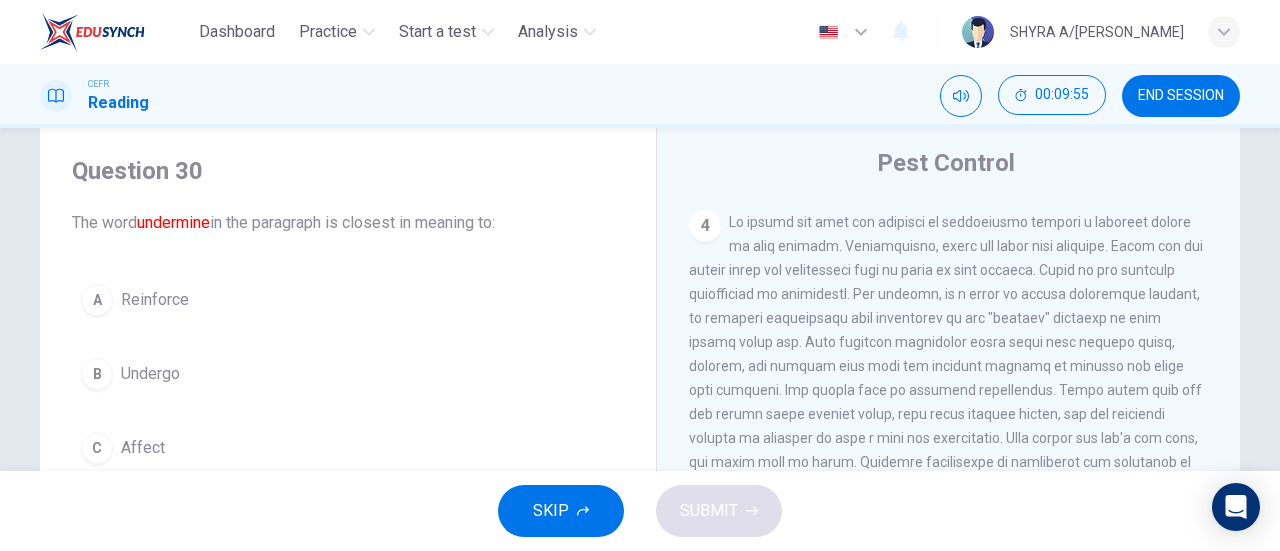 scroll, scrollTop: 968, scrollLeft: 0, axis: vertical 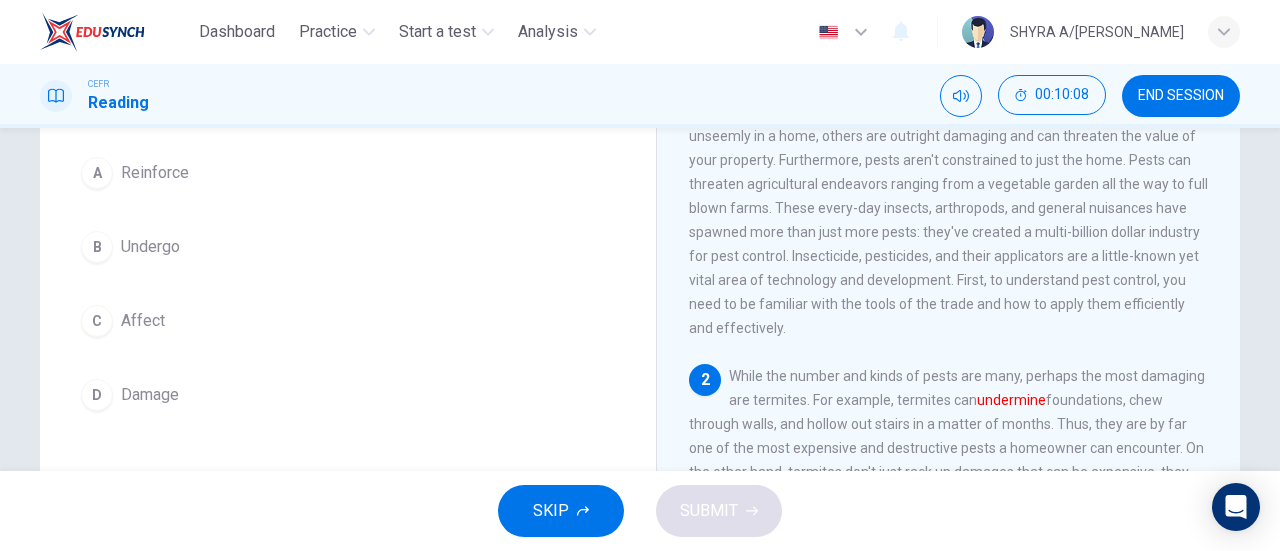 click on "Affect" at bounding box center (143, 321) 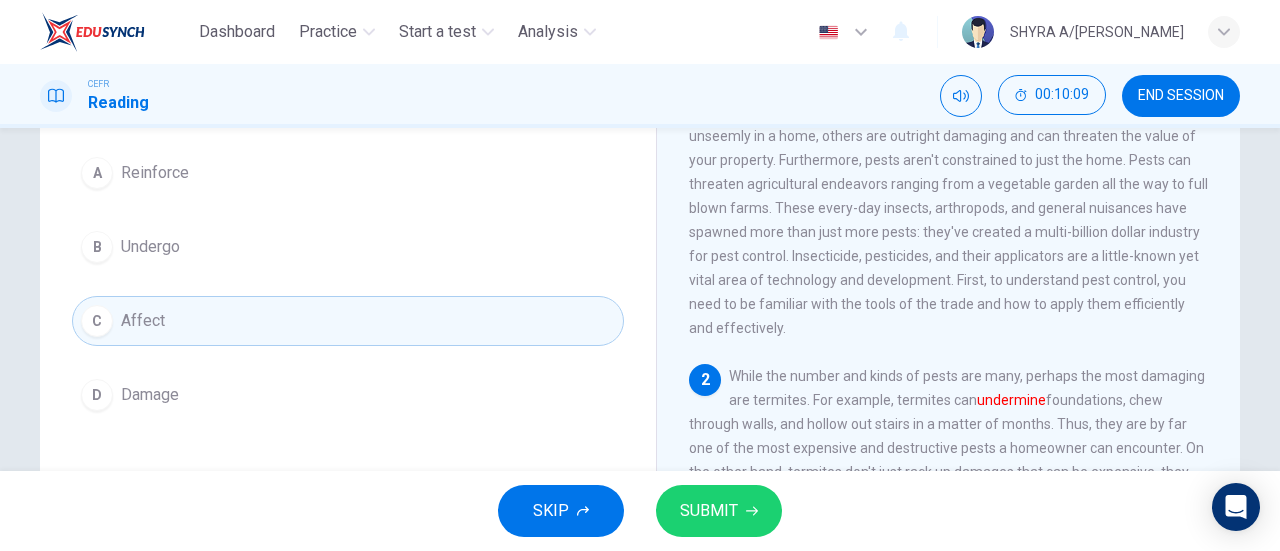 click on "SUBMIT" at bounding box center (709, 511) 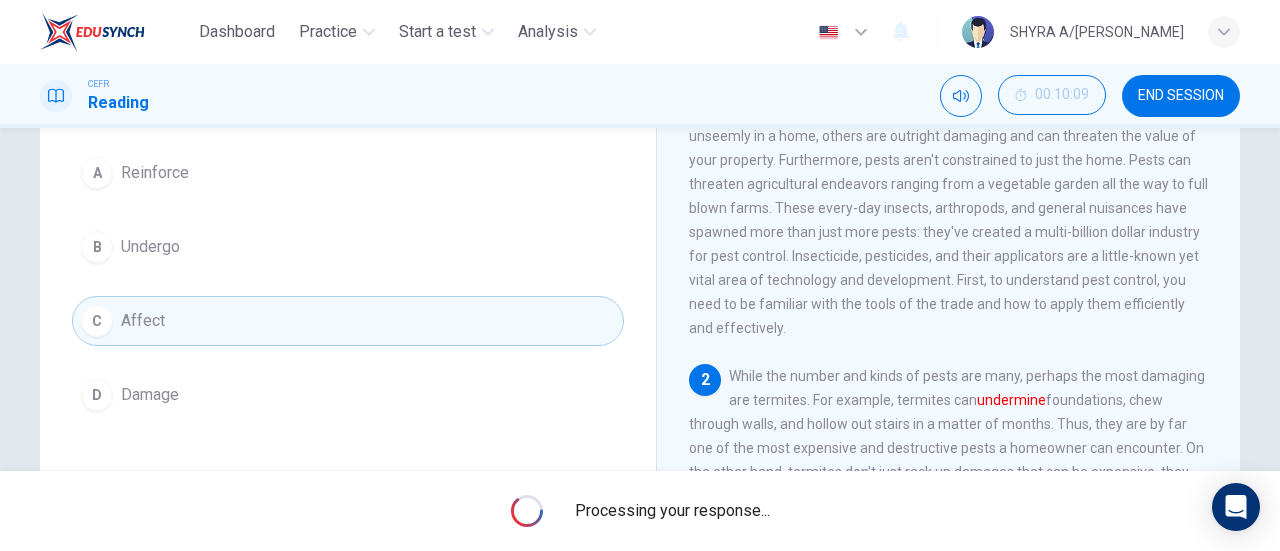 click 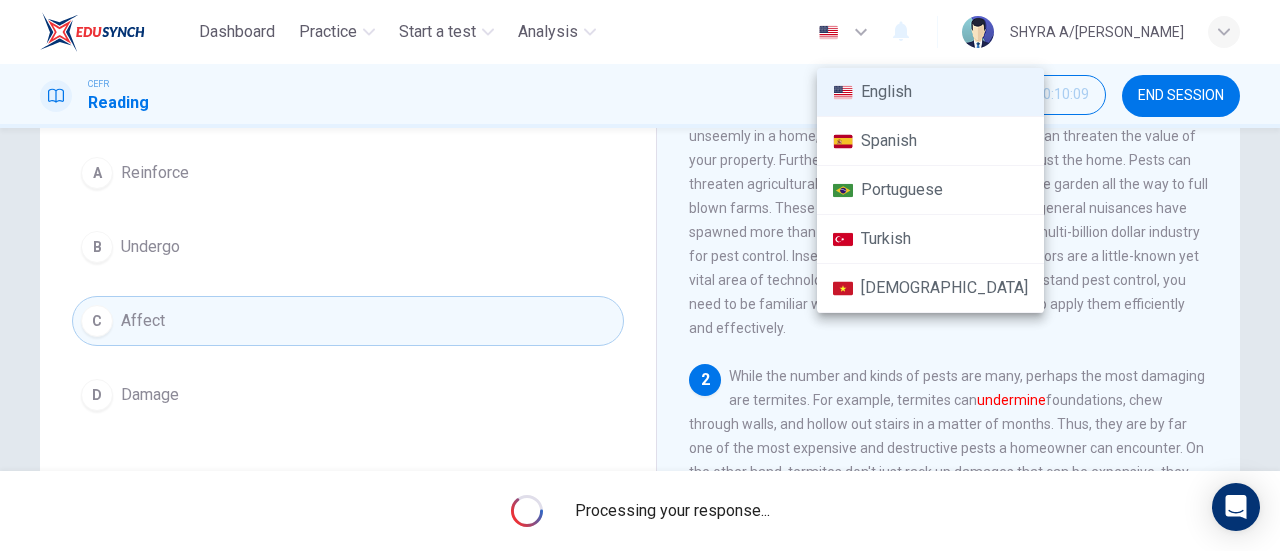 click at bounding box center [640, 275] 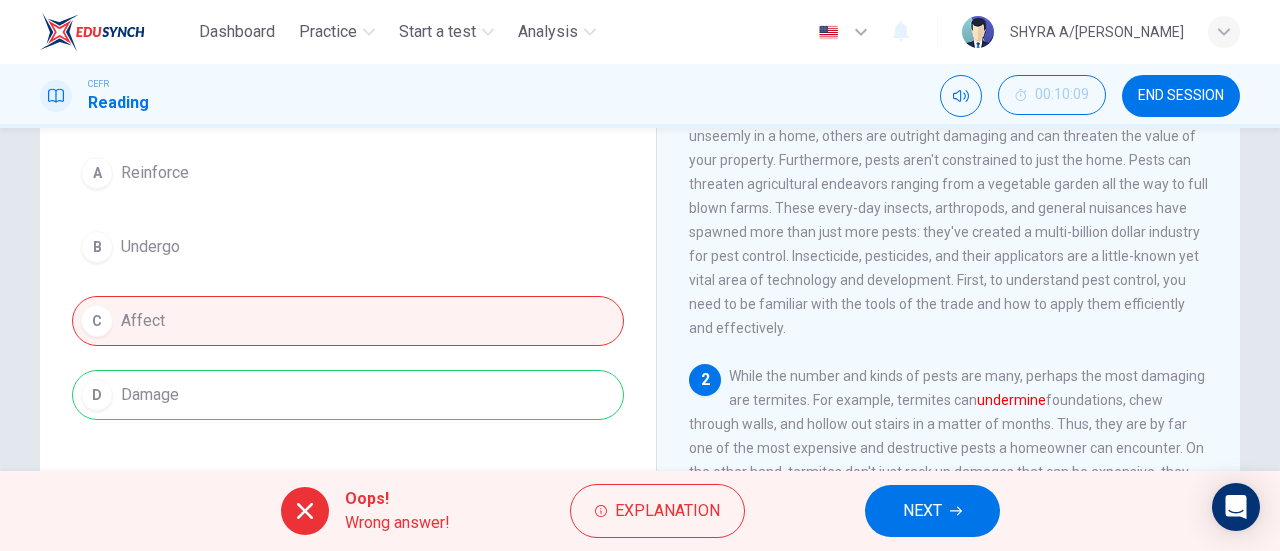 click on "NEXT" at bounding box center (922, 511) 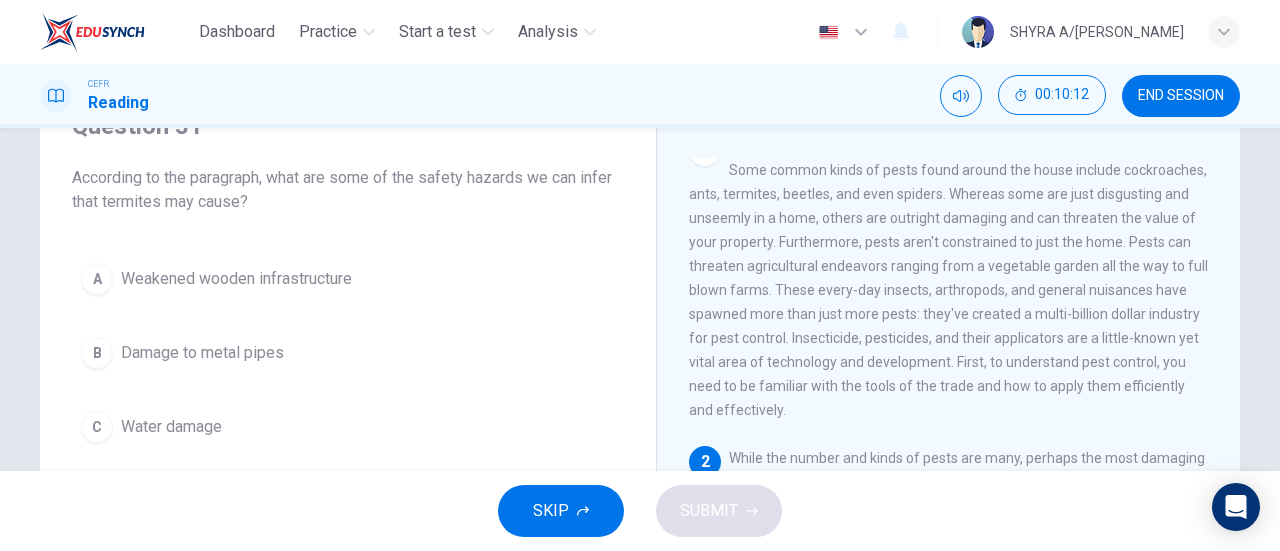 scroll, scrollTop: 97, scrollLeft: 0, axis: vertical 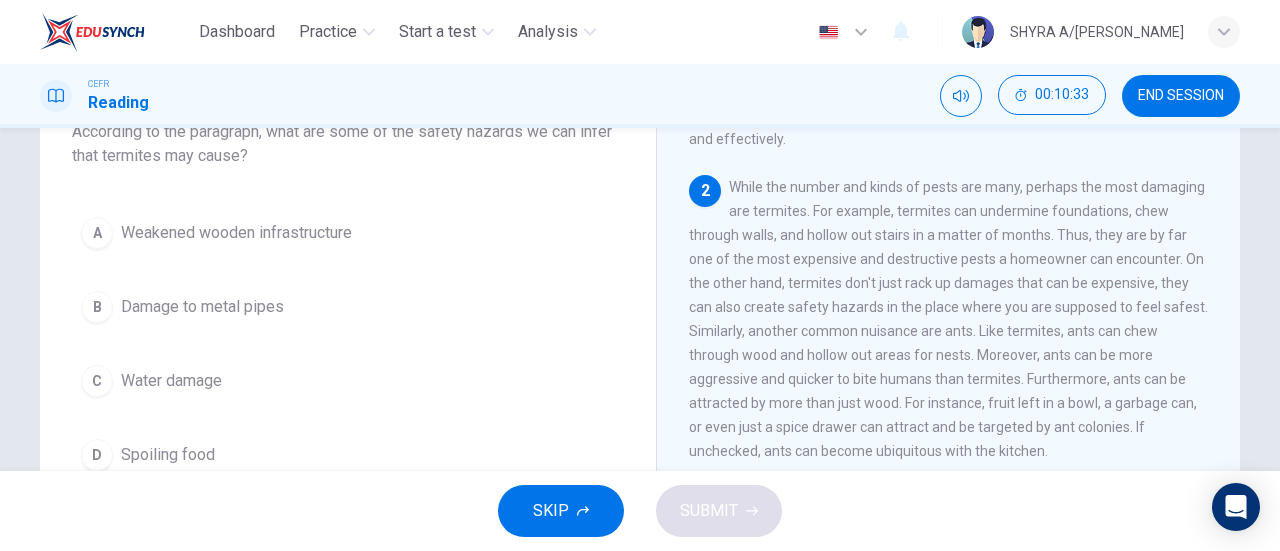 click on "A" at bounding box center [97, 233] 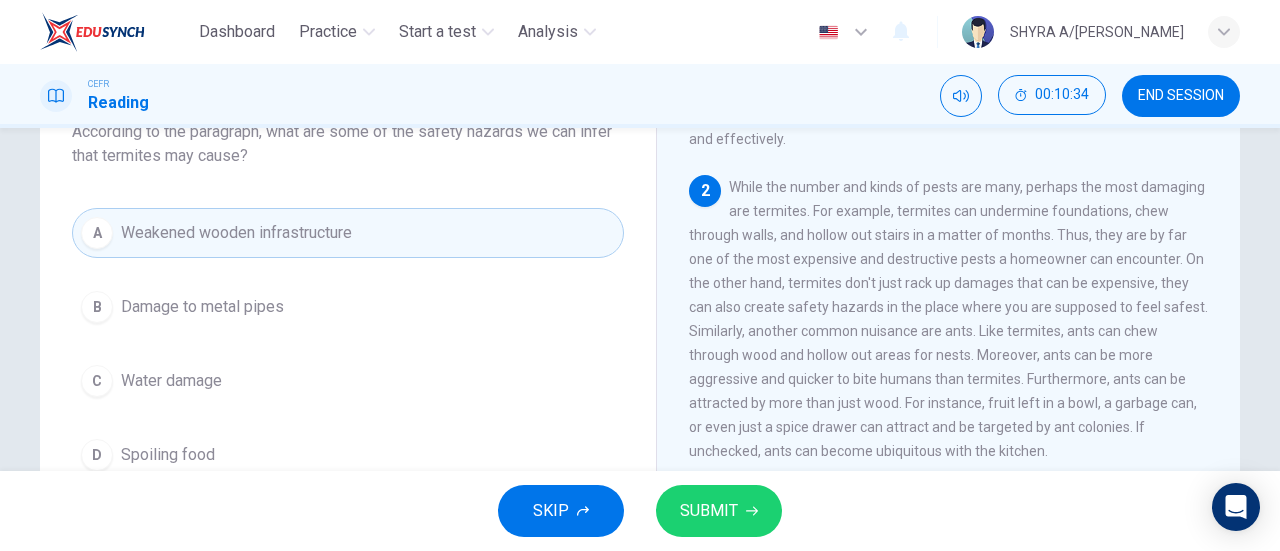click on "SUBMIT" at bounding box center [709, 511] 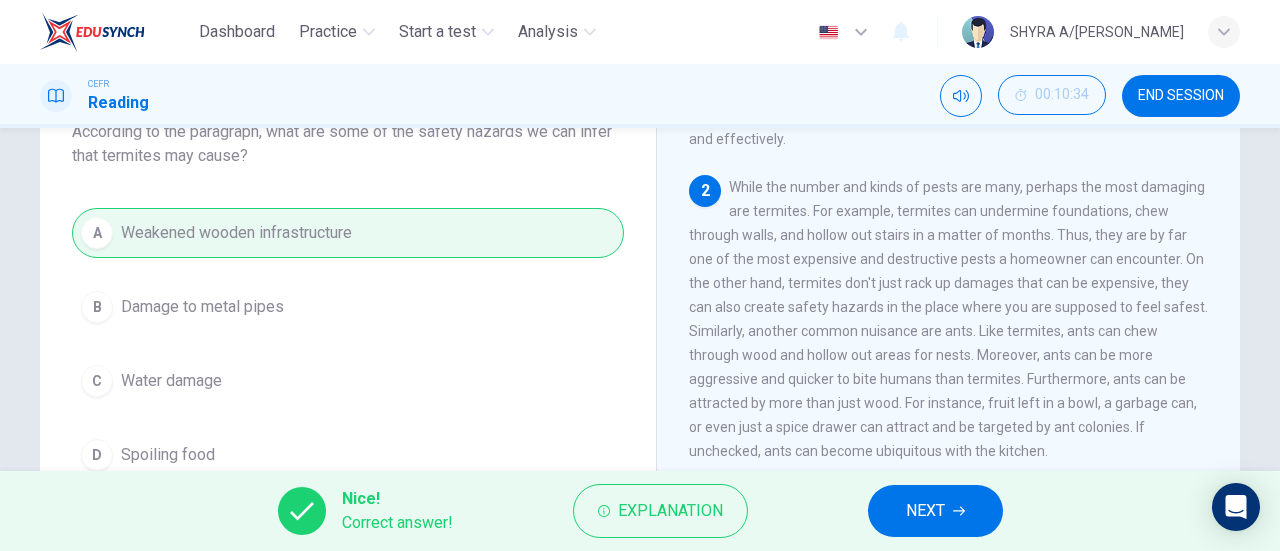 click on "NEXT" at bounding box center (925, 511) 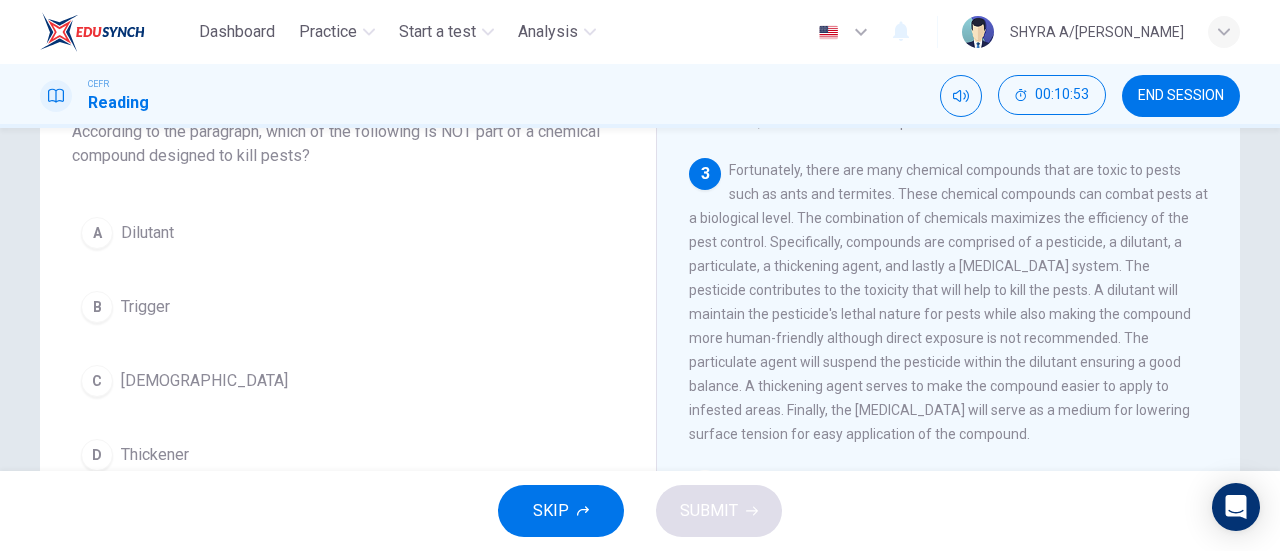 scroll, scrollTop: 585, scrollLeft: 0, axis: vertical 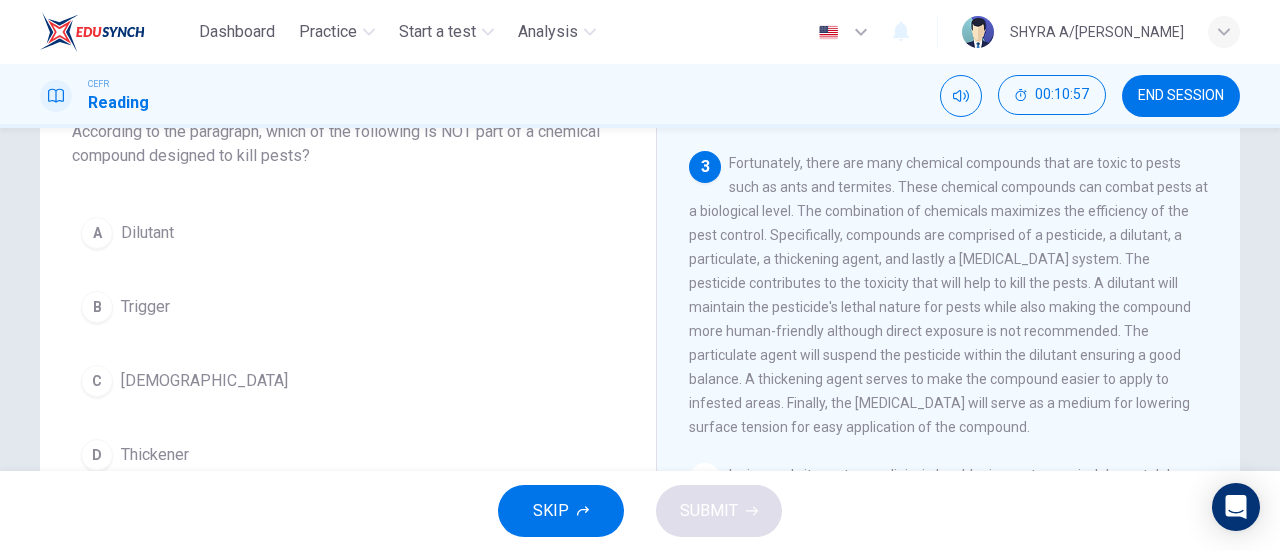 click on "Trigger" at bounding box center (145, 307) 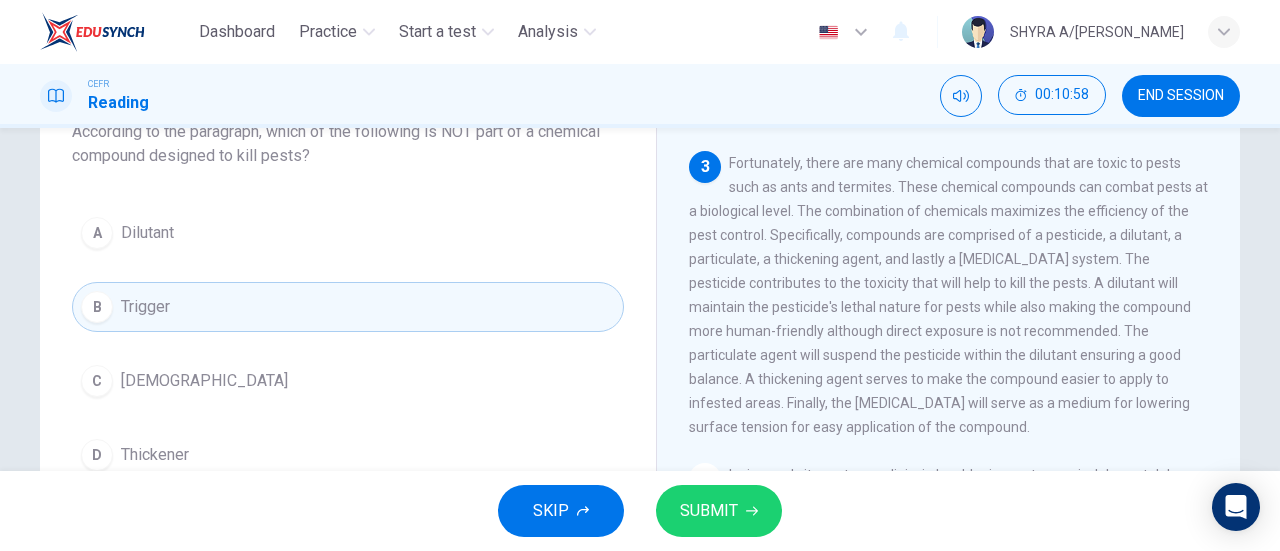 click 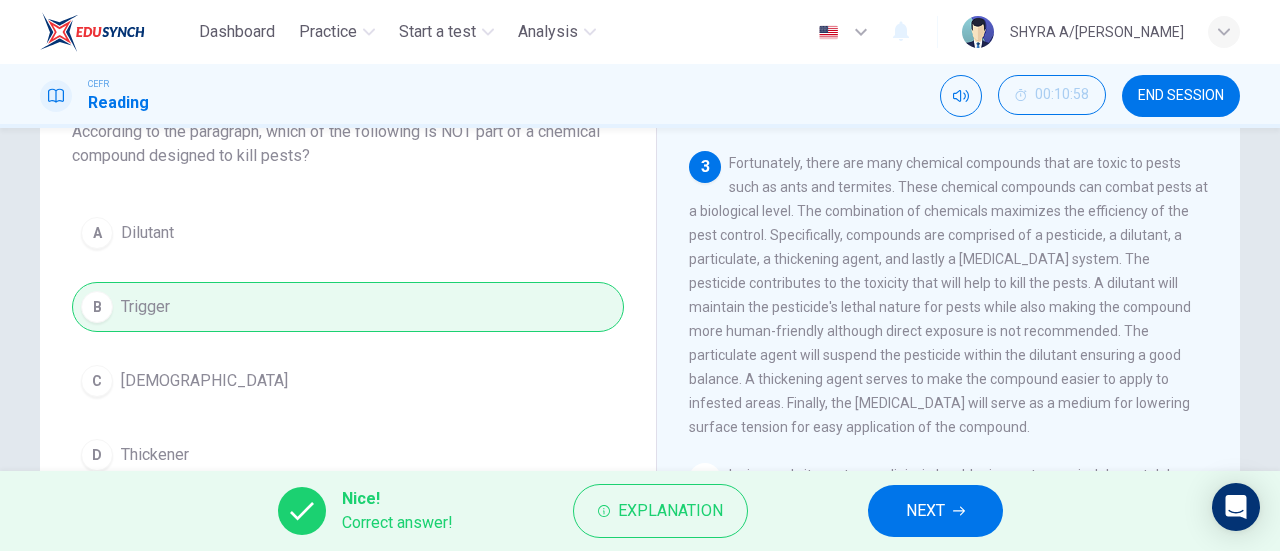 click on "NEXT" at bounding box center (925, 511) 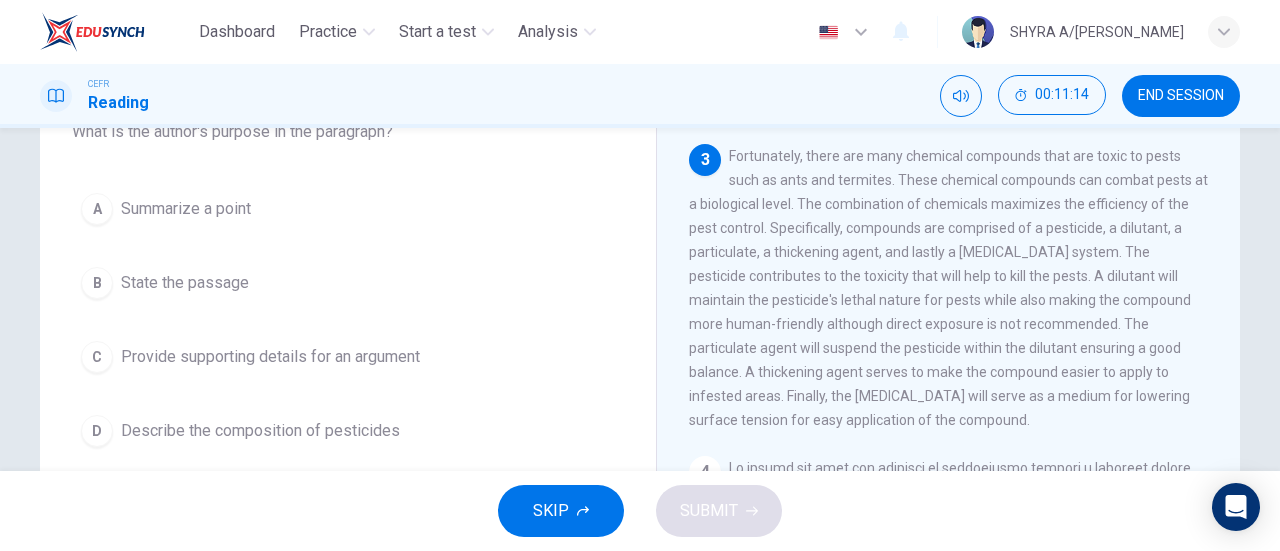 scroll, scrollTop: 600, scrollLeft: 0, axis: vertical 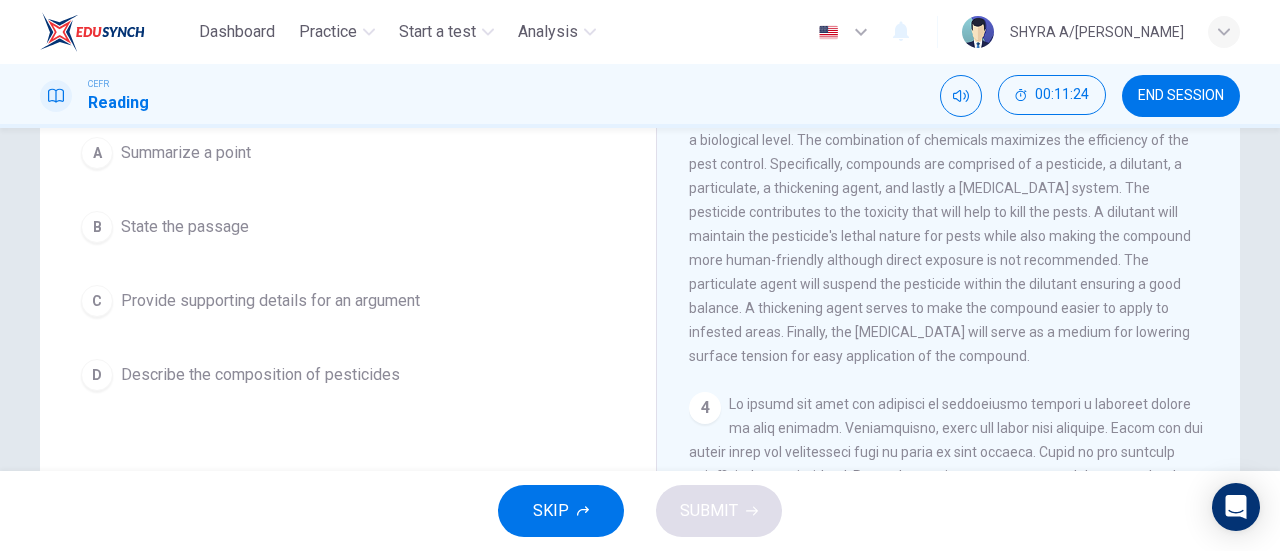 click on "Describe the composition of pesticides" at bounding box center [260, 375] 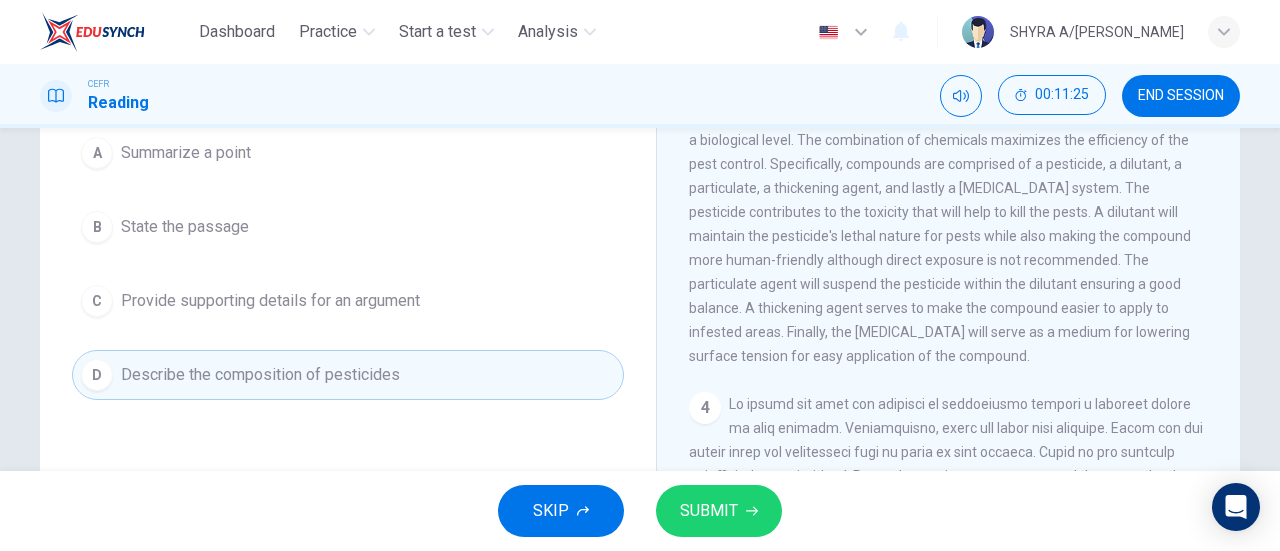 click on "SUBMIT" at bounding box center [709, 511] 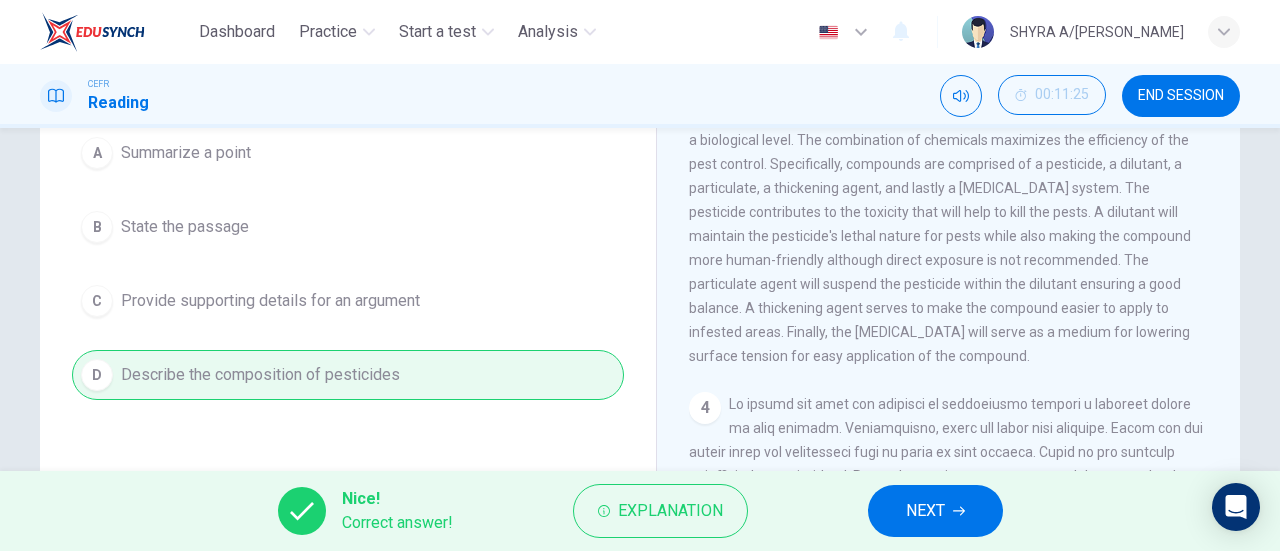 click 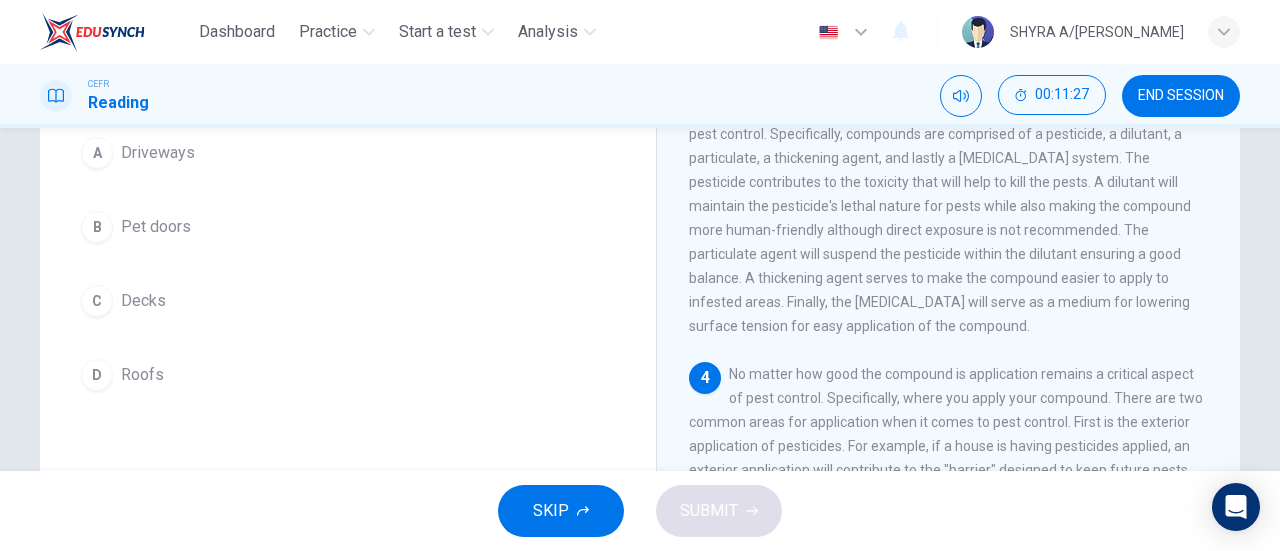 scroll, scrollTop: 641, scrollLeft: 0, axis: vertical 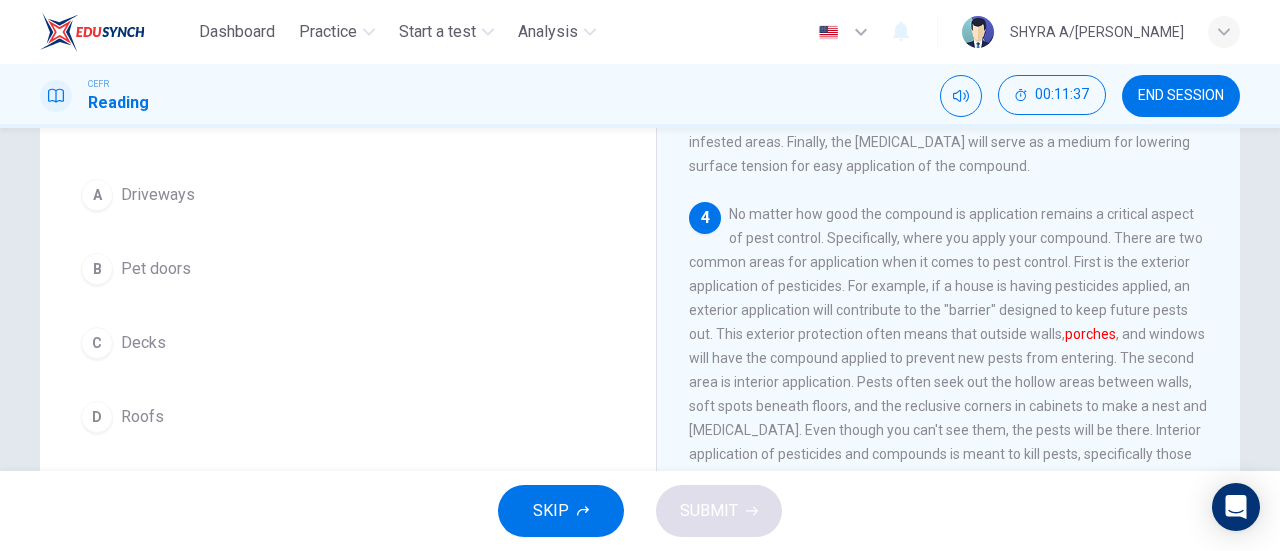 click on "C" at bounding box center (97, 343) 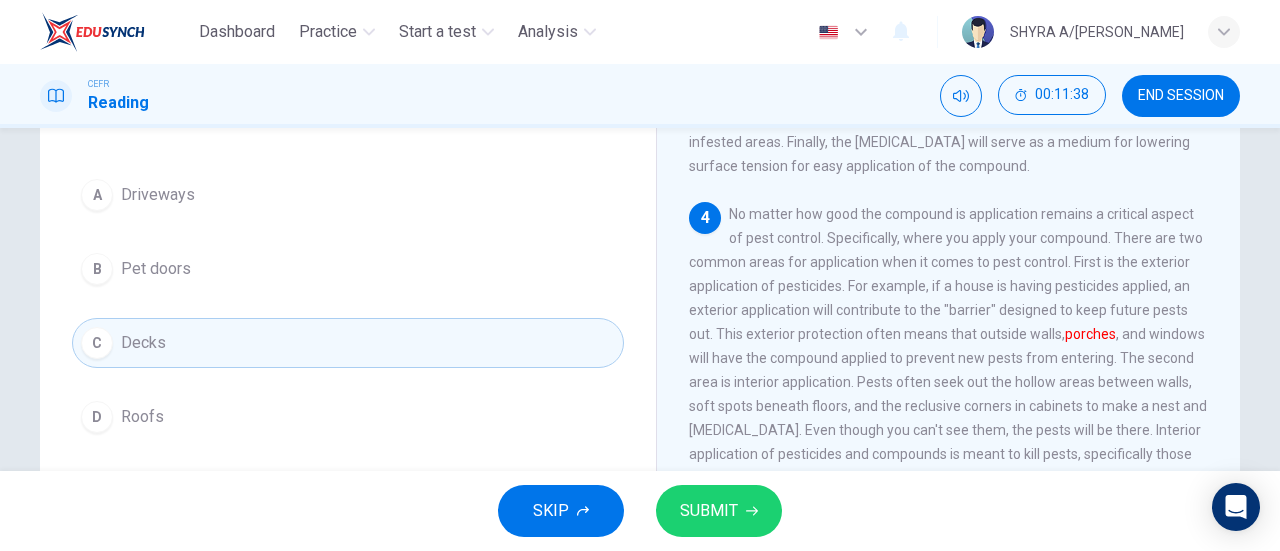 click 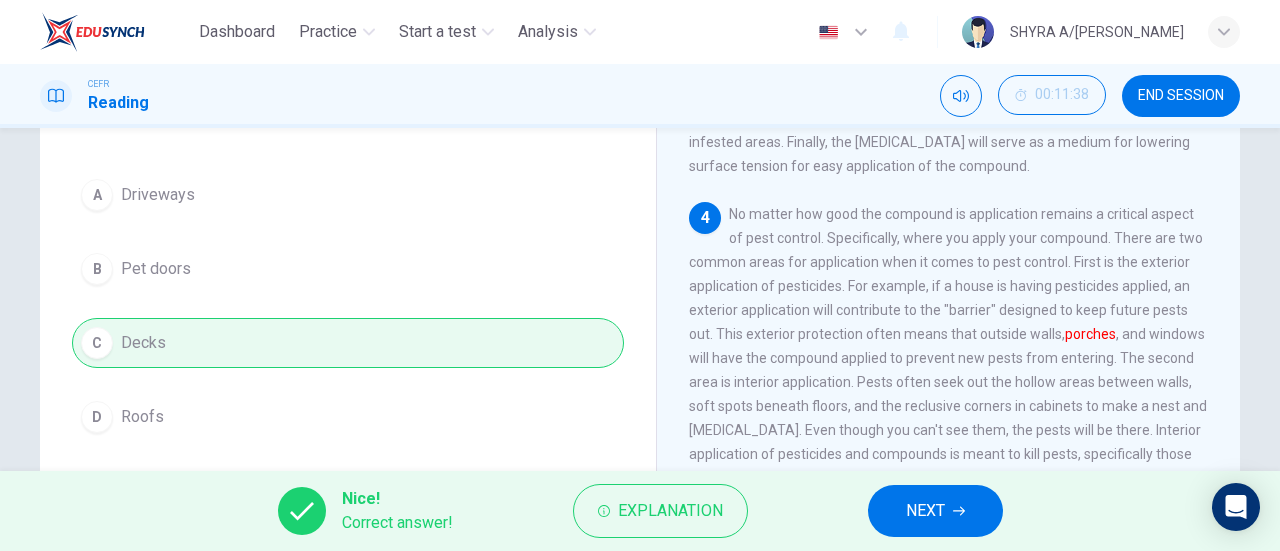 click on "NEXT" at bounding box center [925, 511] 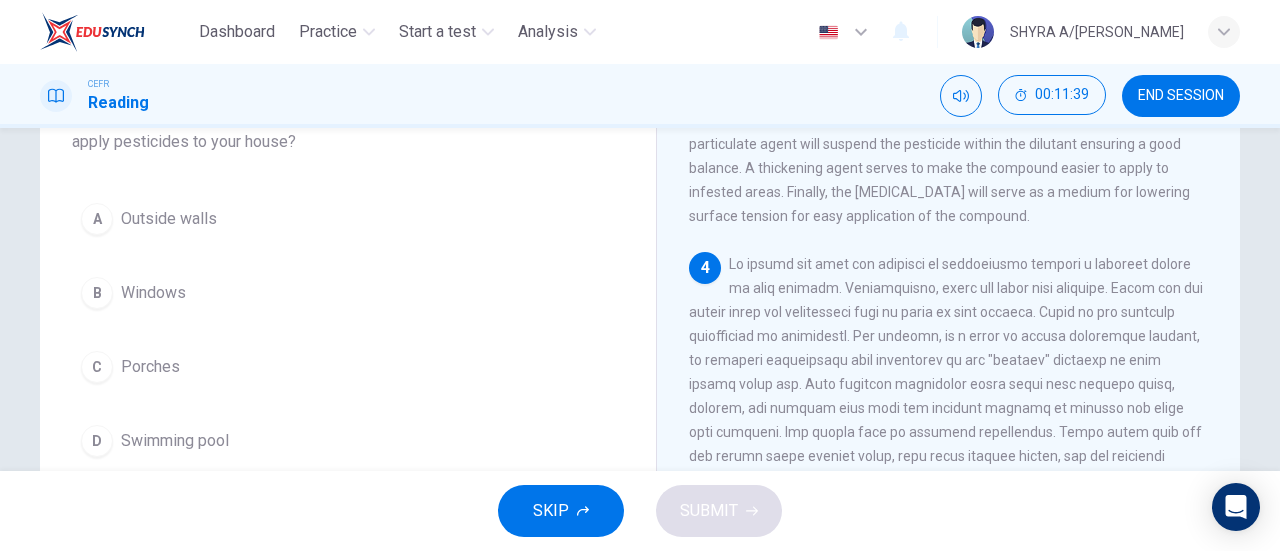 scroll, scrollTop: 775, scrollLeft: 0, axis: vertical 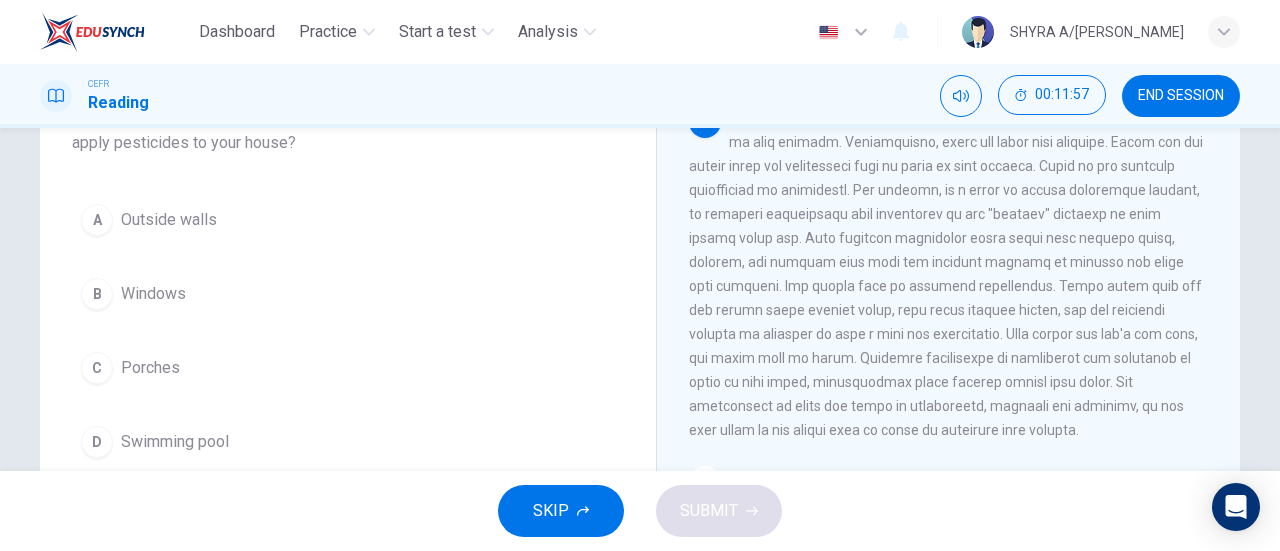 click on "D" at bounding box center [97, 442] 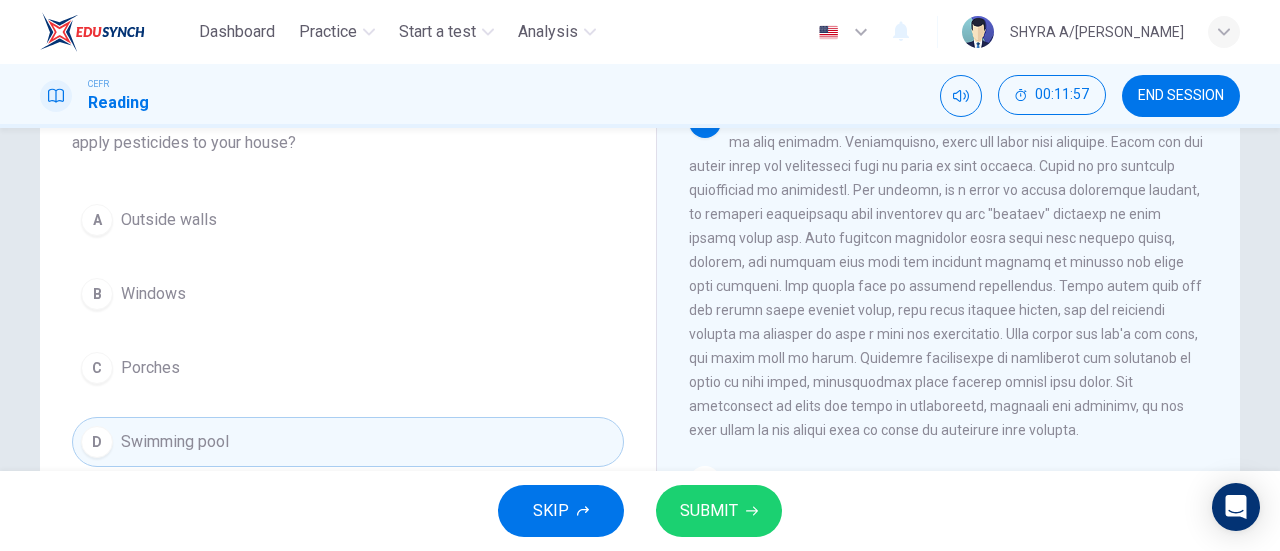 click 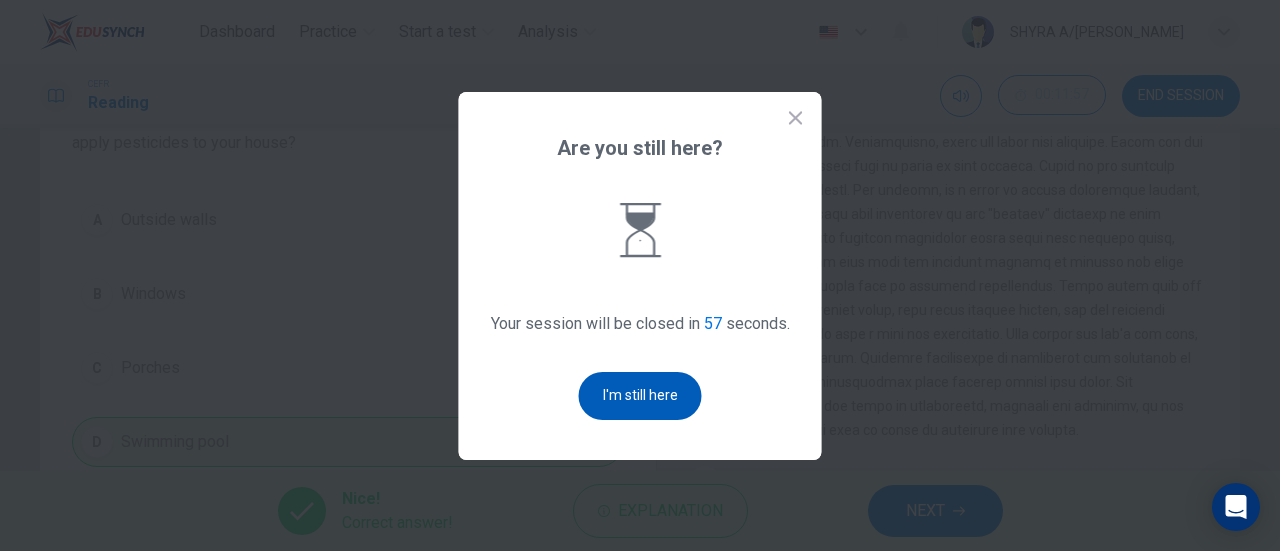 click on "I'm still here" at bounding box center (640, 396) 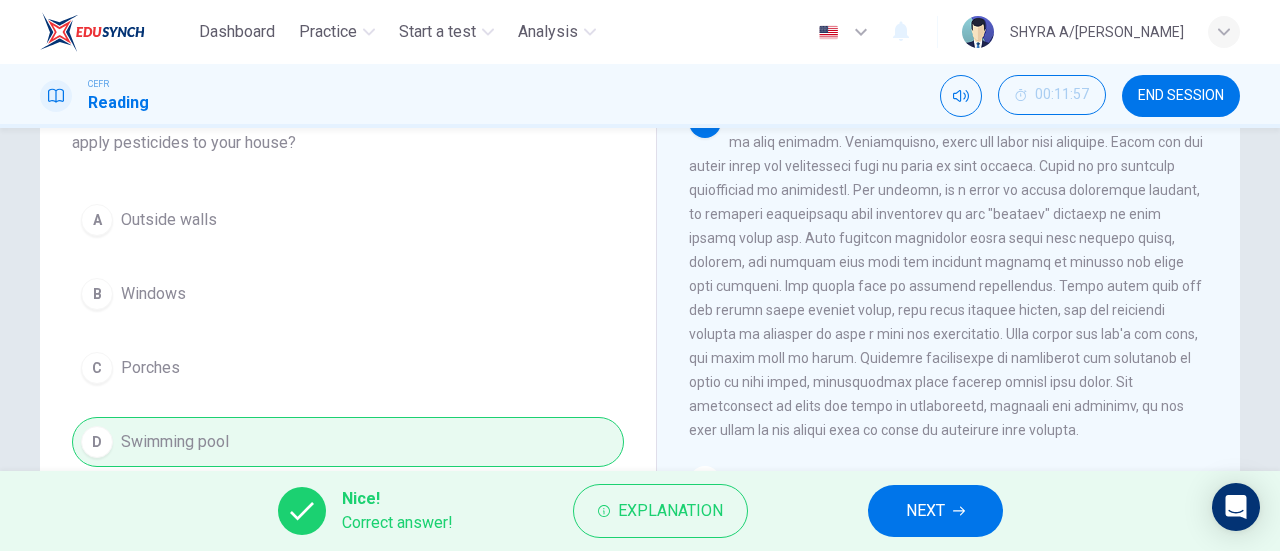 click on "NEXT" at bounding box center [935, 511] 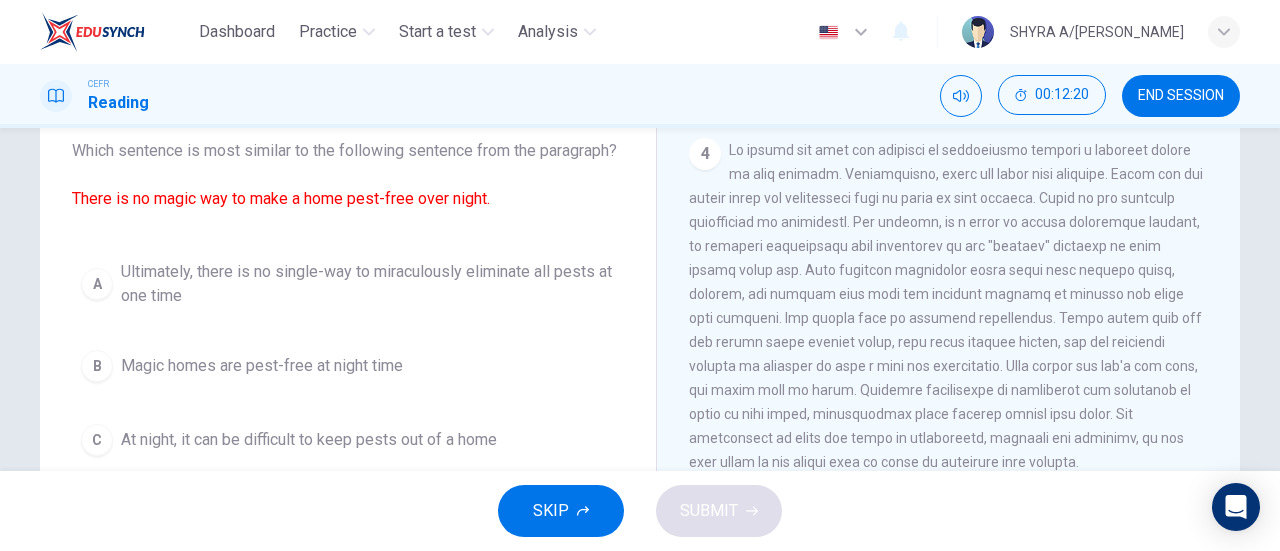 scroll, scrollTop: 149, scrollLeft: 0, axis: vertical 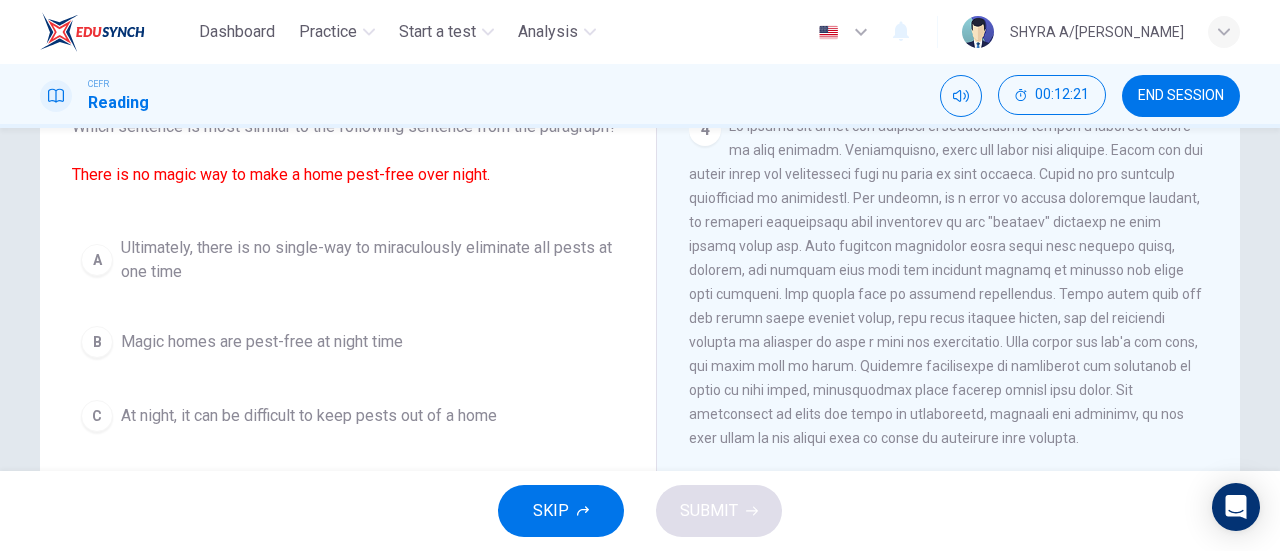 click on "A" at bounding box center (97, 260) 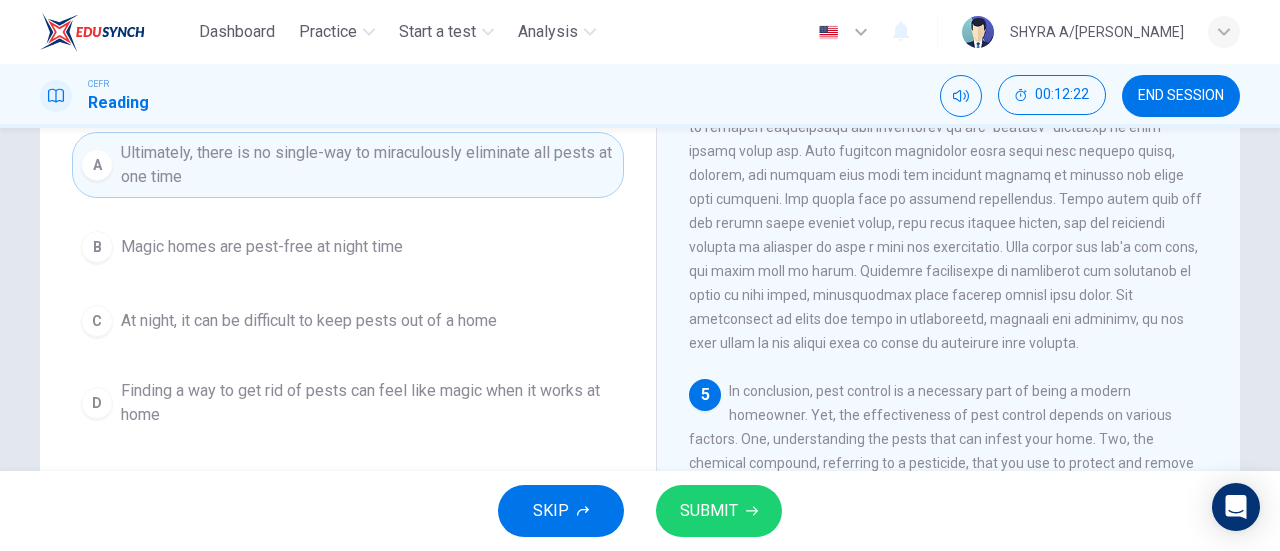 scroll, scrollTop: 252, scrollLeft: 0, axis: vertical 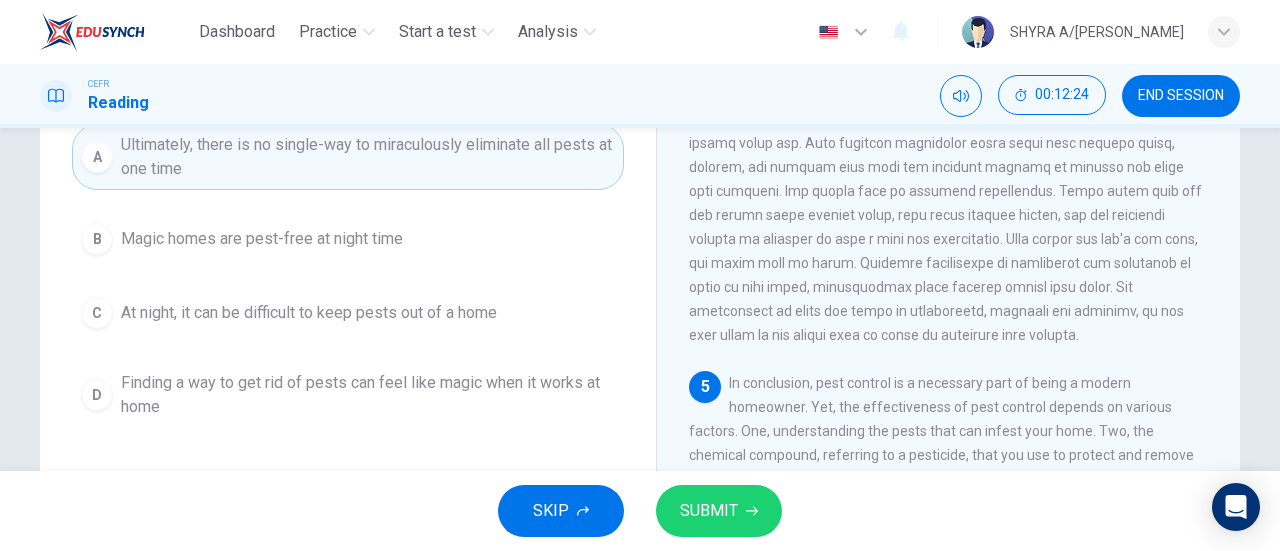 click 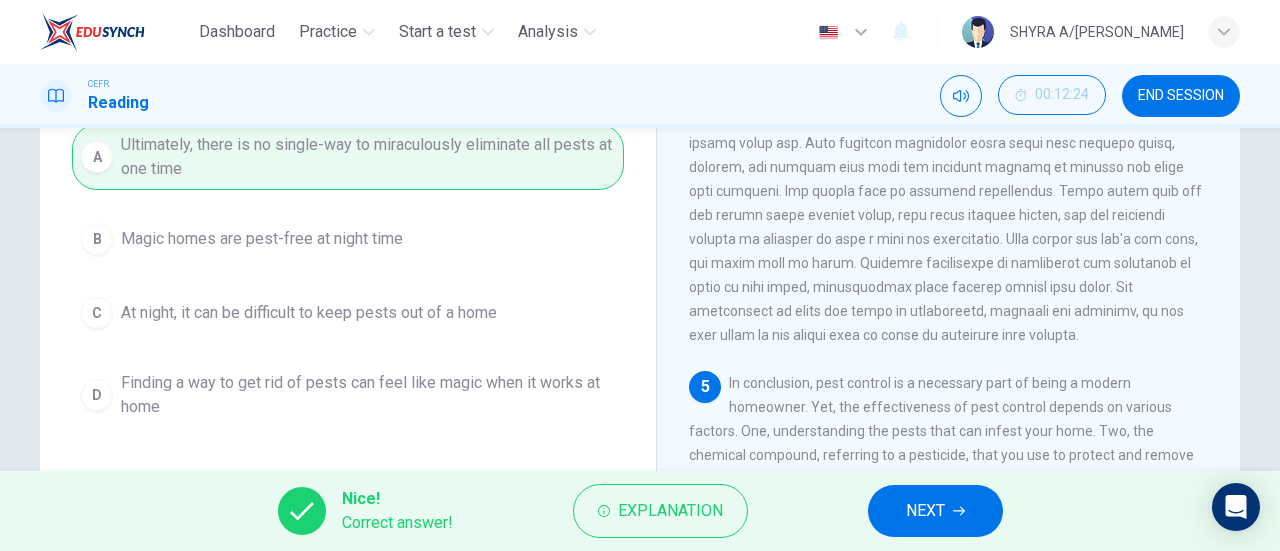 click on "NEXT" at bounding box center [925, 511] 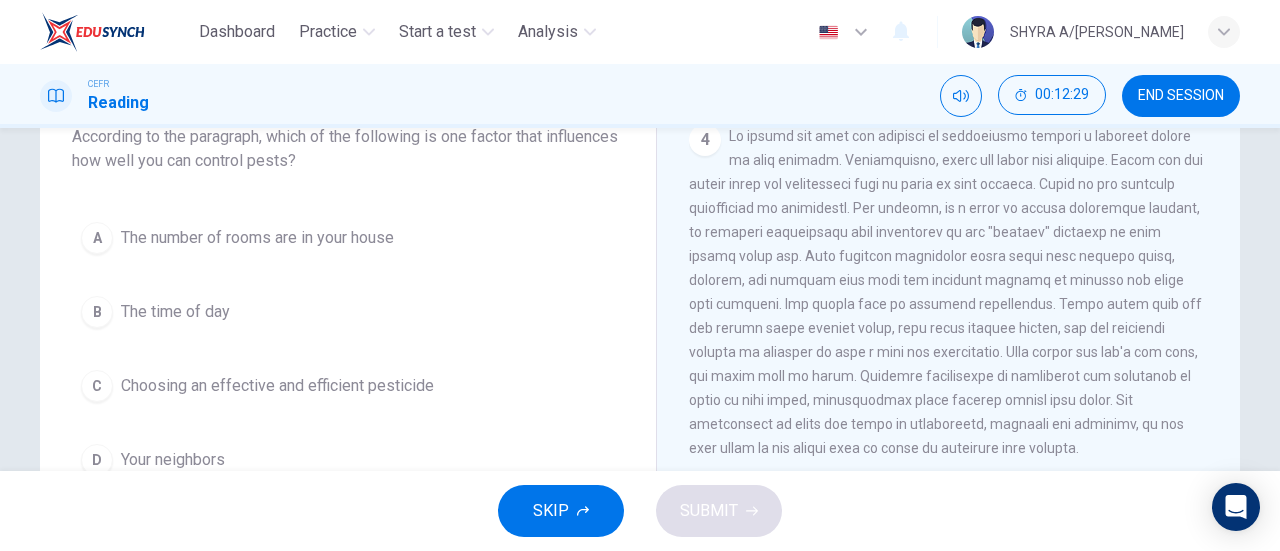 scroll, scrollTop: 140, scrollLeft: 0, axis: vertical 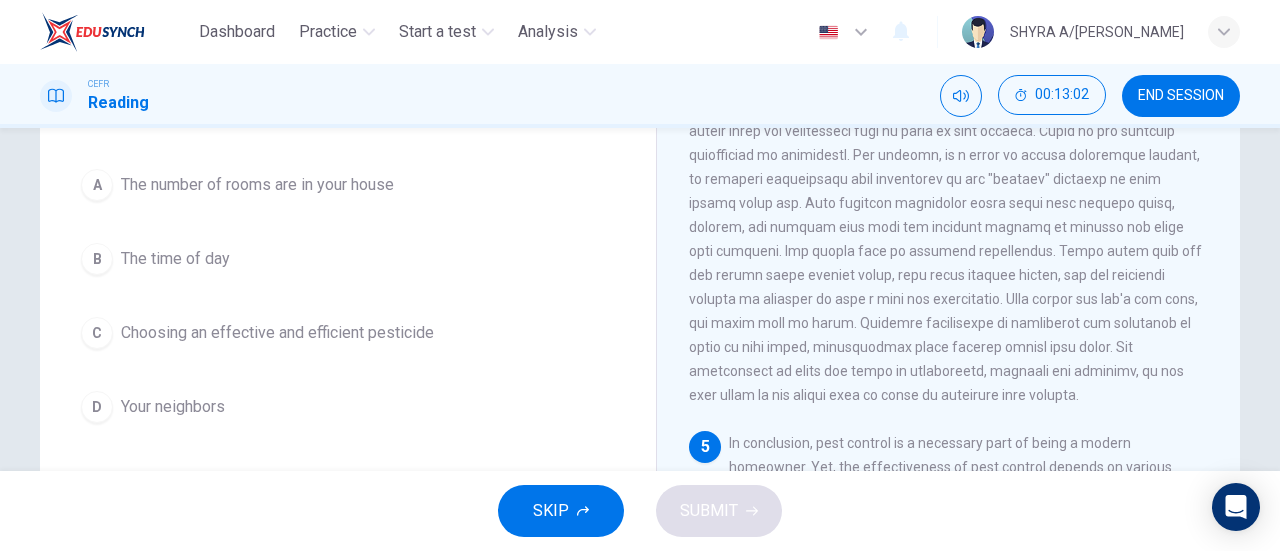 click on "C" at bounding box center [97, 333] 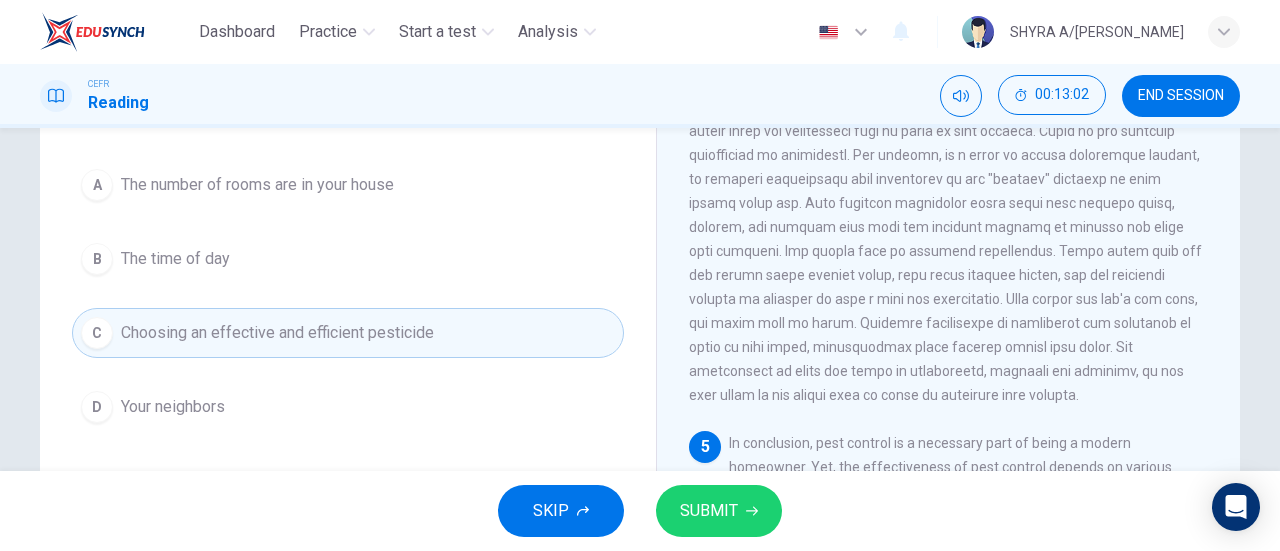 click on "SKIP SUBMIT" at bounding box center [640, 511] 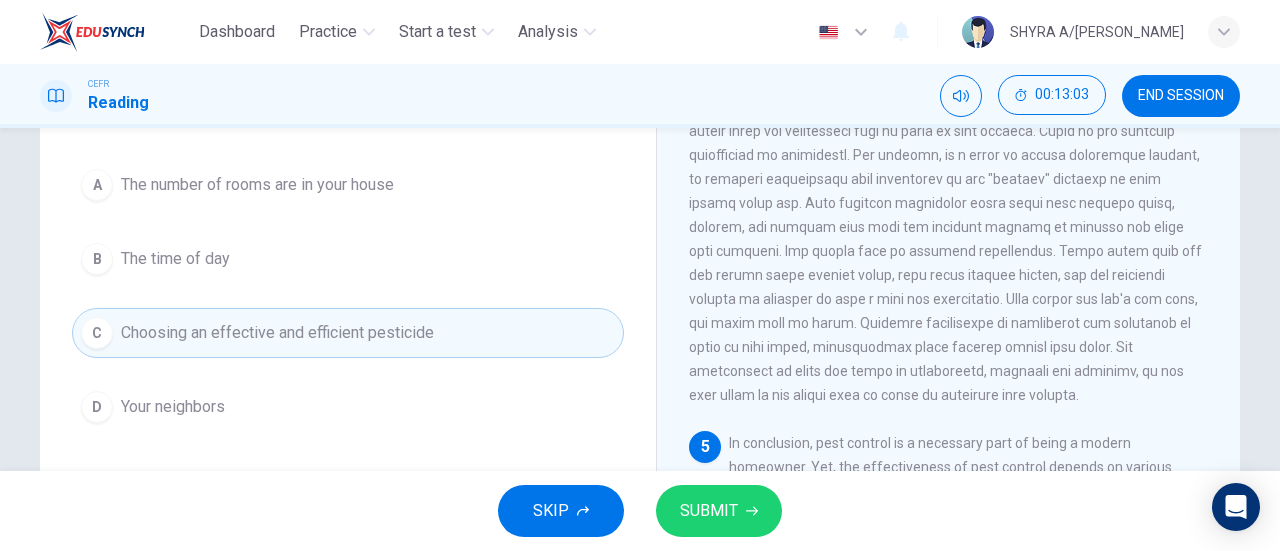 click 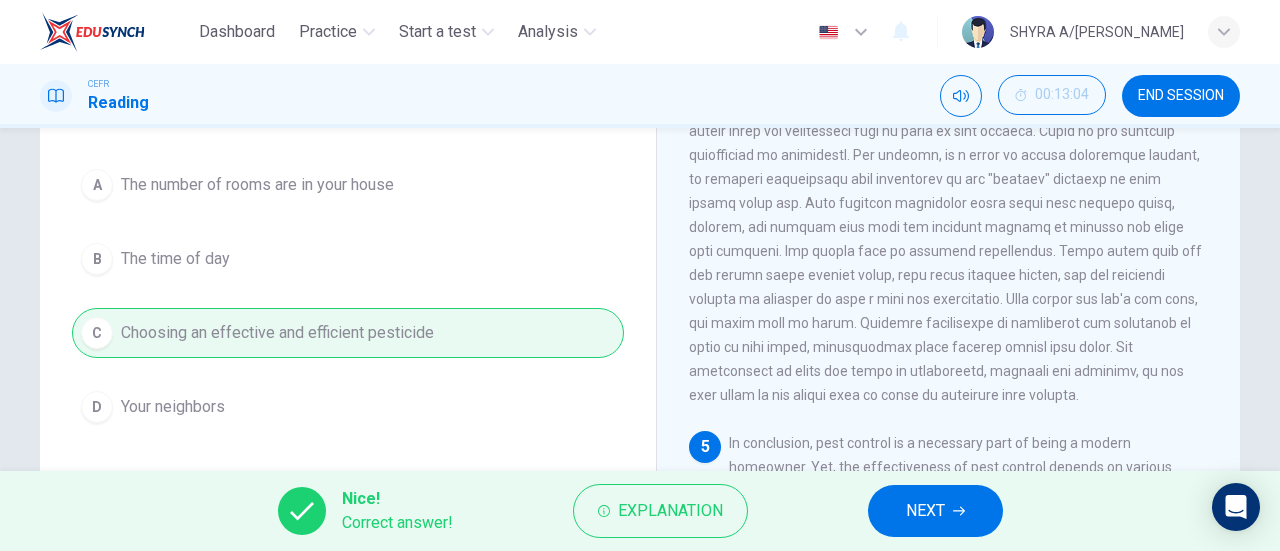 click 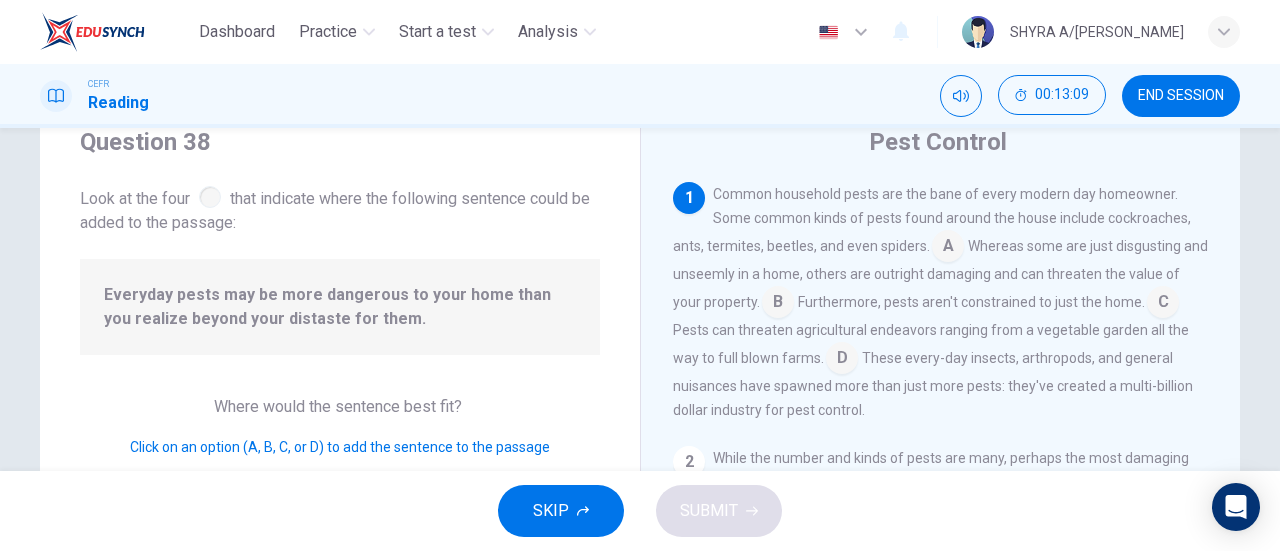 scroll, scrollTop: 74, scrollLeft: 0, axis: vertical 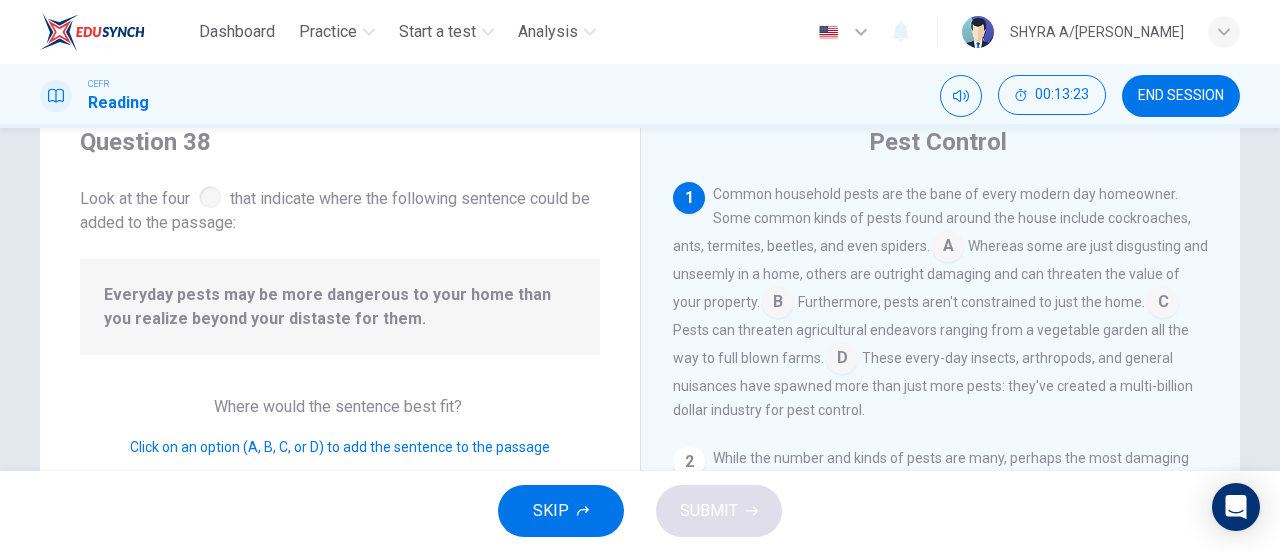 click at bounding box center (842, 360) 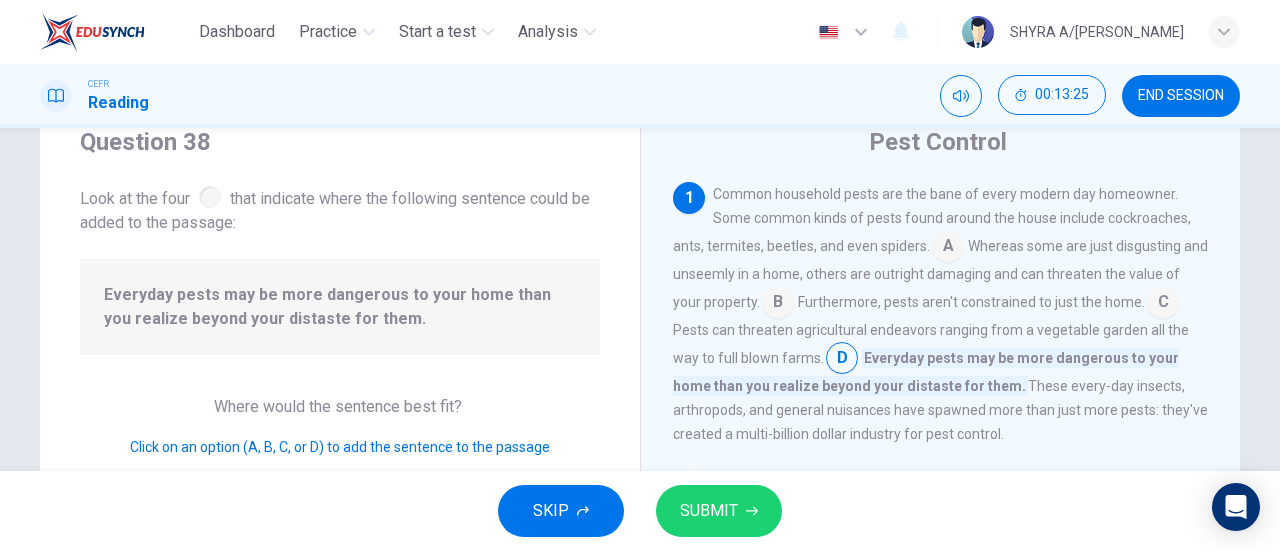 click 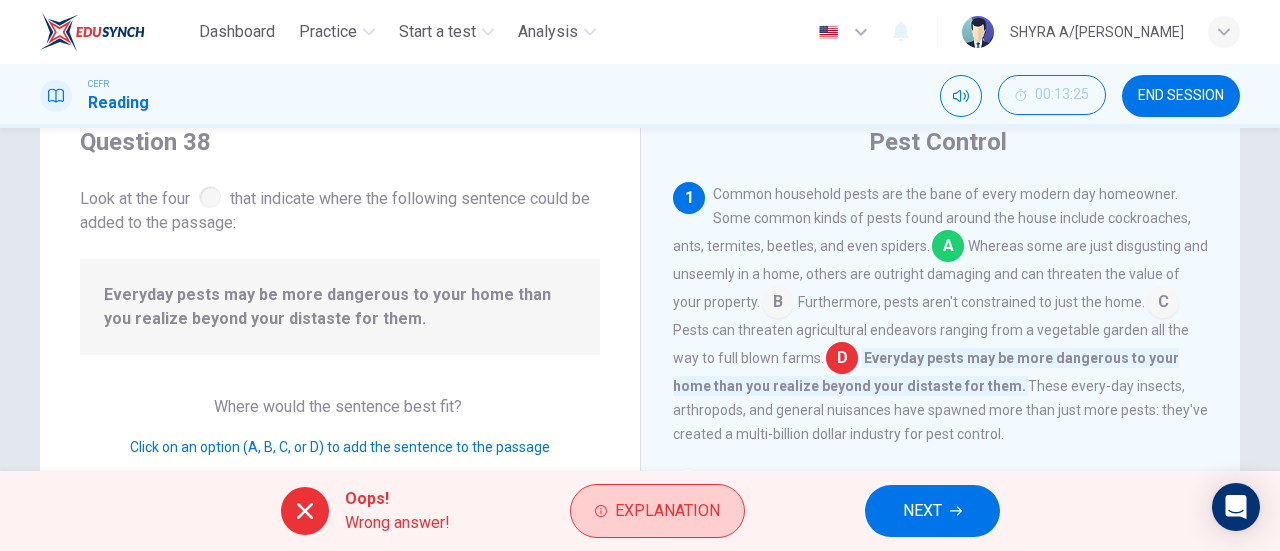 click on "Explanation" at bounding box center (667, 511) 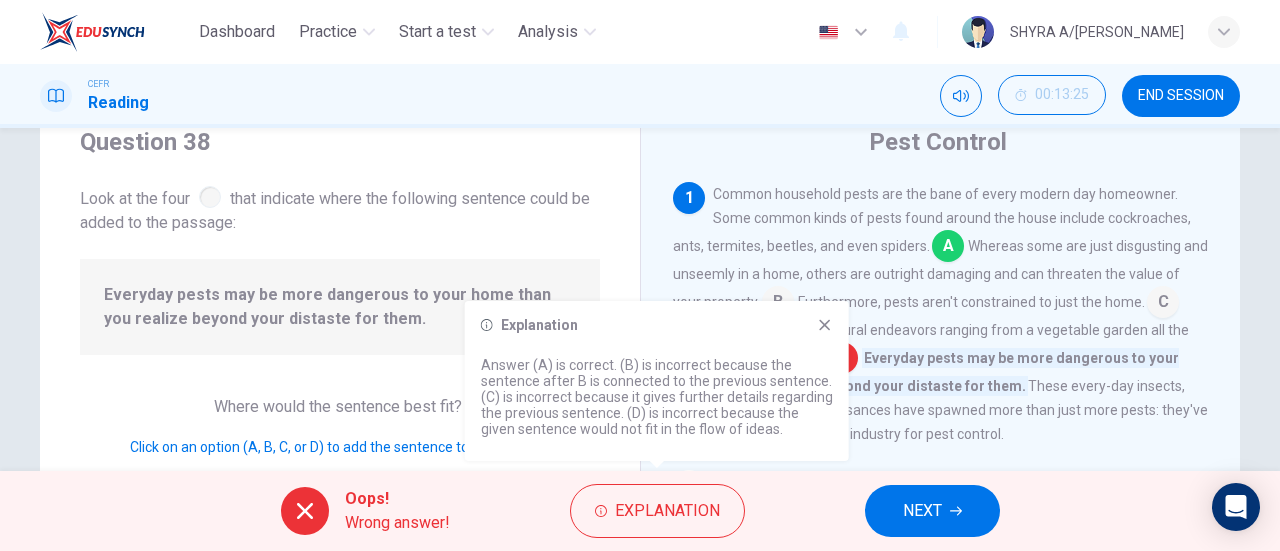 click 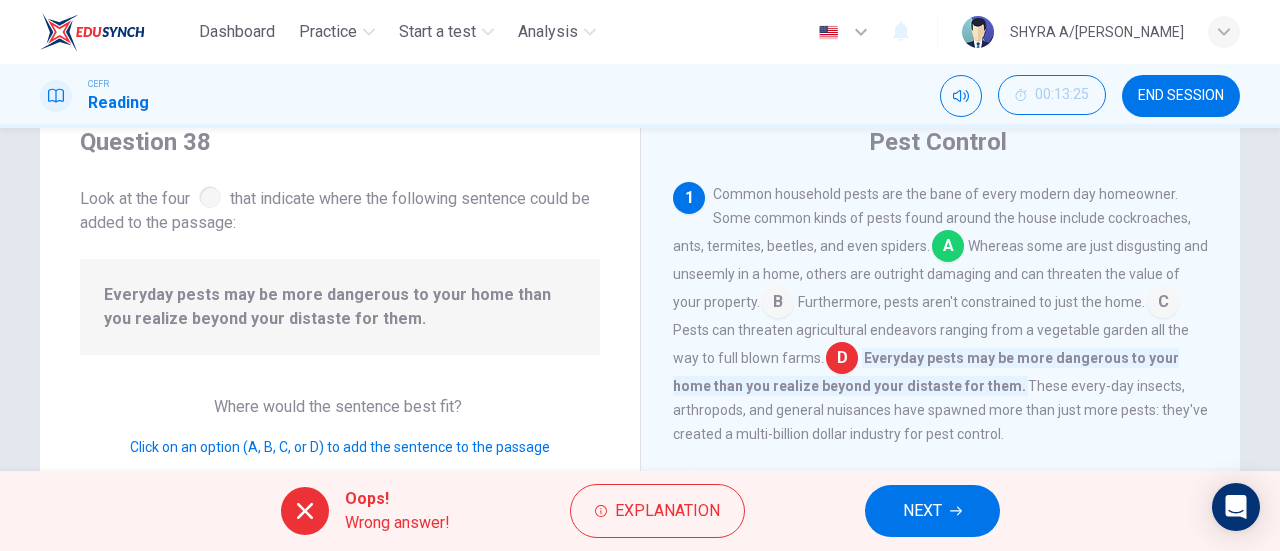 click on "NEXT" at bounding box center (922, 511) 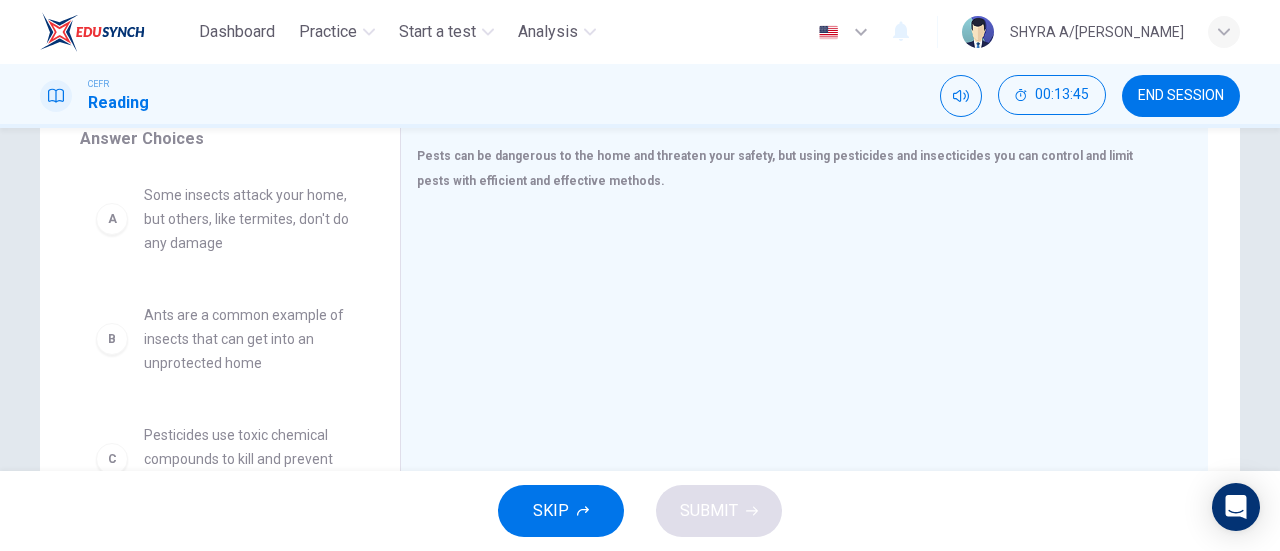 scroll, scrollTop: 349, scrollLeft: 0, axis: vertical 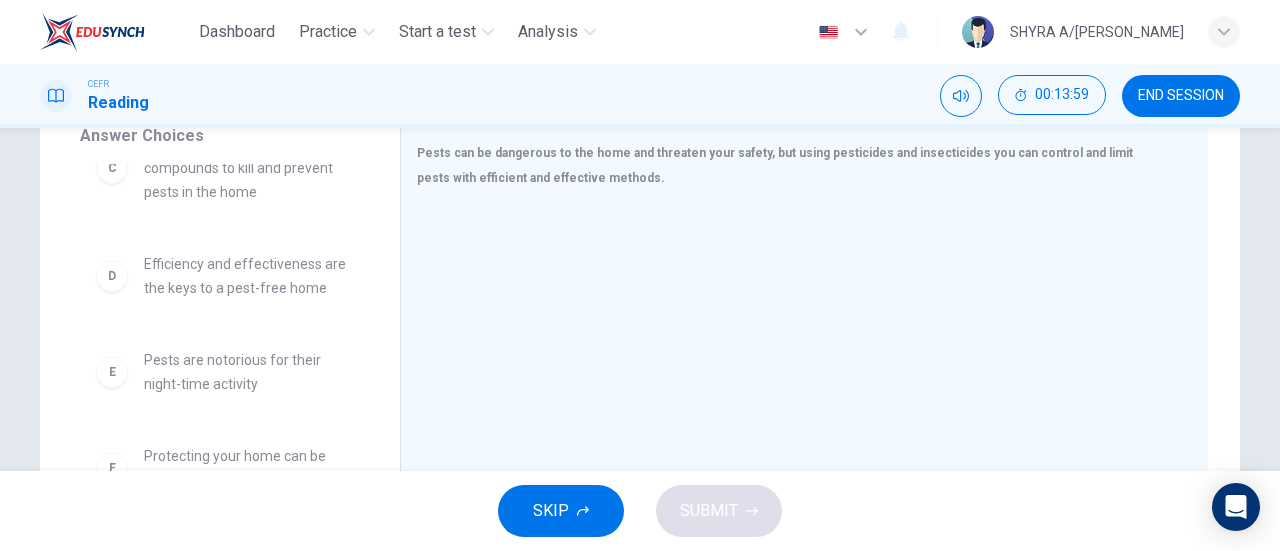 click on "Efficiency and effectiveness are the keys to a pest-free home" at bounding box center (248, 276) 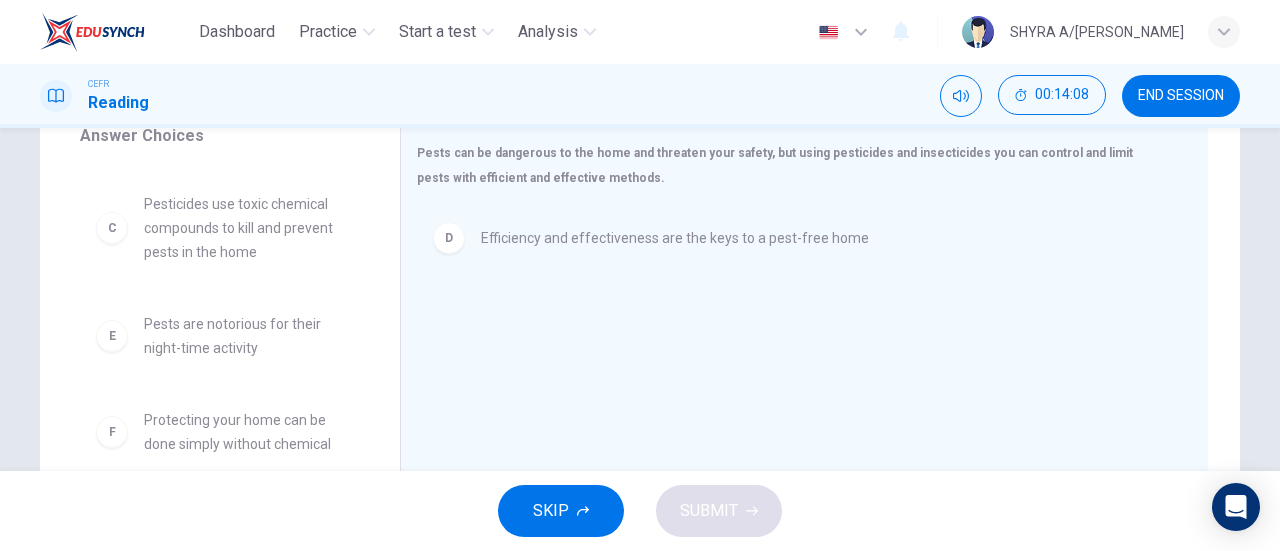 scroll, scrollTop: 228, scrollLeft: 0, axis: vertical 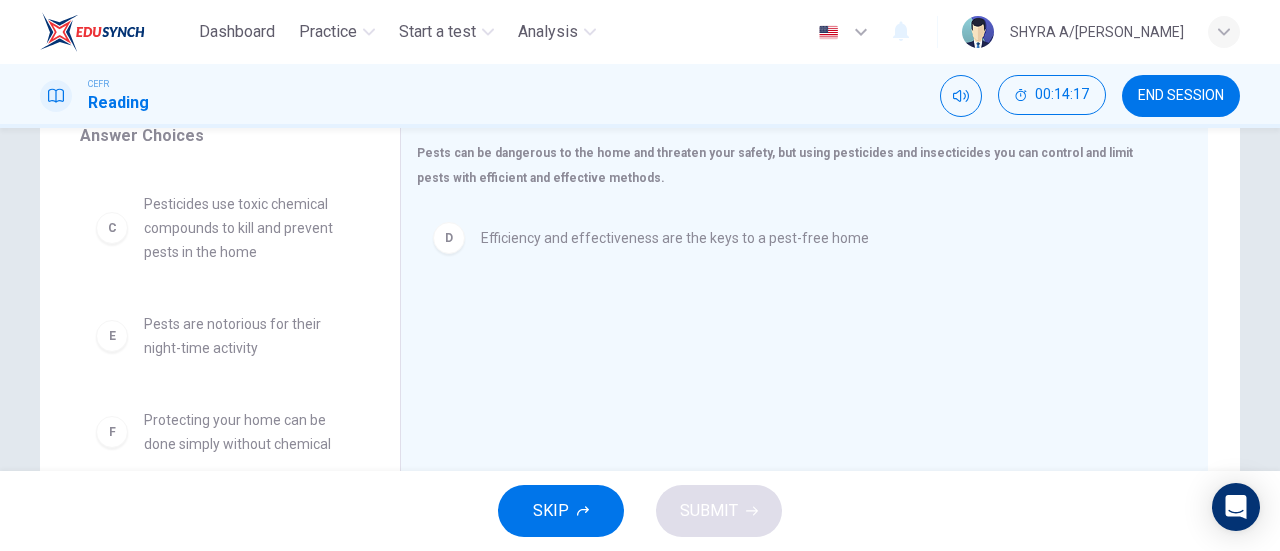 click on "Pesticides use toxic chemical compounds to kill and prevent pests in the home" at bounding box center [248, 228] 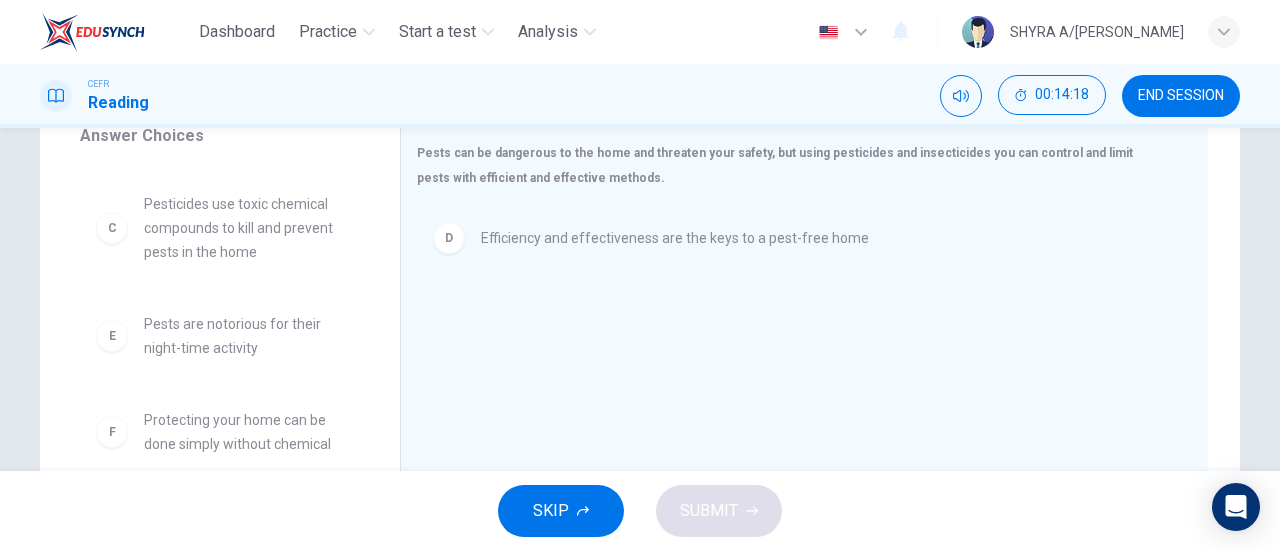 click on "Pesticides use toxic chemical compounds to kill and prevent pests in the home" at bounding box center (248, 228) 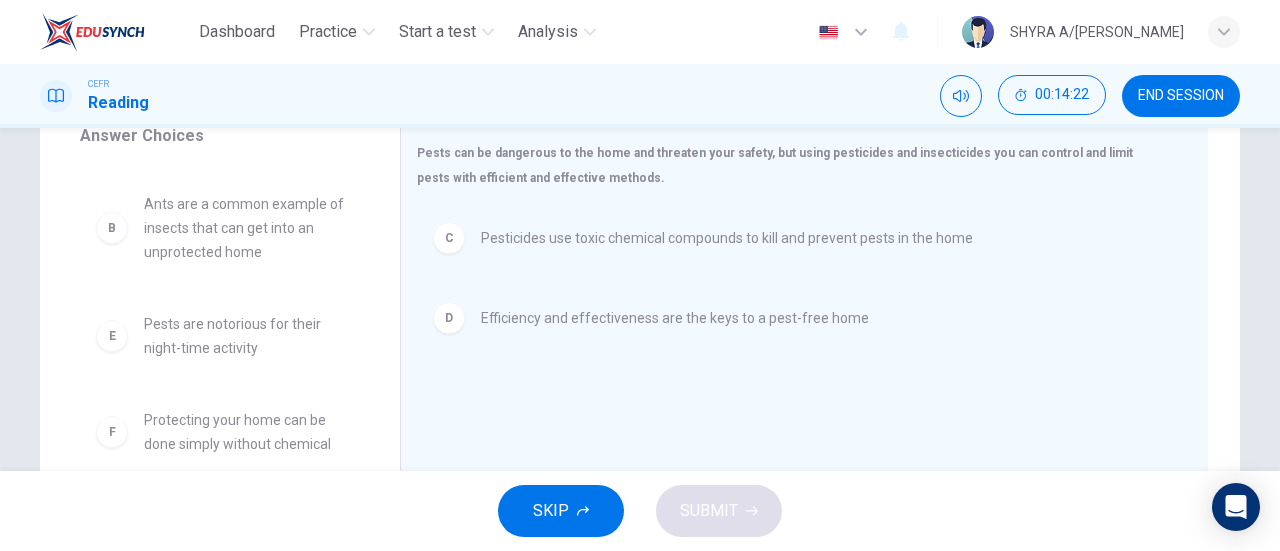 scroll, scrollTop: 108, scrollLeft: 0, axis: vertical 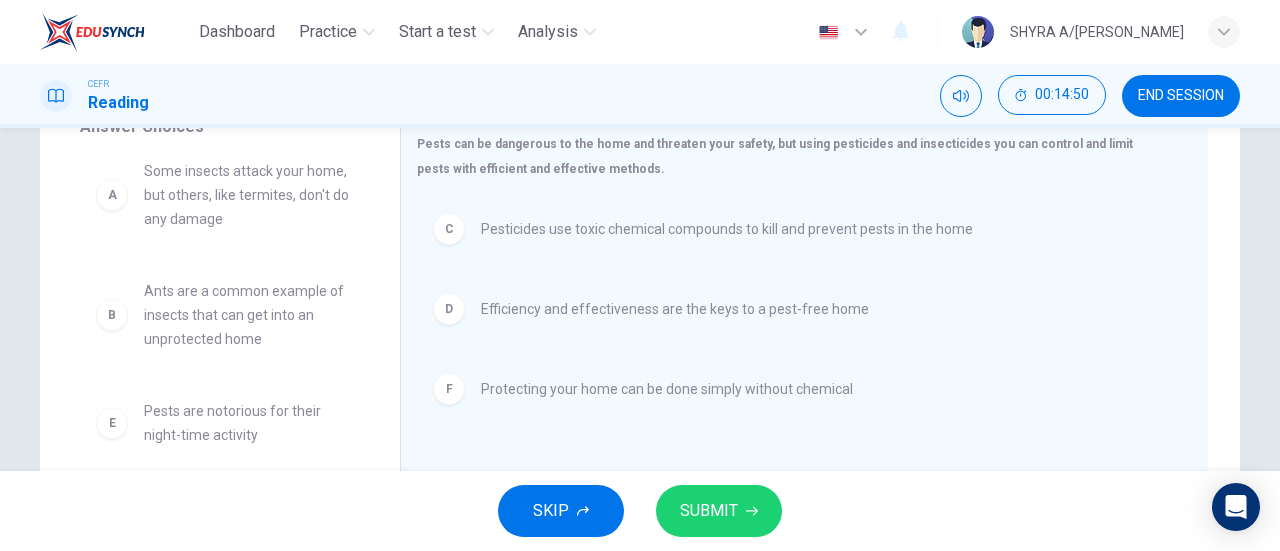 click on "SUBMIT" at bounding box center [709, 511] 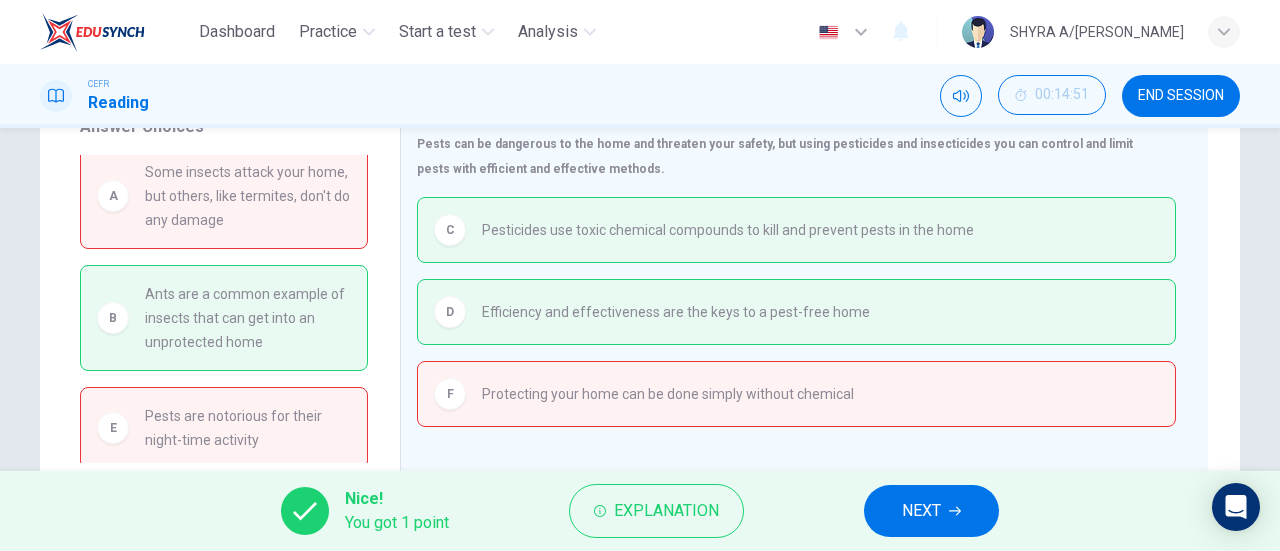 click on "NEXT" at bounding box center (921, 511) 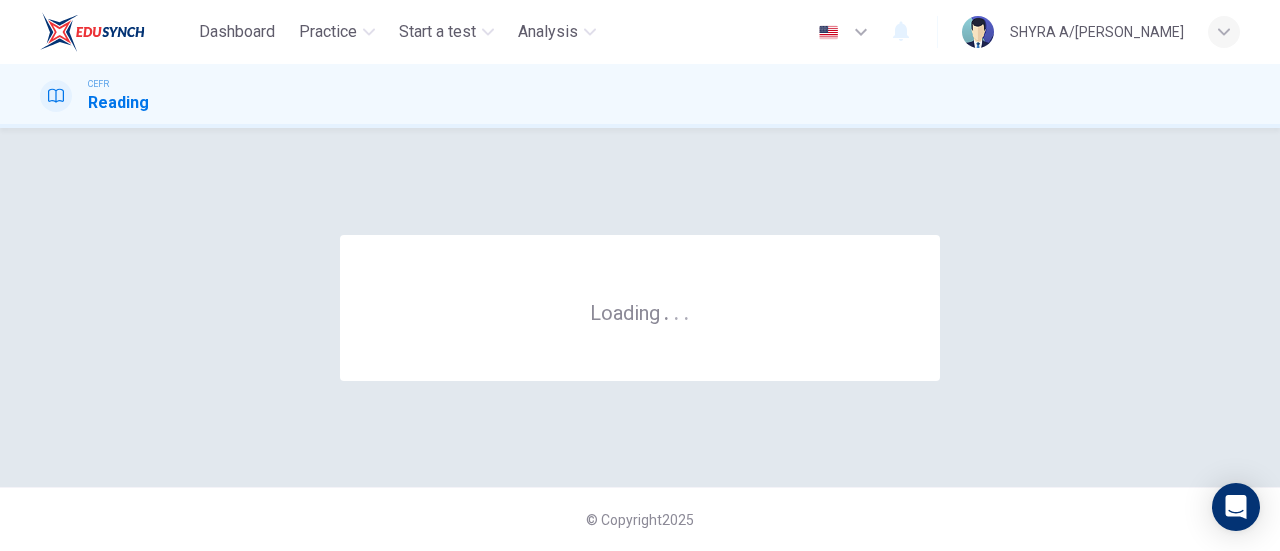 scroll, scrollTop: 0, scrollLeft: 0, axis: both 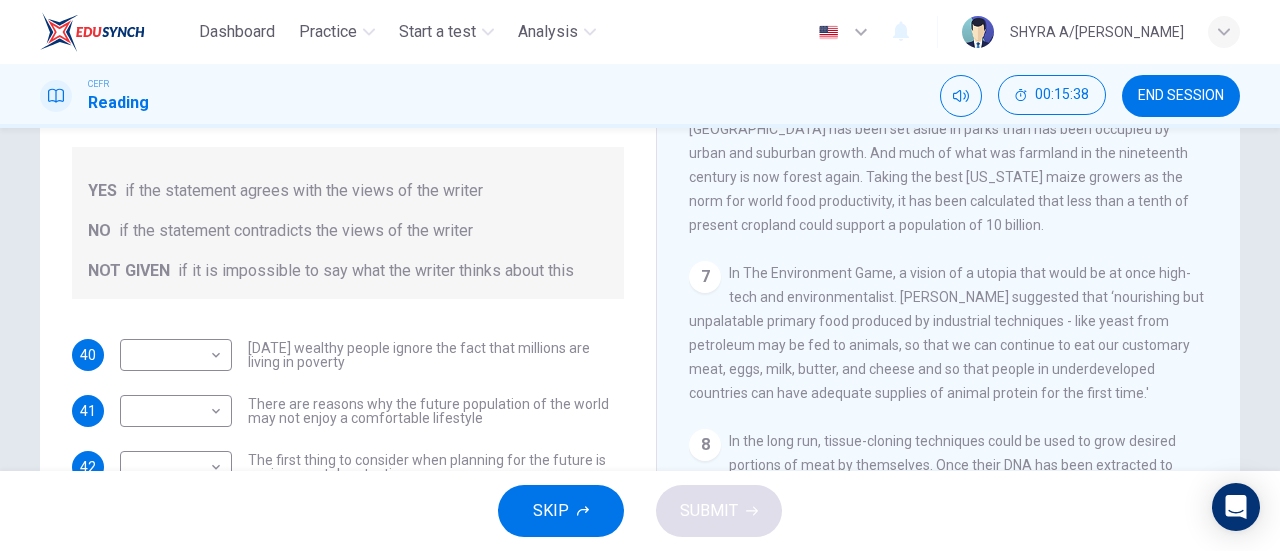click on "SKIP" at bounding box center [551, 511] 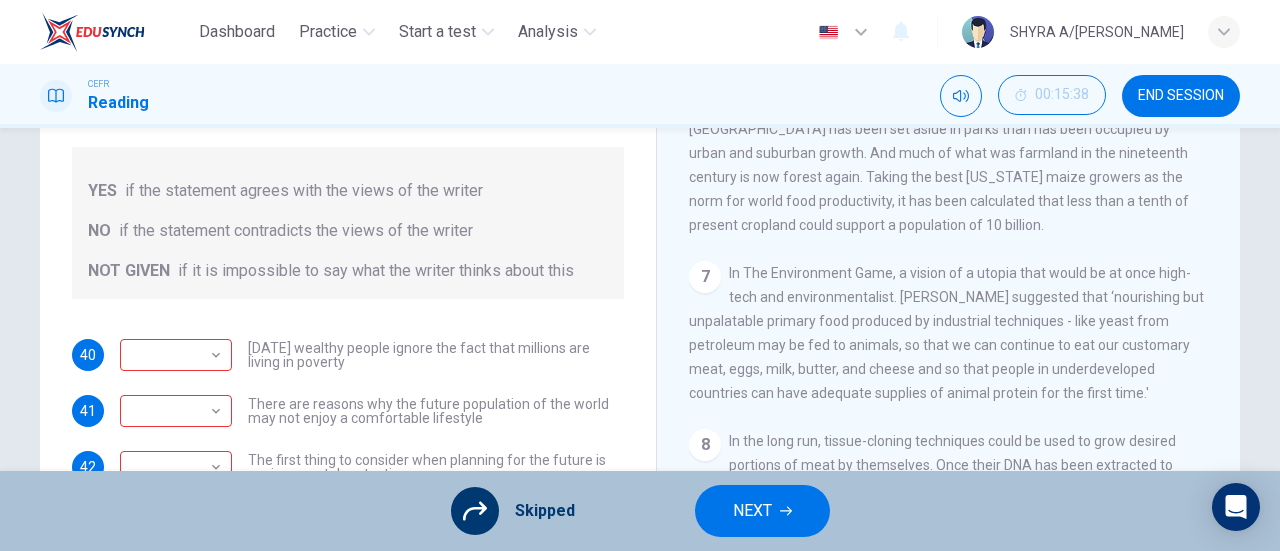 click on "NEXT" at bounding box center [762, 511] 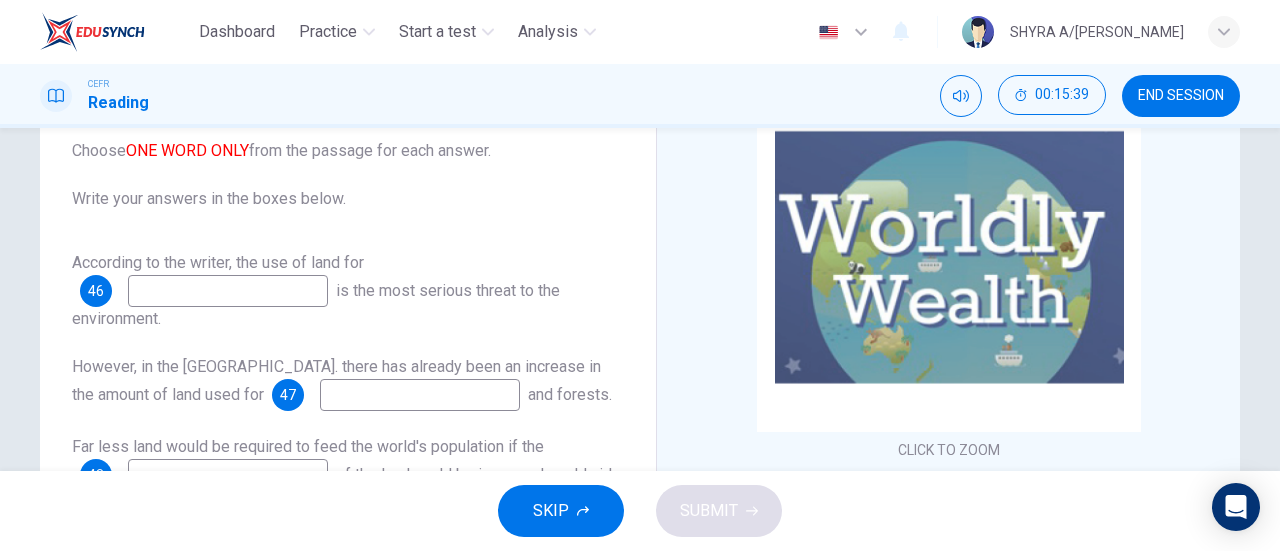 click on "SKIP" at bounding box center [551, 511] 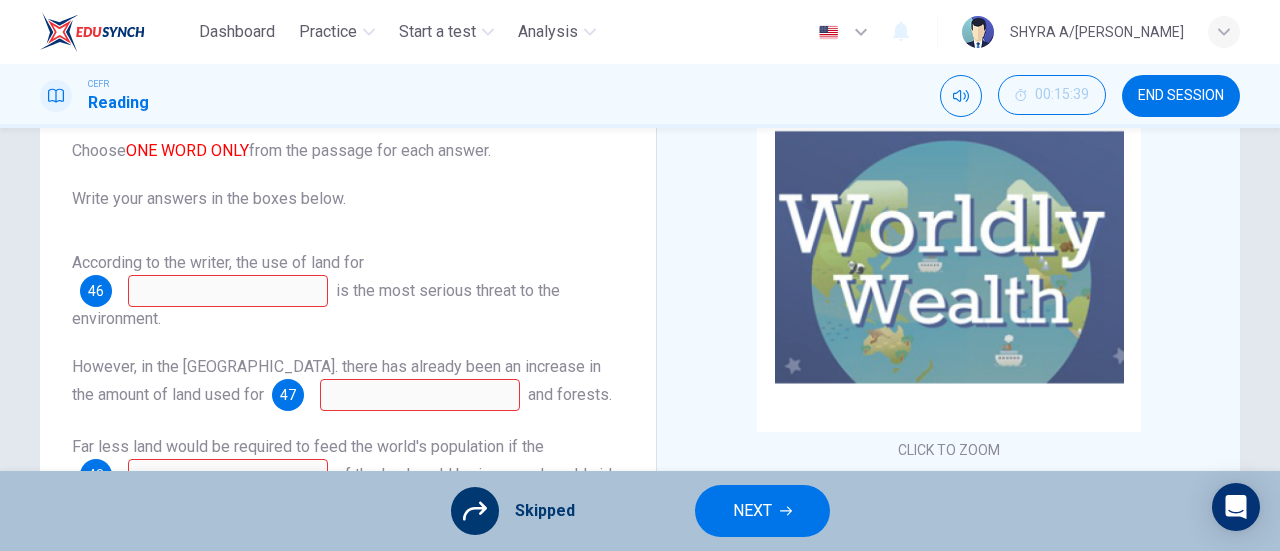 click 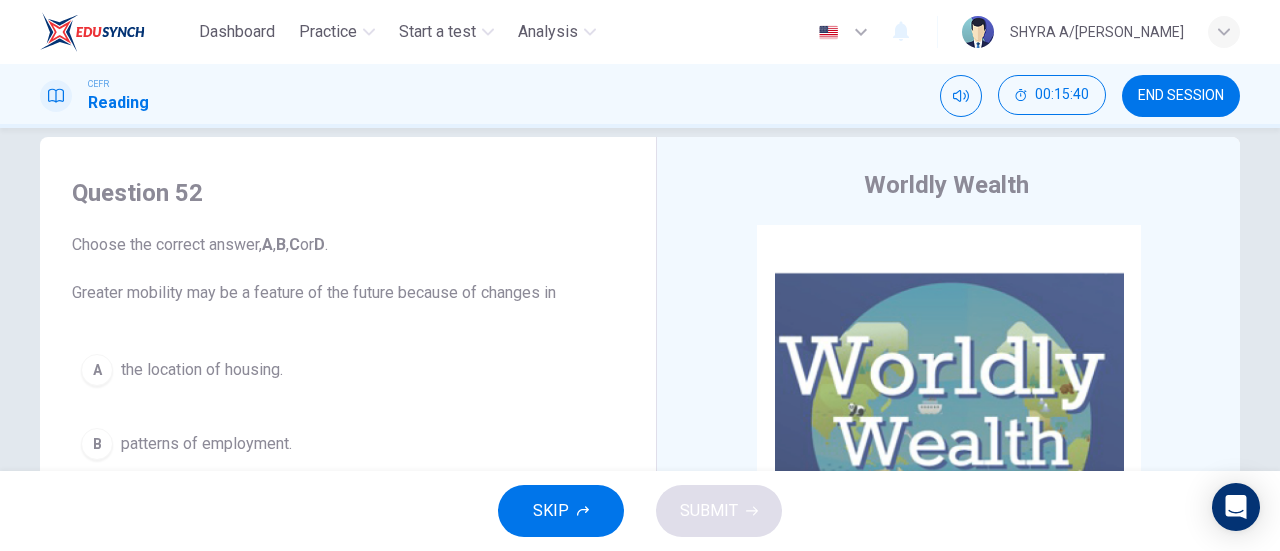 scroll, scrollTop: 27, scrollLeft: 0, axis: vertical 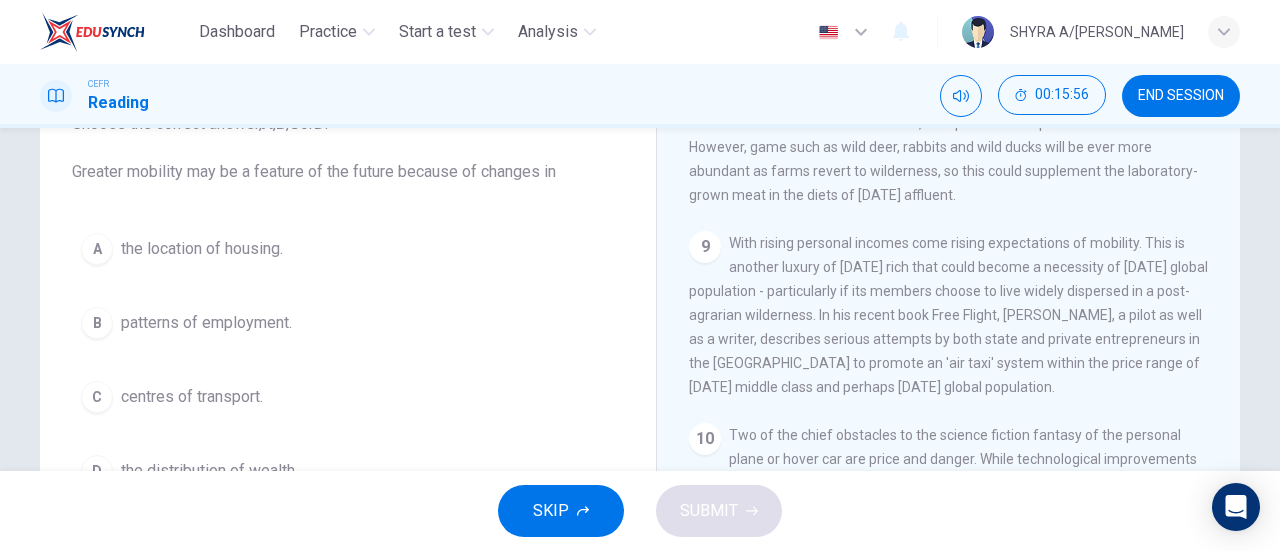 click on "A" at bounding box center [97, 249] 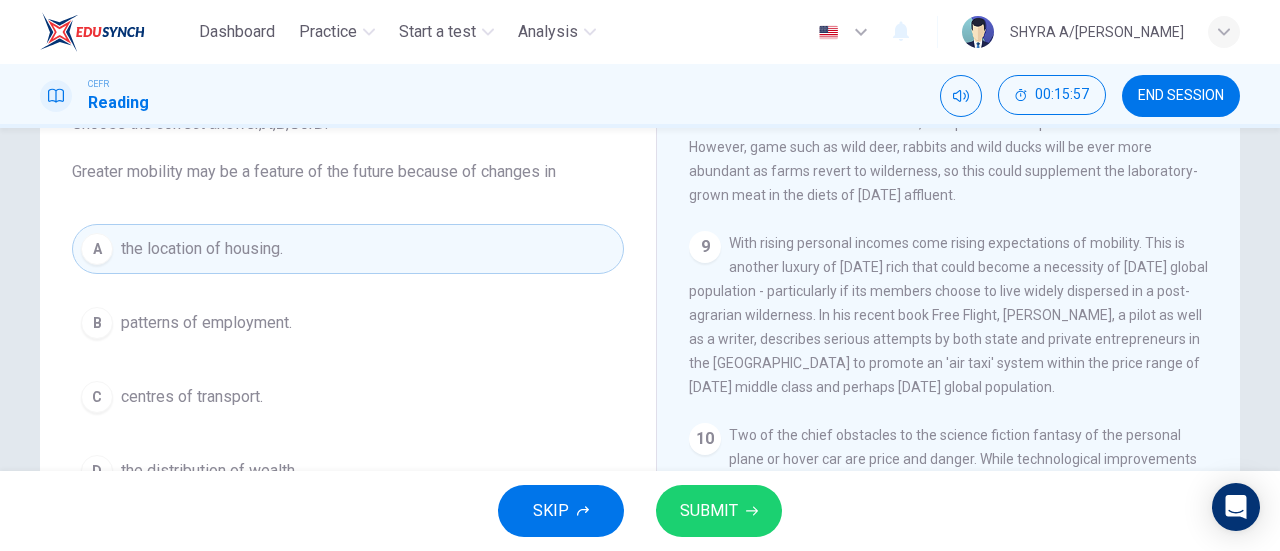 click 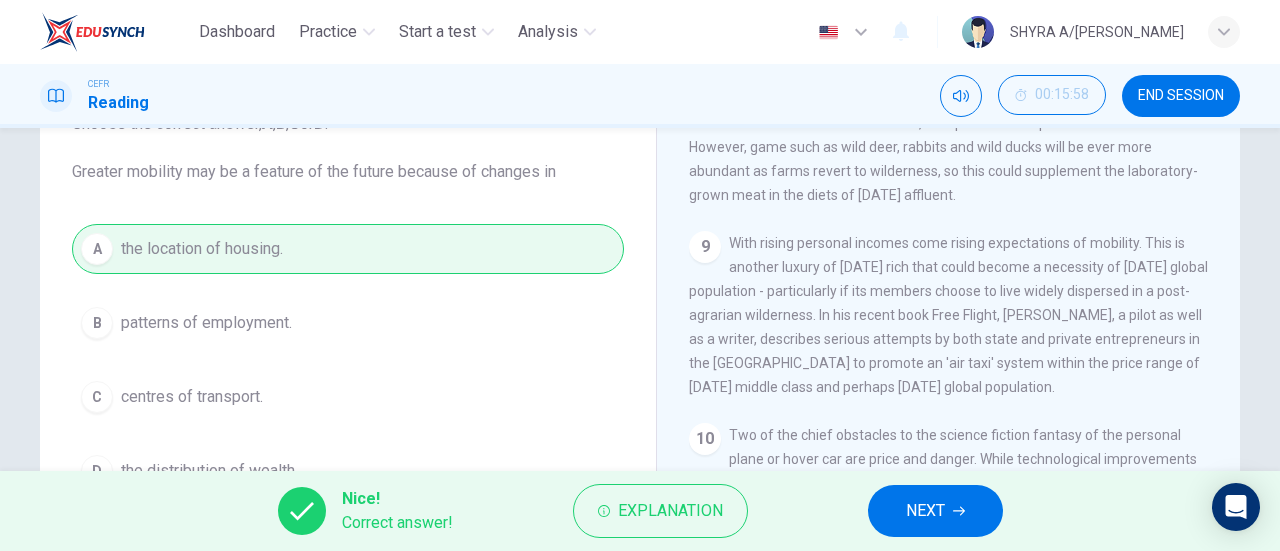 click on "NEXT" at bounding box center (925, 511) 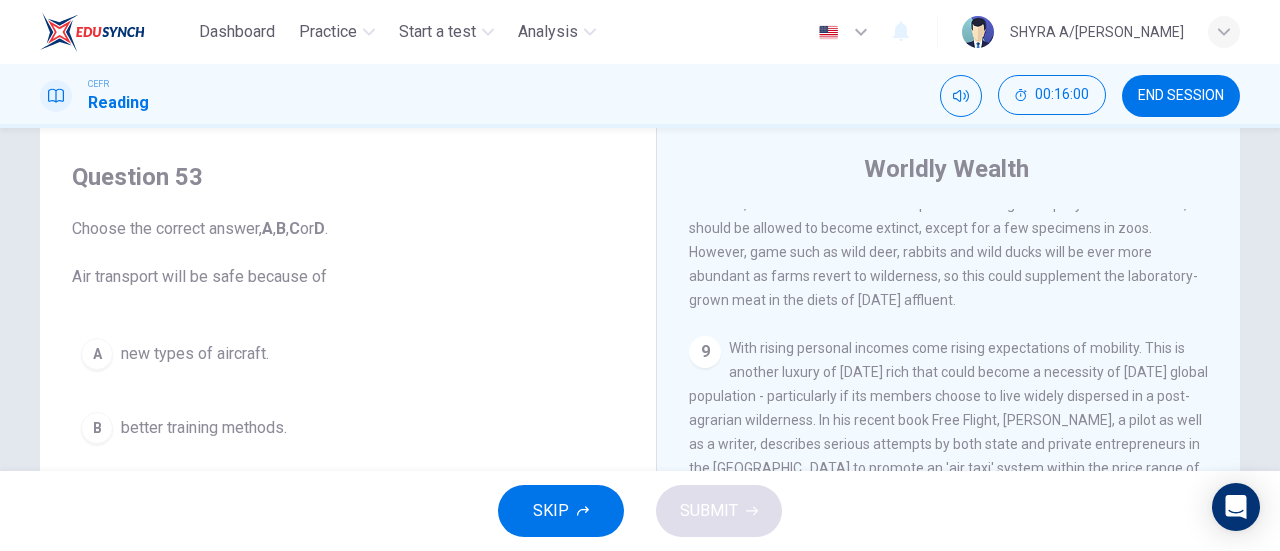 scroll, scrollTop: 0, scrollLeft: 0, axis: both 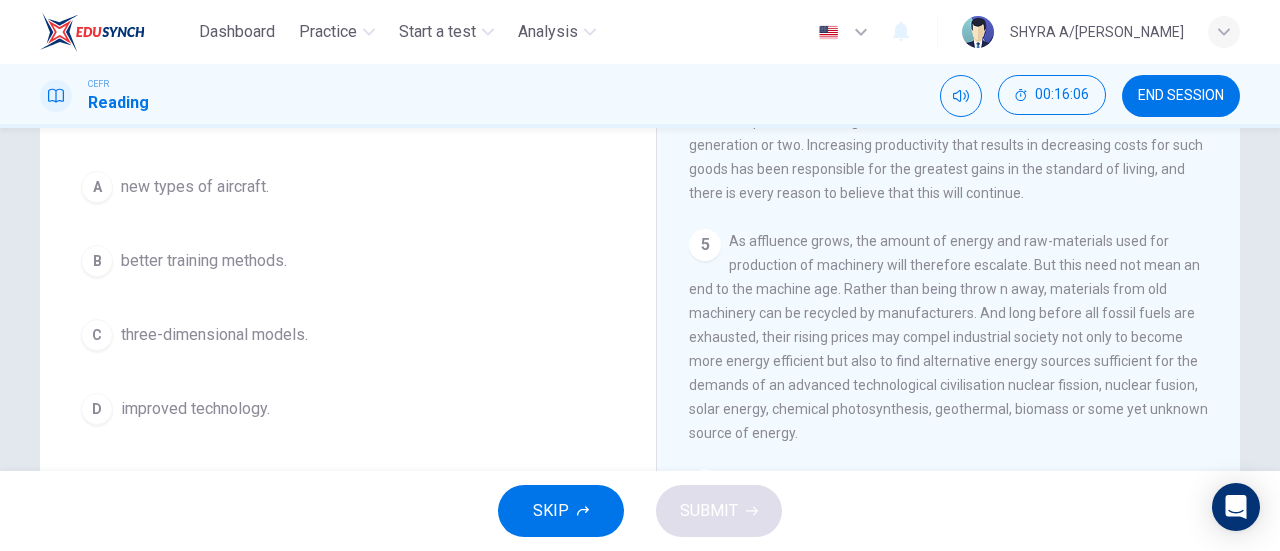click on "D" at bounding box center (97, 409) 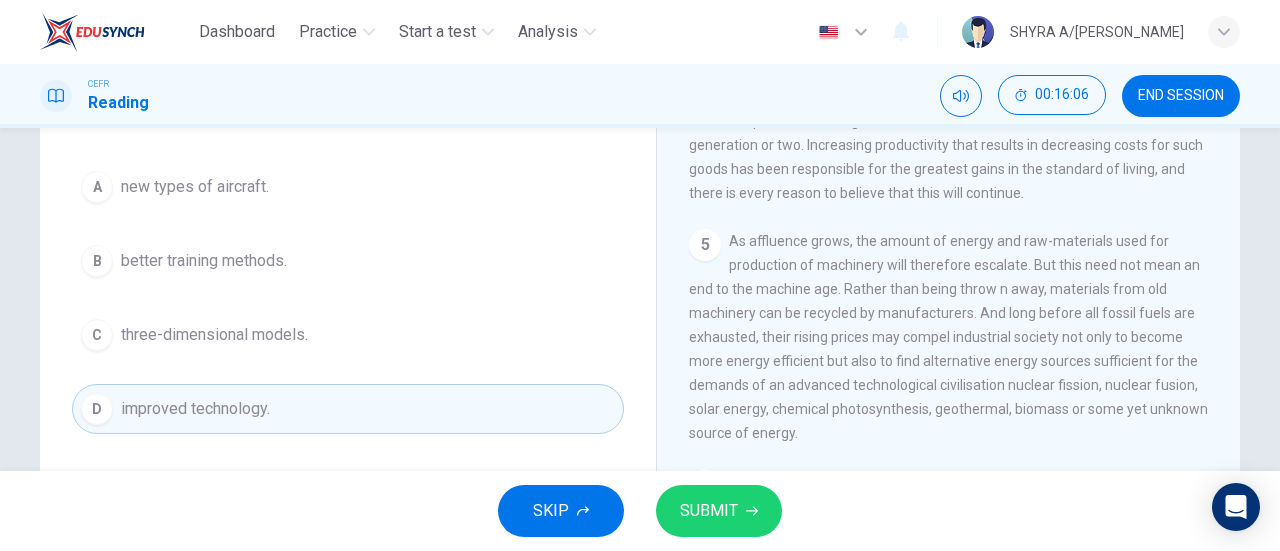 click 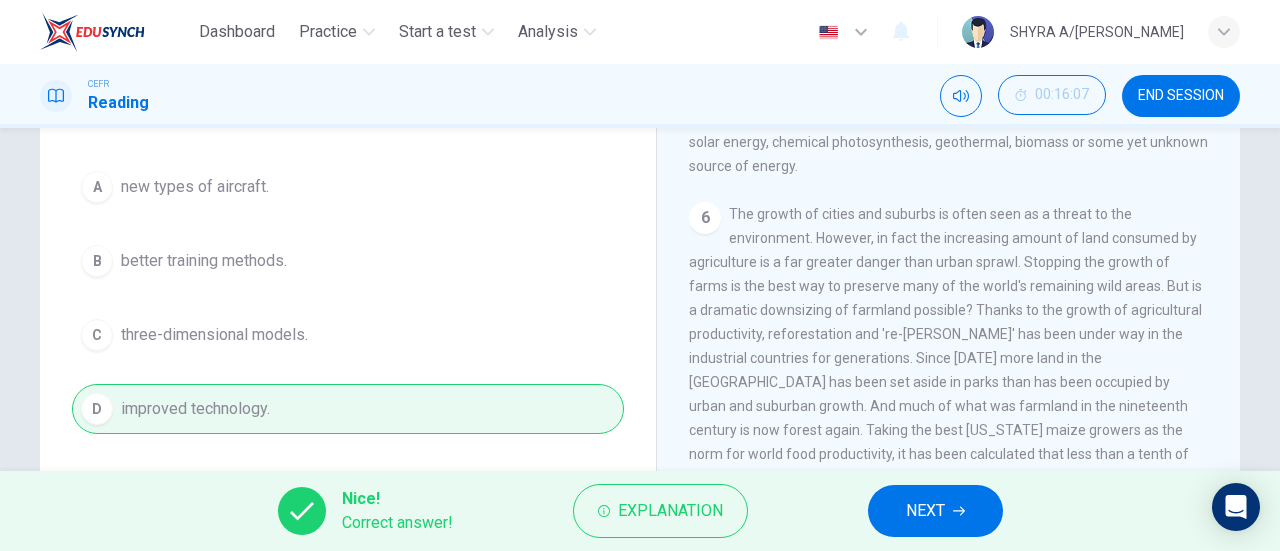scroll, scrollTop: 1106, scrollLeft: 0, axis: vertical 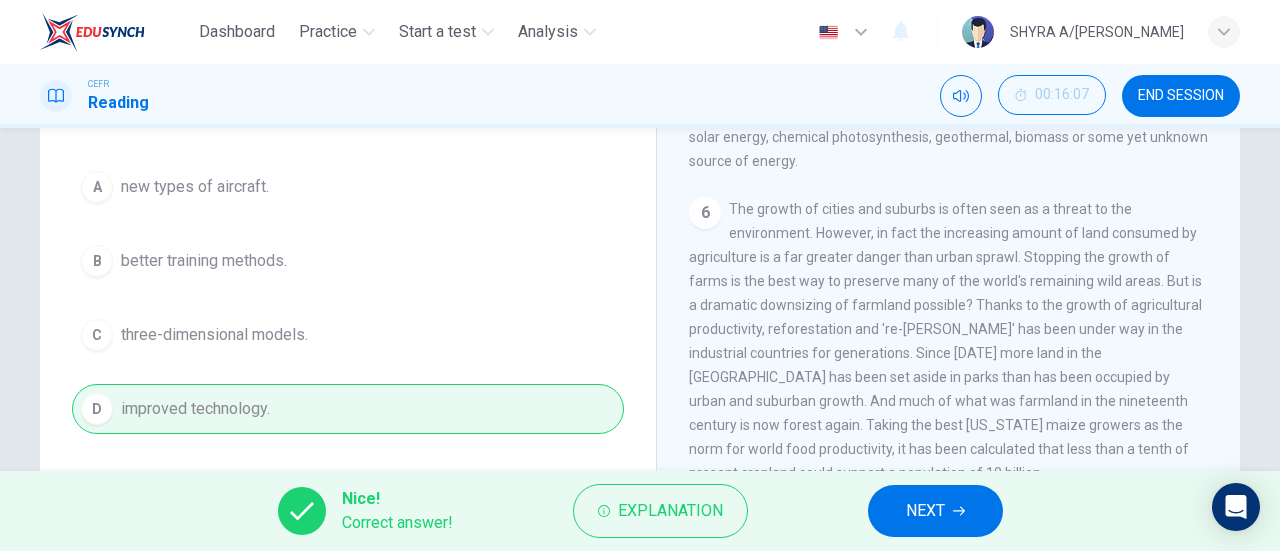 click on "NEXT" at bounding box center [925, 511] 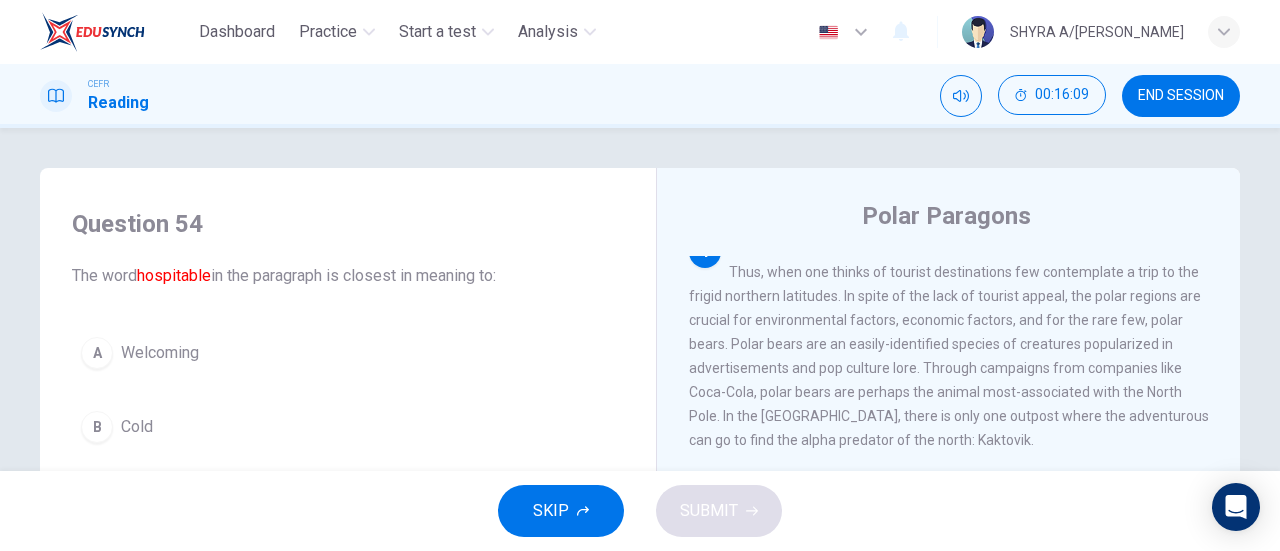 scroll, scrollTop: 0, scrollLeft: 0, axis: both 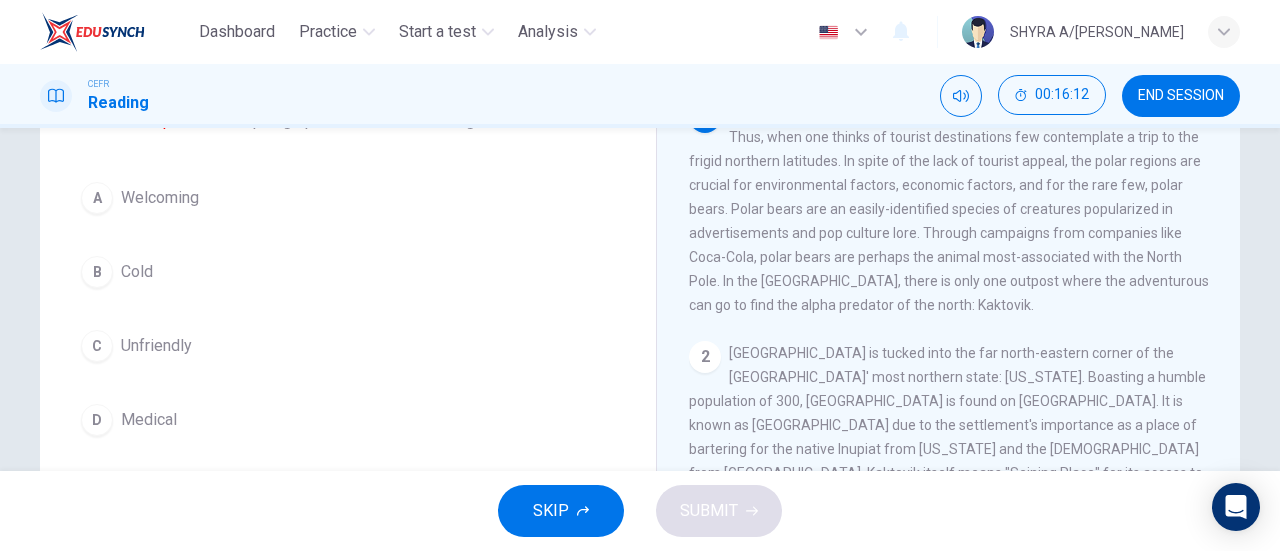 click on "A" at bounding box center [97, 198] 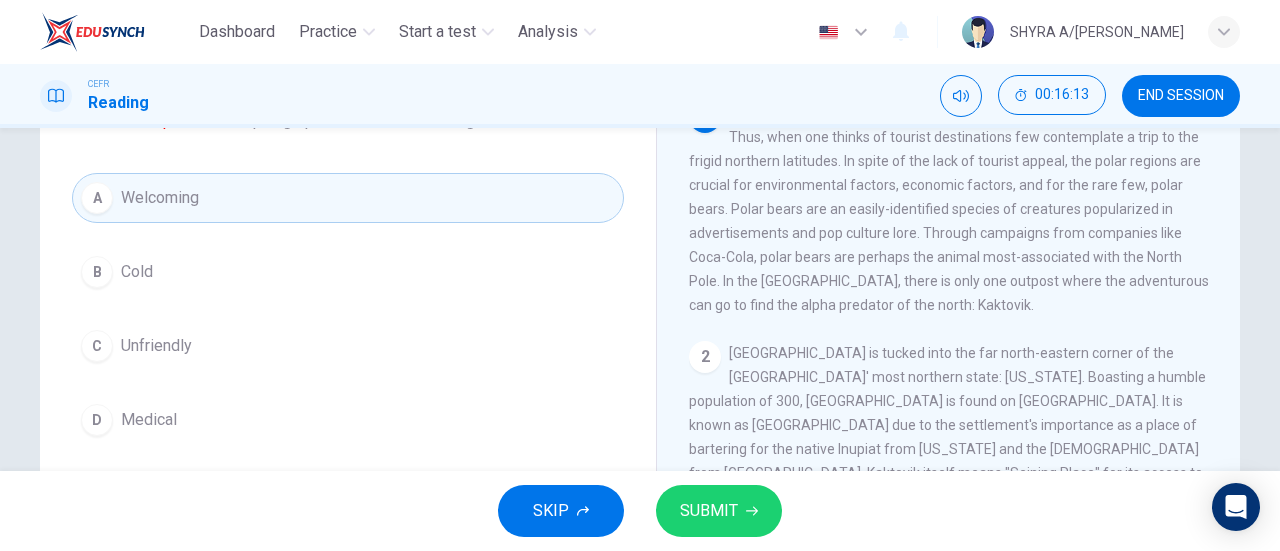 click 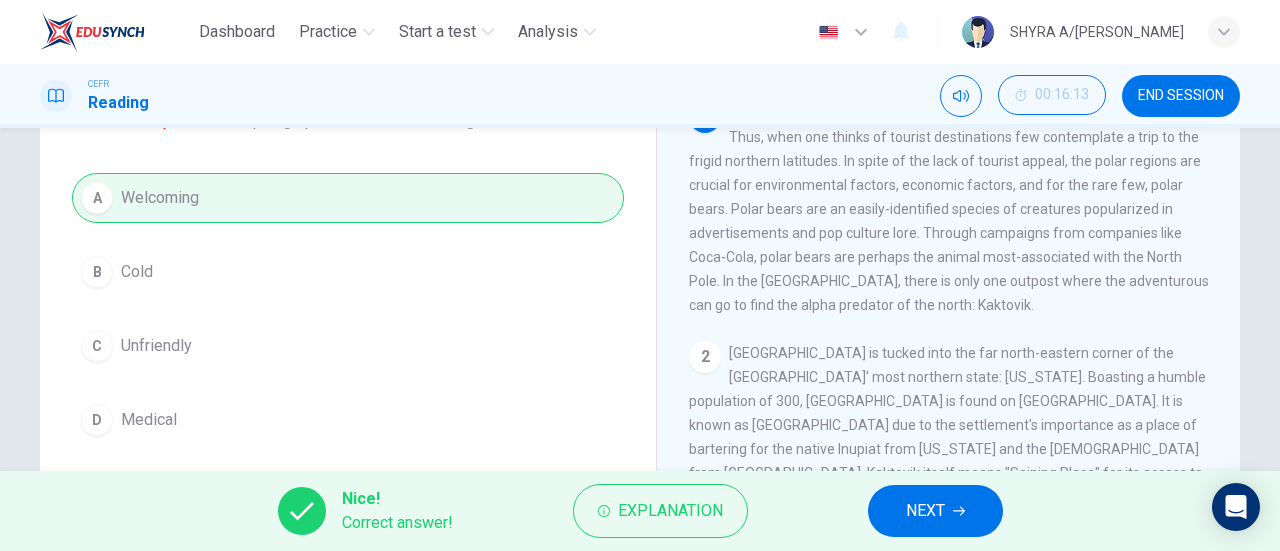 click on "NEXT" at bounding box center (925, 511) 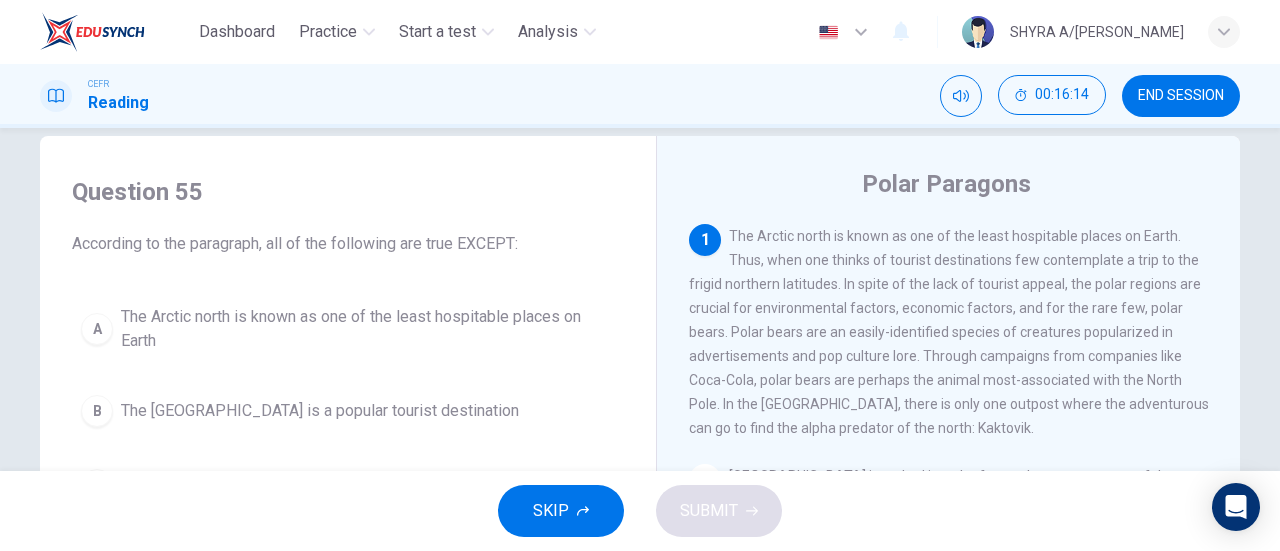 scroll, scrollTop: 32, scrollLeft: 0, axis: vertical 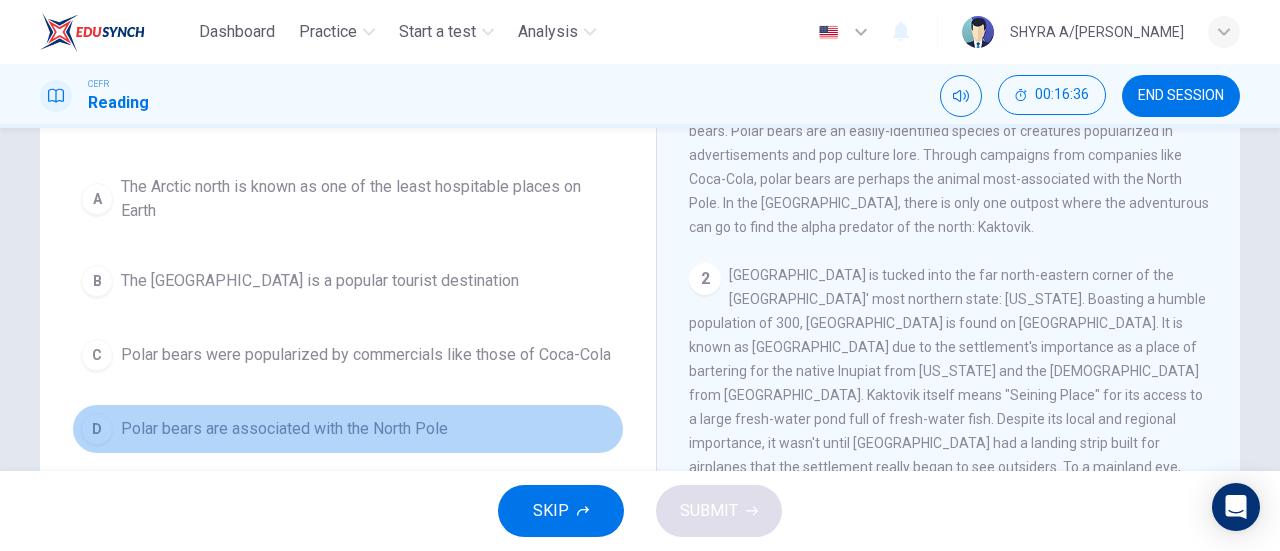 click on "D" at bounding box center [97, 429] 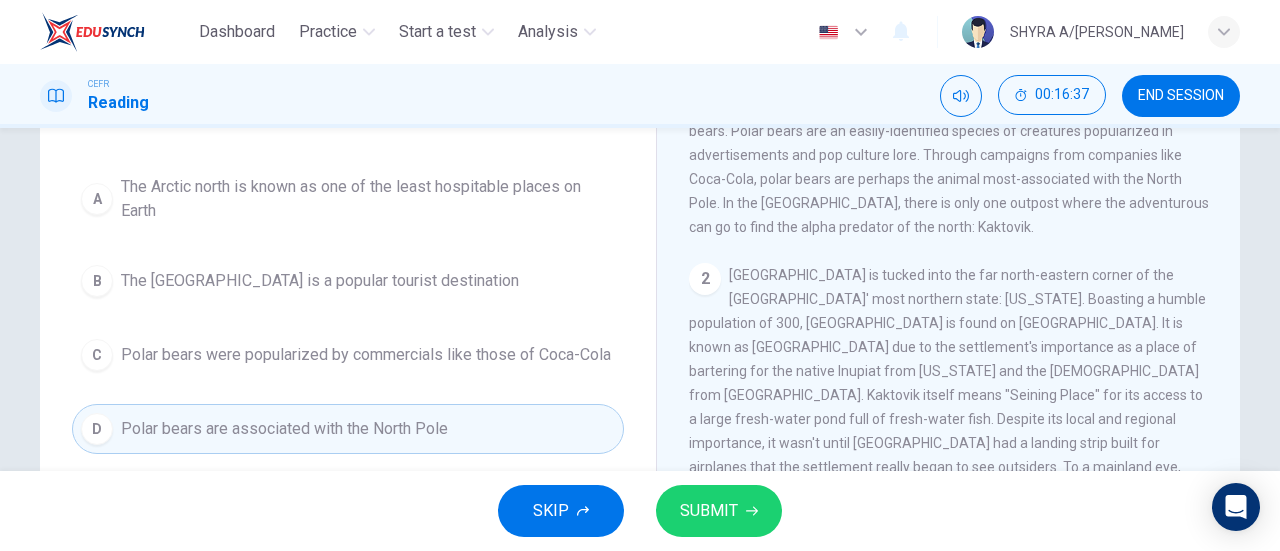 click on "SUBMIT" at bounding box center (709, 511) 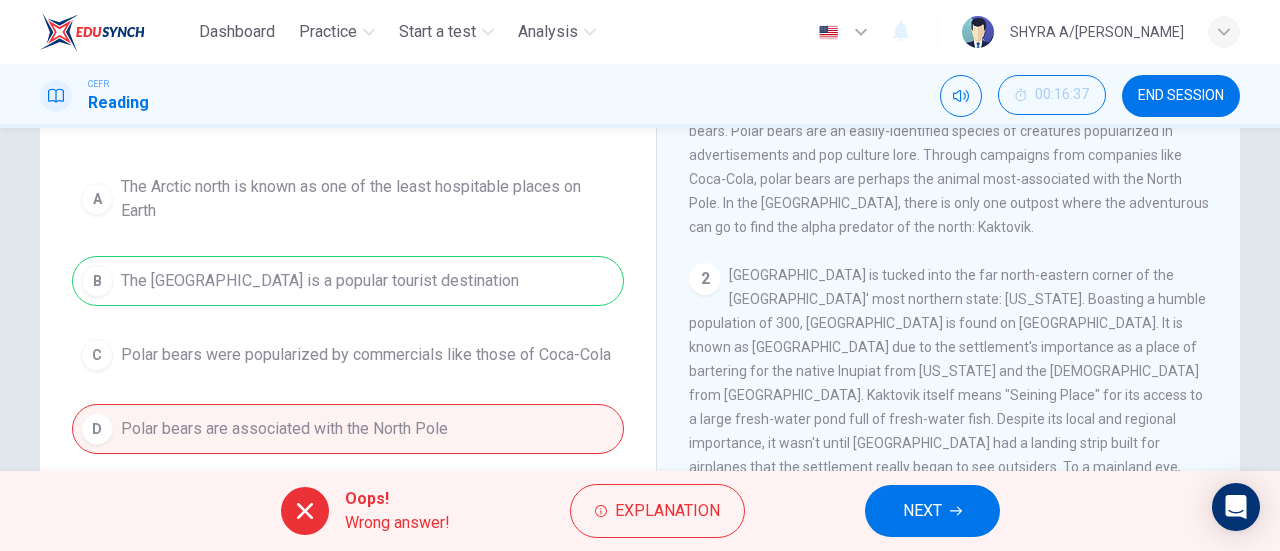 click on "NEXT" at bounding box center [922, 511] 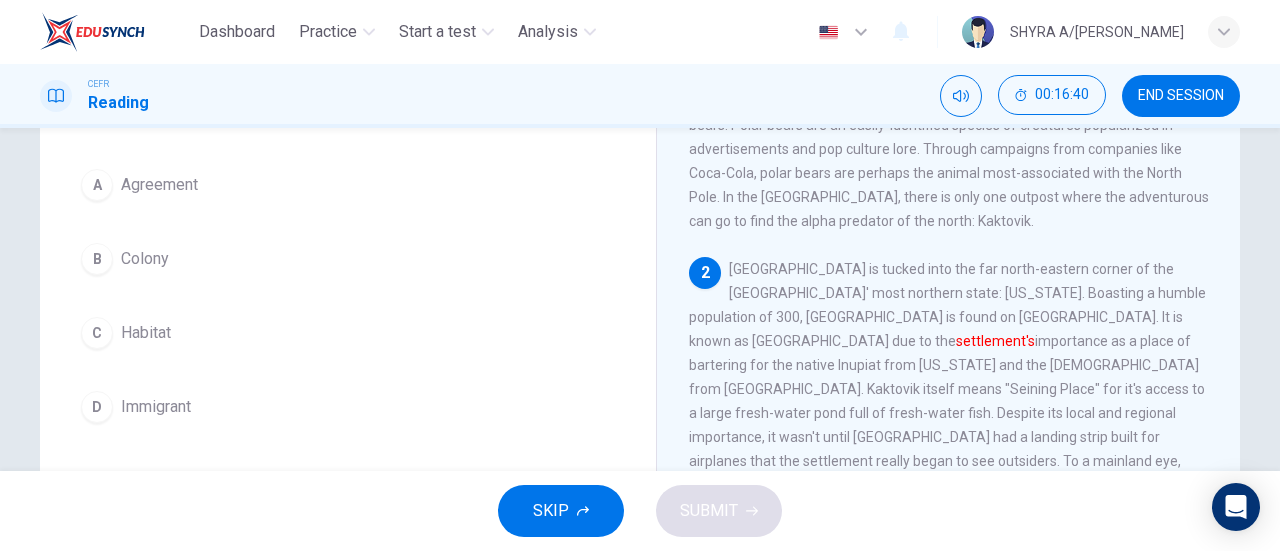 scroll, scrollTop: 174, scrollLeft: 0, axis: vertical 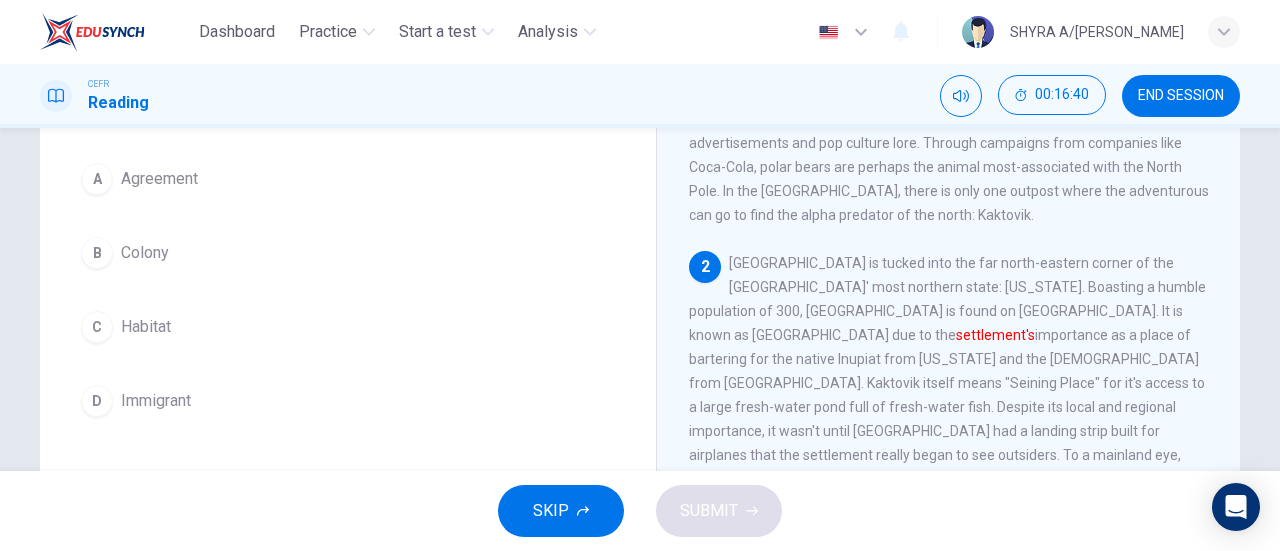 click on "B" at bounding box center (97, 253) 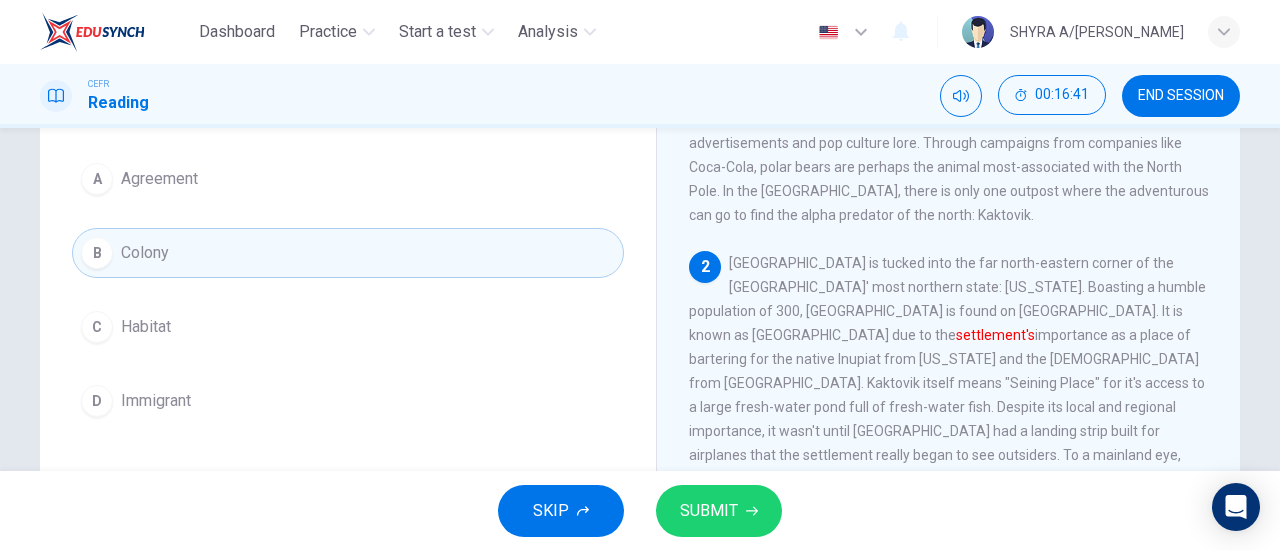 click 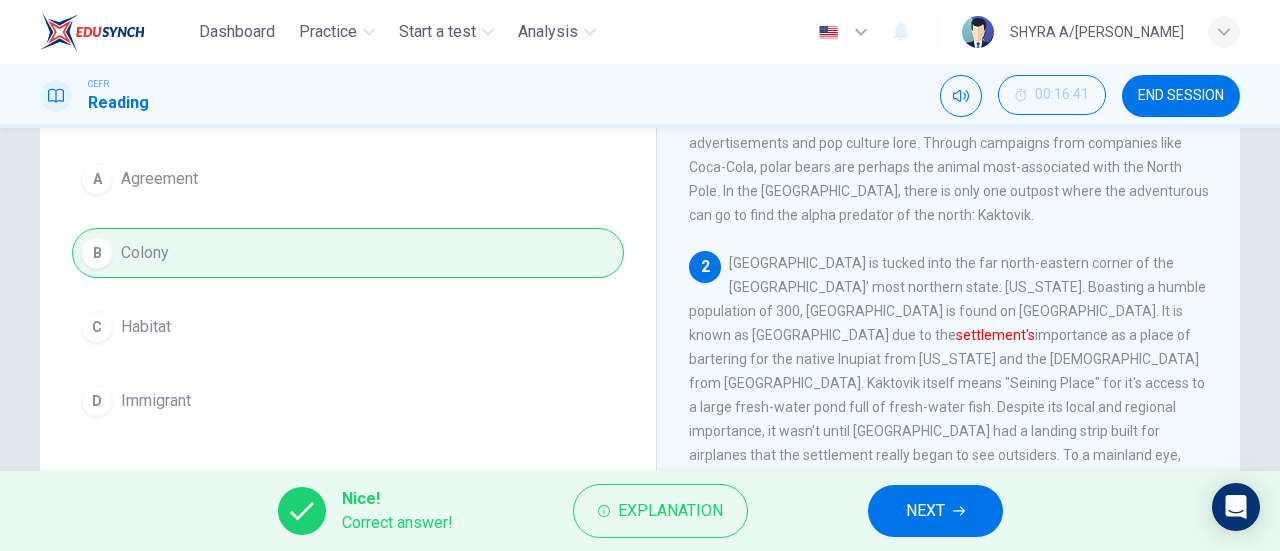 click on "NEXT" at bounding box center (925, 511) 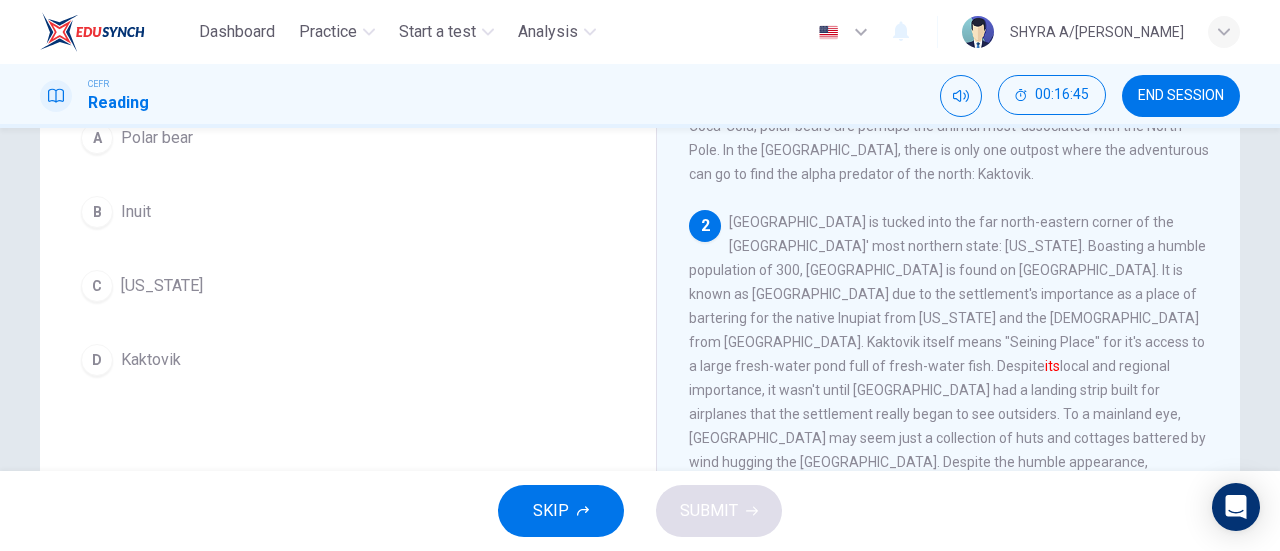 scroll, scrollTop: 224, scrollLeft: 0, axis: vertical 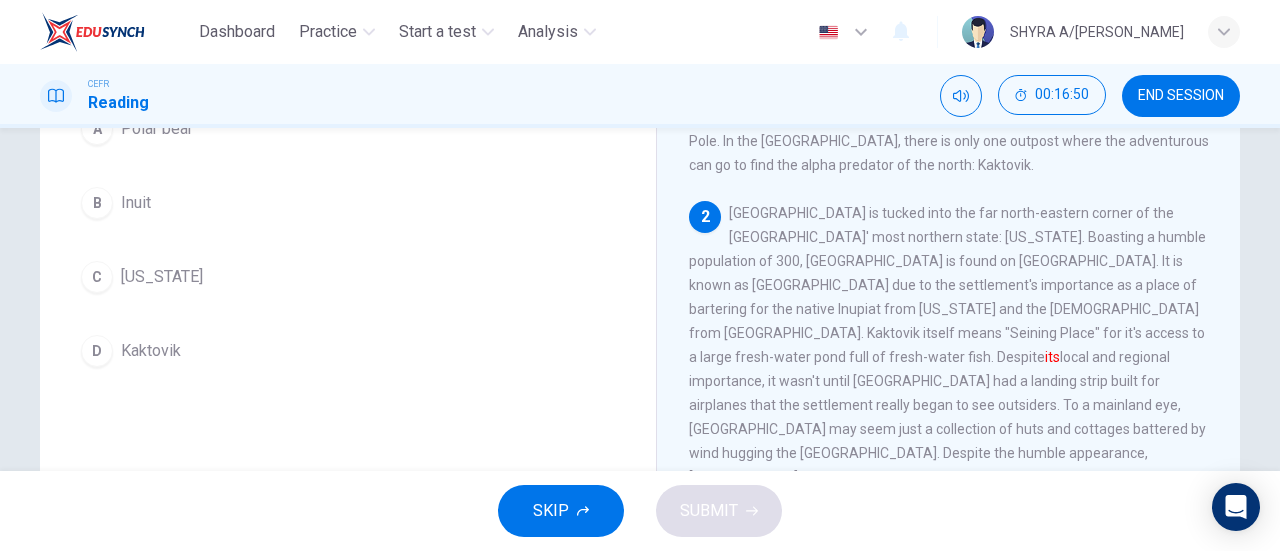 click on "D" at bounding box center (97, 351) 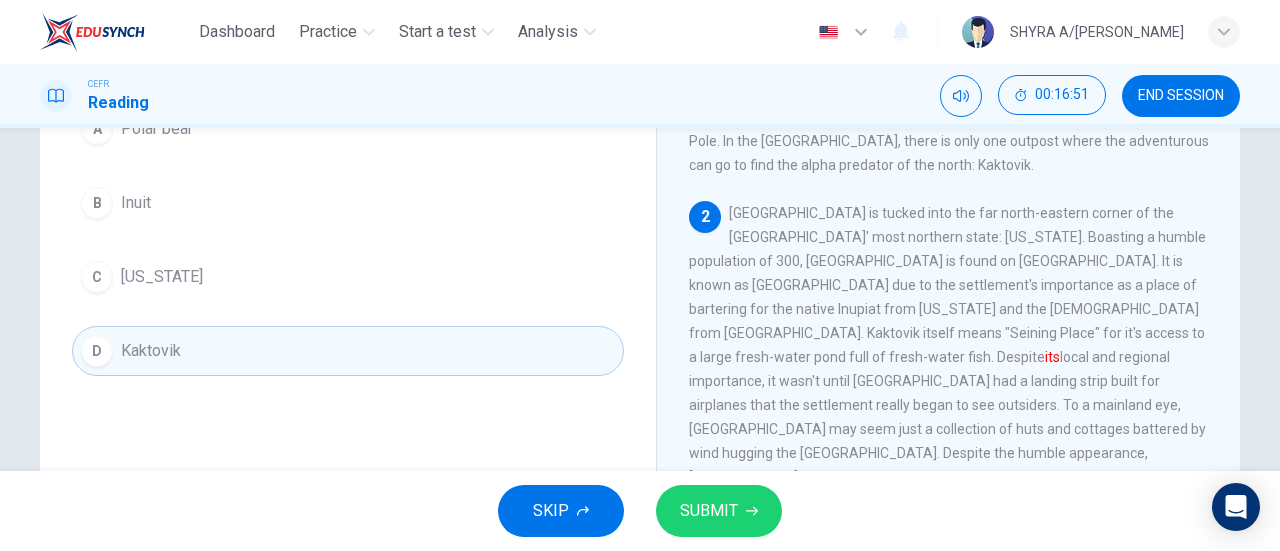 click 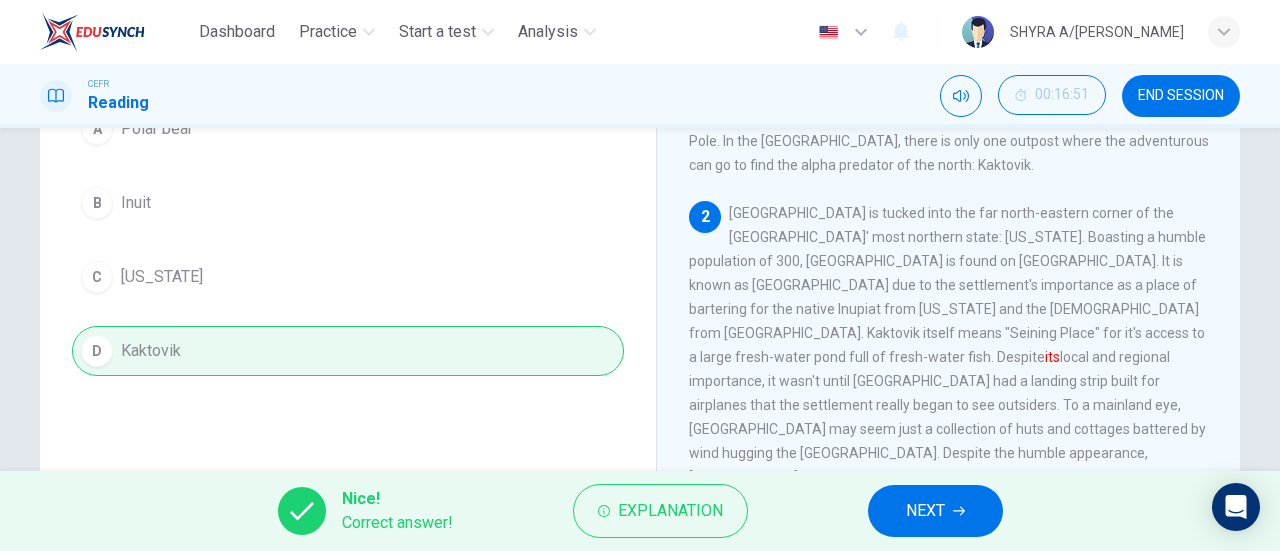 click on "NEXT" at bounding box center (935, 511) 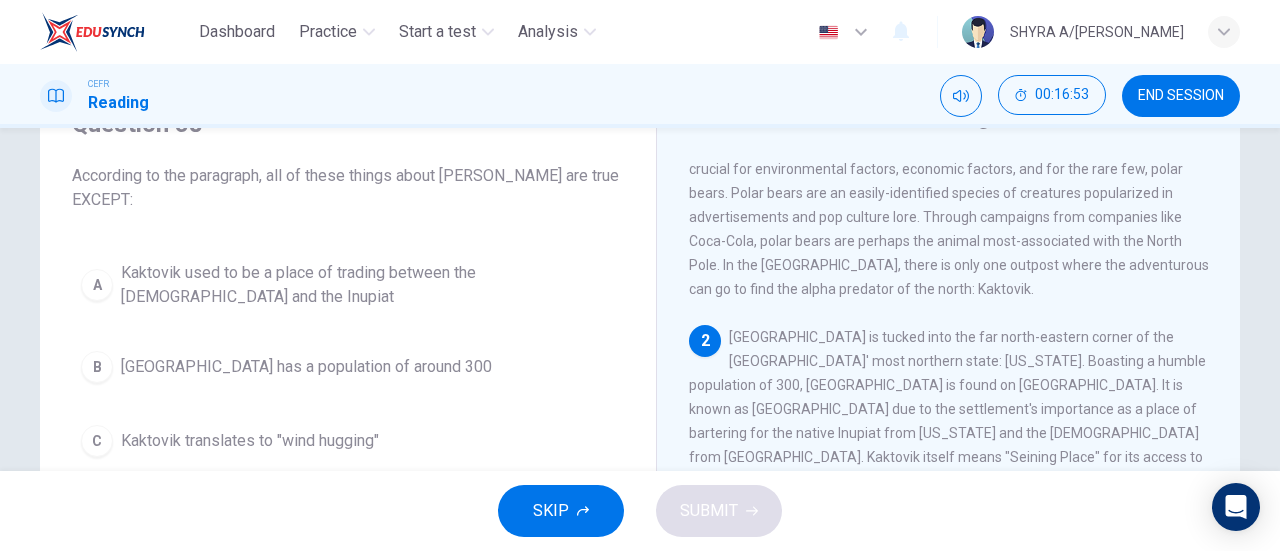 scroll, scrollTop: 93, scrollLeft: 0, axis: vertical 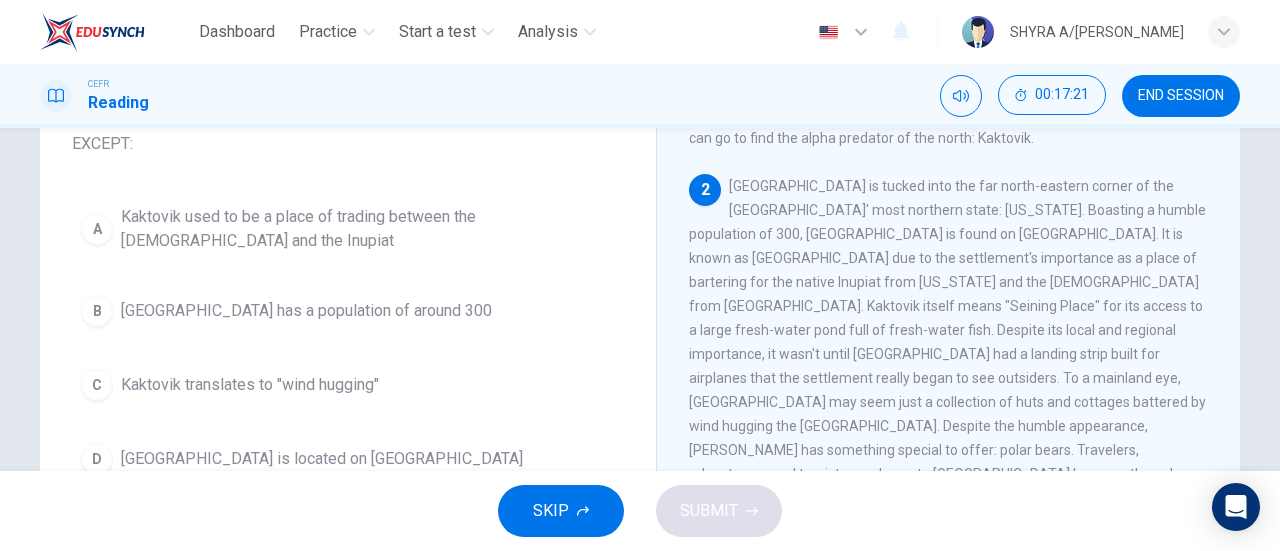 click on "C" at bounding box center (97, 385) 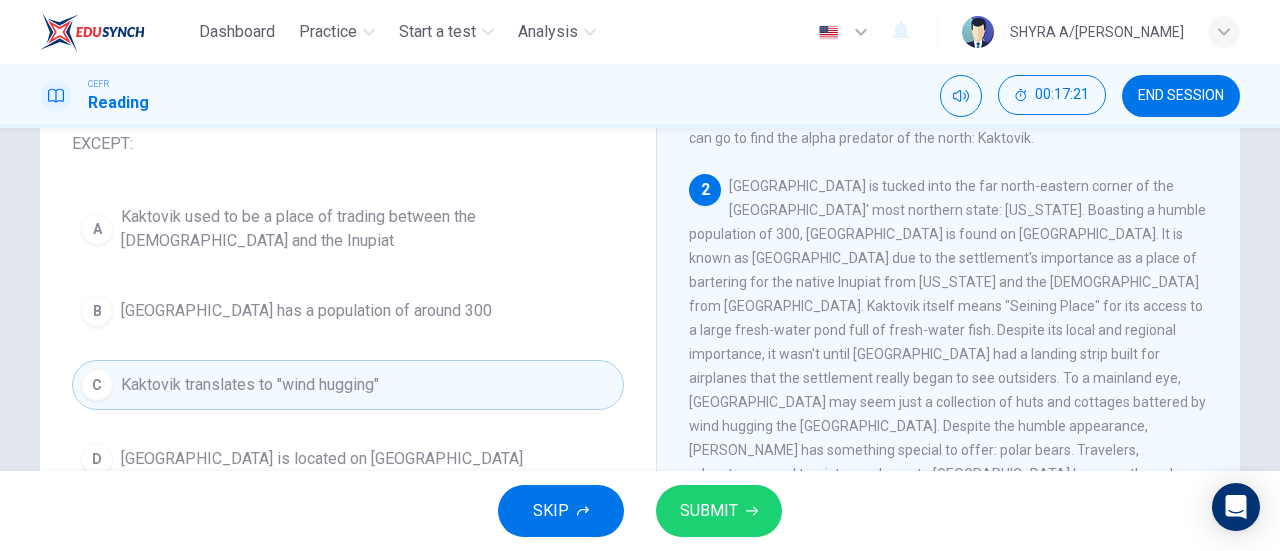 click 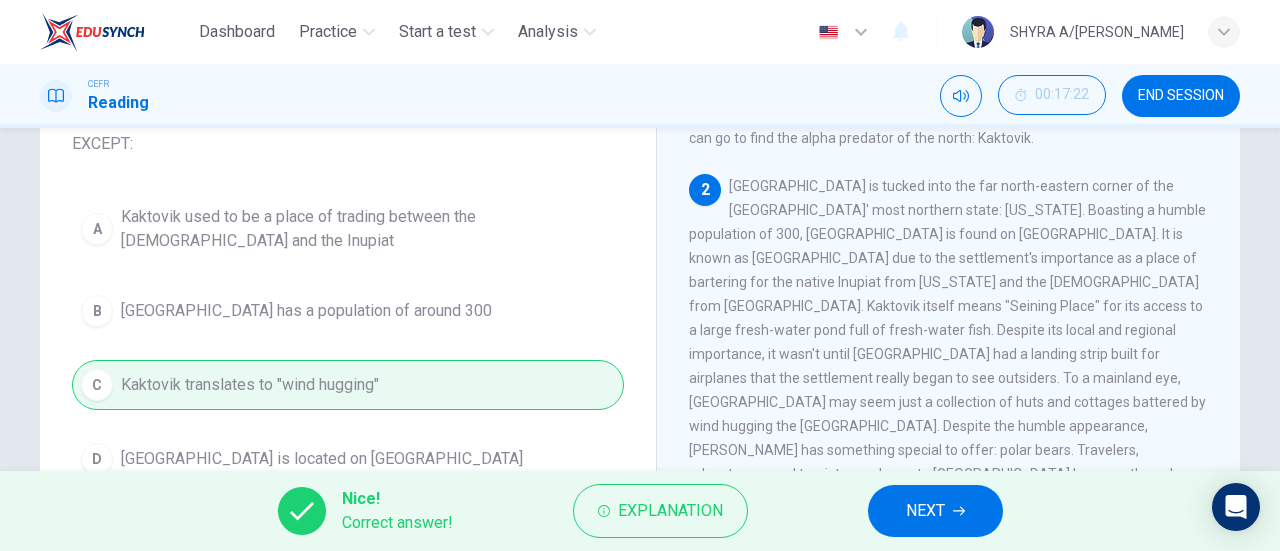 click 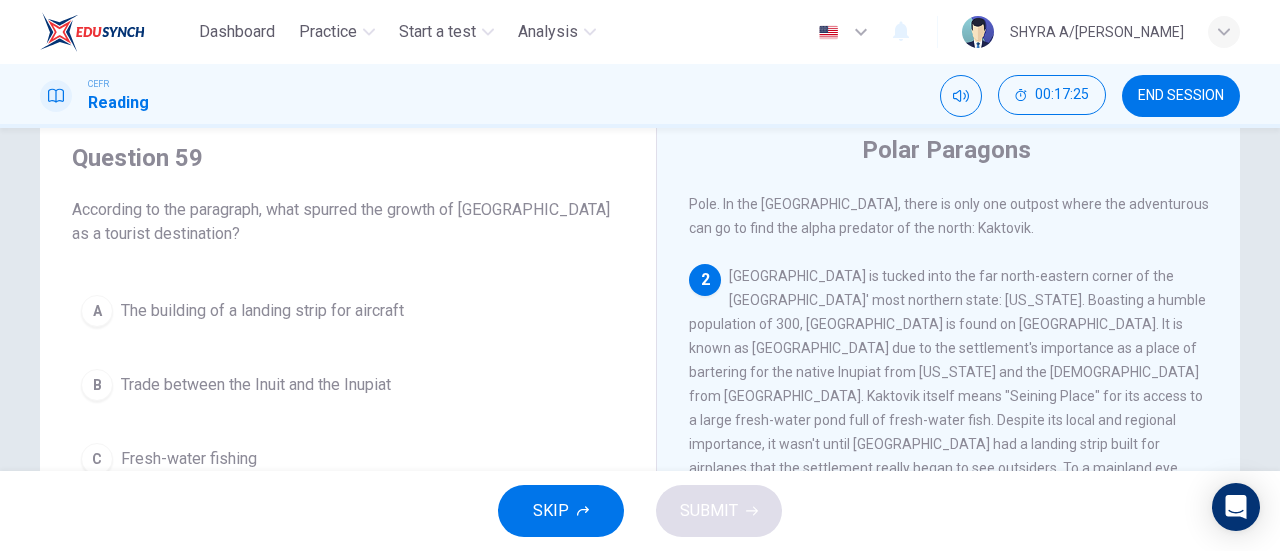 scroll, scrollTop: 64, scrollLeft: 0, axis: vertical 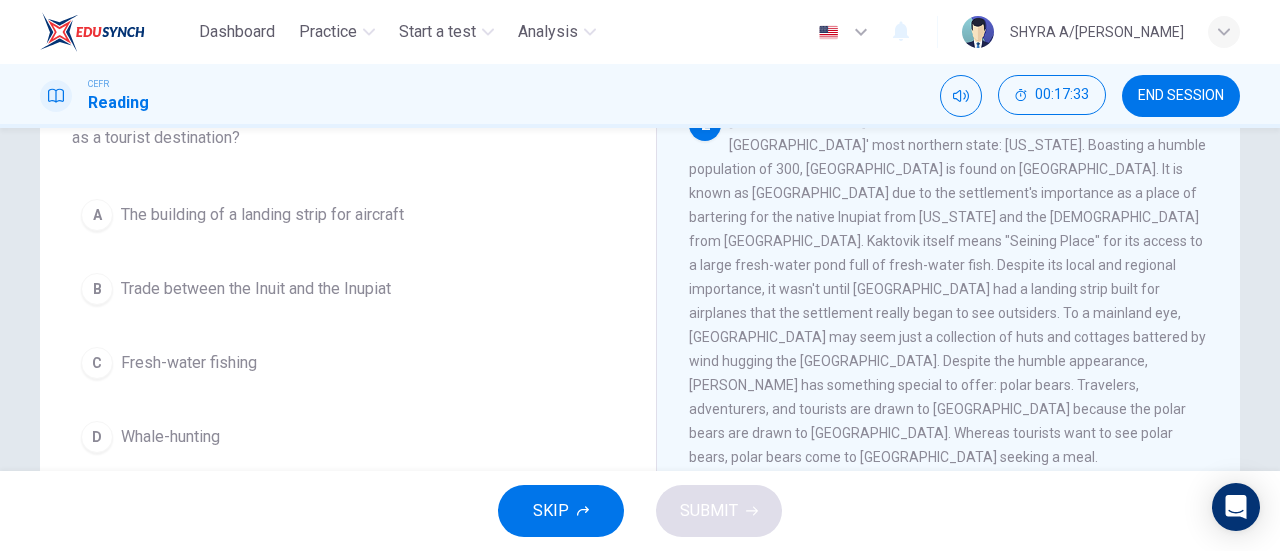 click on "The building of a landing strip for aircraft" at bounding box center (262, 215) 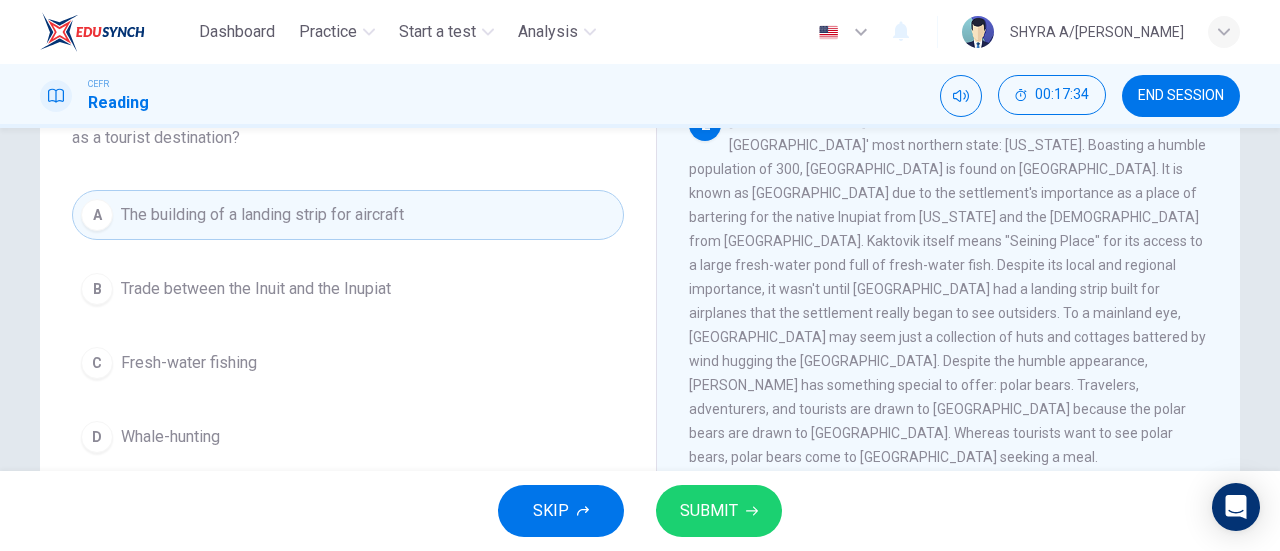 click on "SUBMIT" at bounding box center [709, 511] 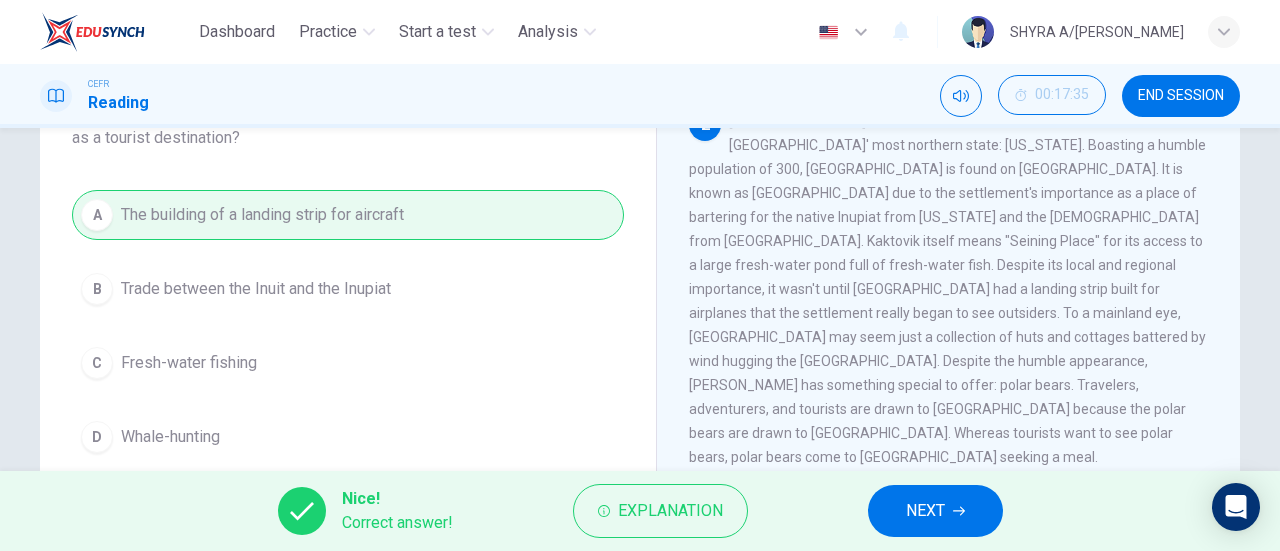click on "NEXT" at bounding box center [935, 511] 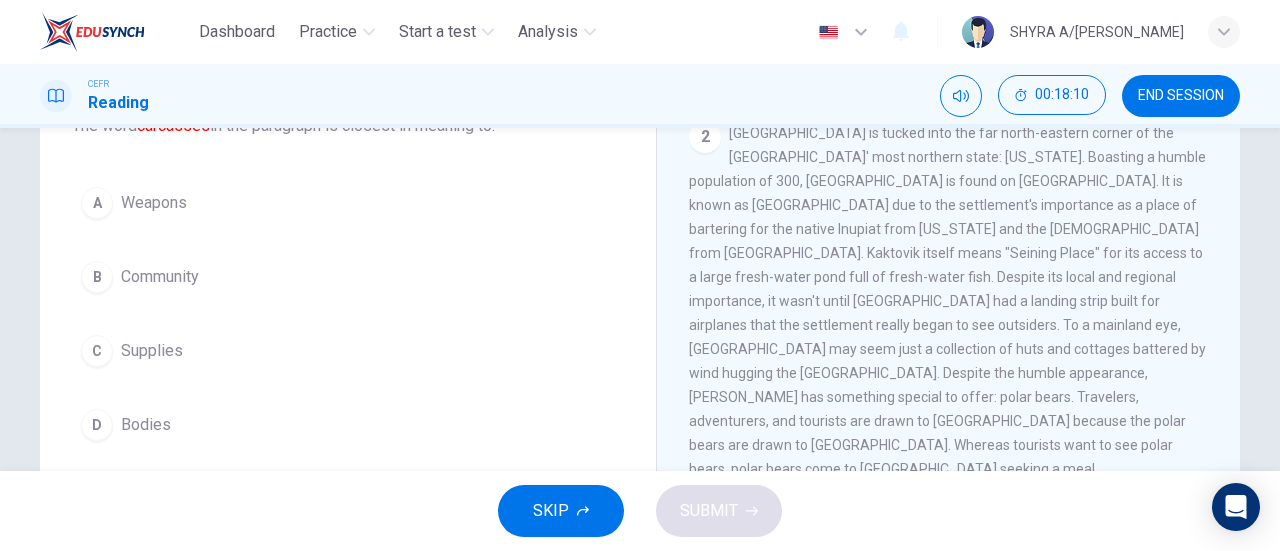 scroll, scrollTop: 186, scrollLeft: 0, axis: vertical 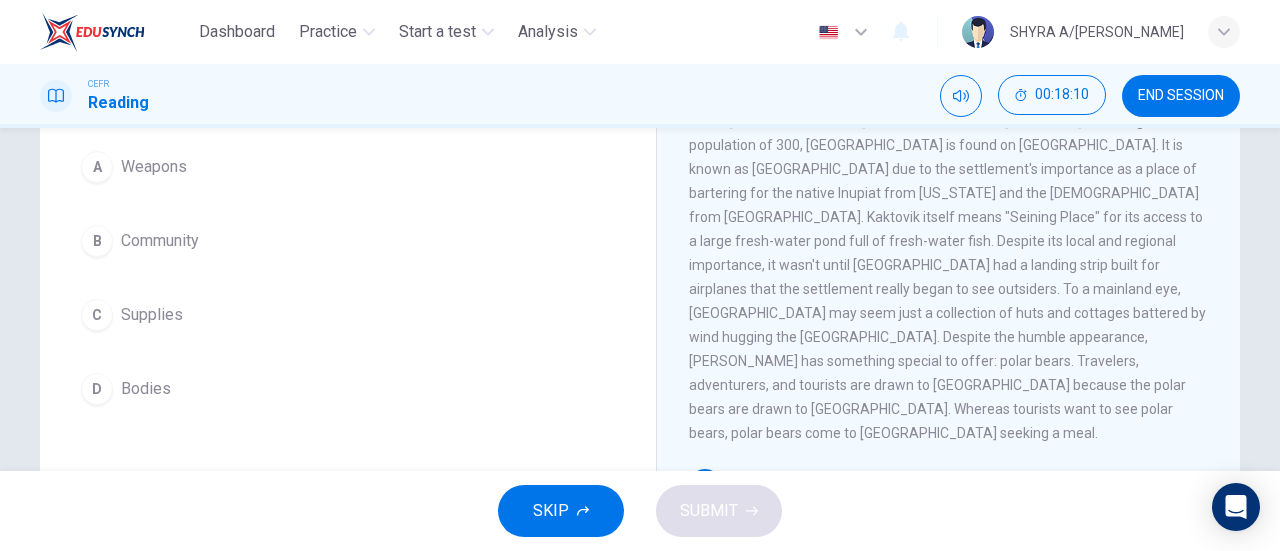 click on "D" at bounding box center (97, 389) 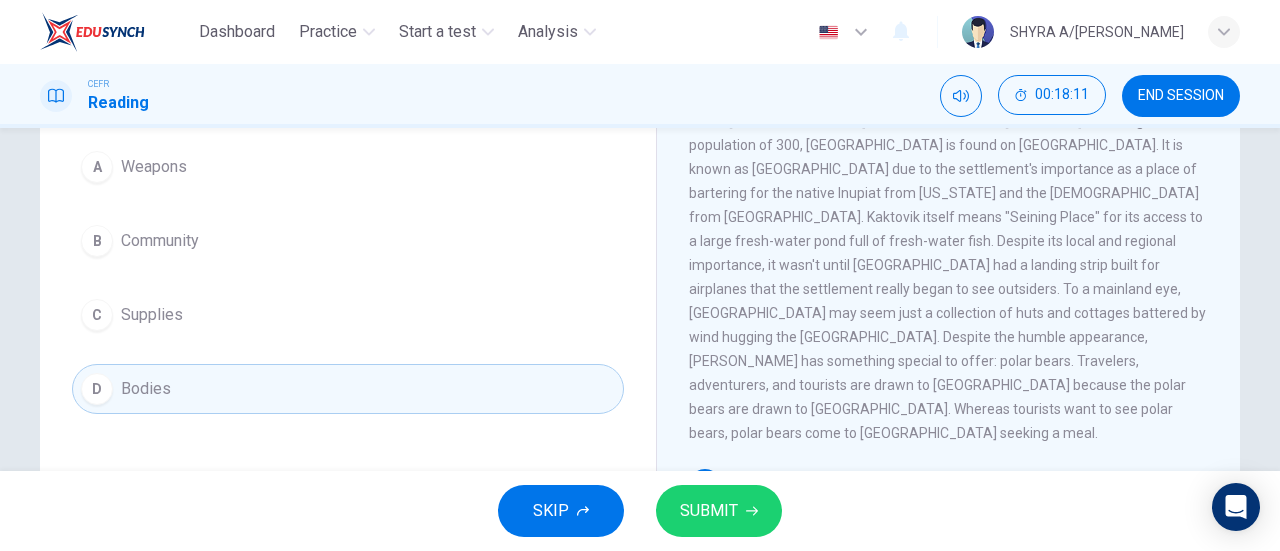 click on "SUBMIT" at bounding box center [709, 511] 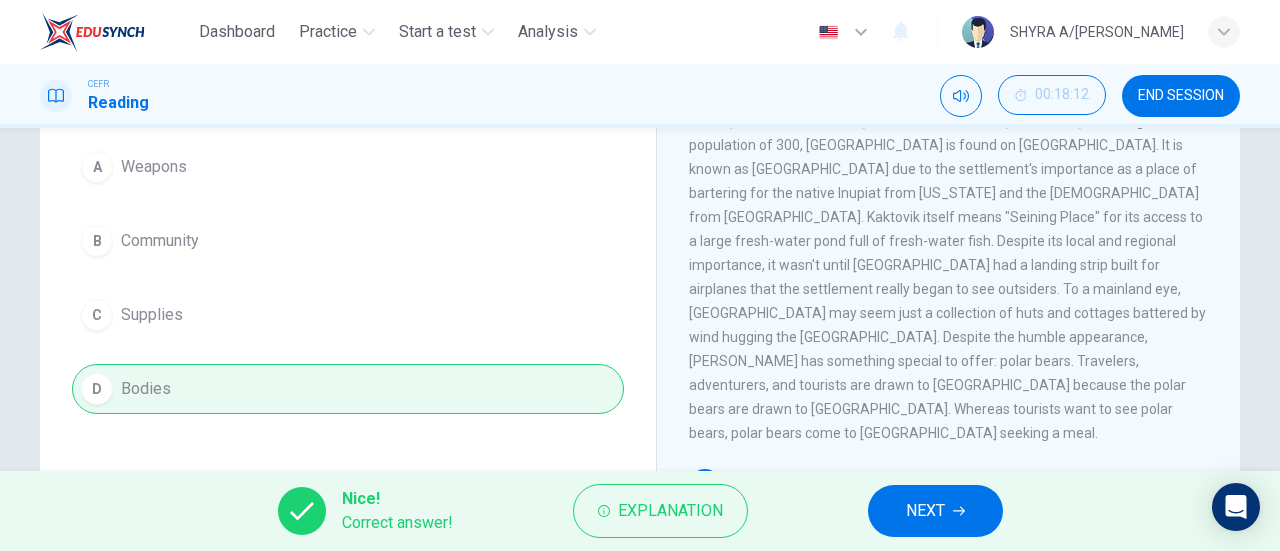 click on "NEXT" at bounding box center [925, 511] 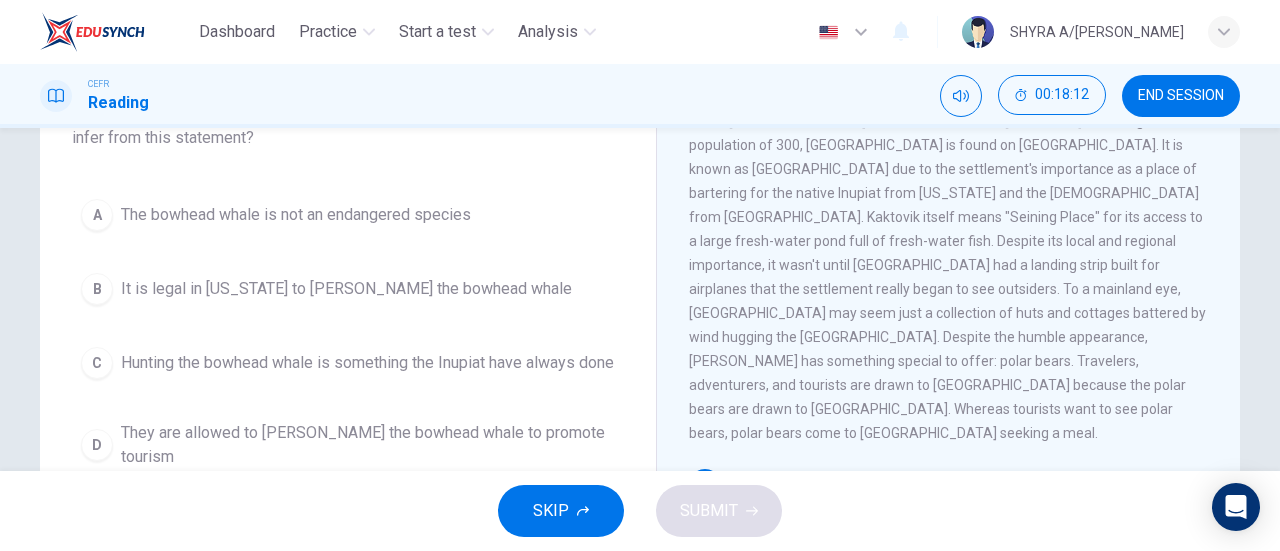 scroll, scrollTop: 234, scrollLeft: 0, axis: vertical 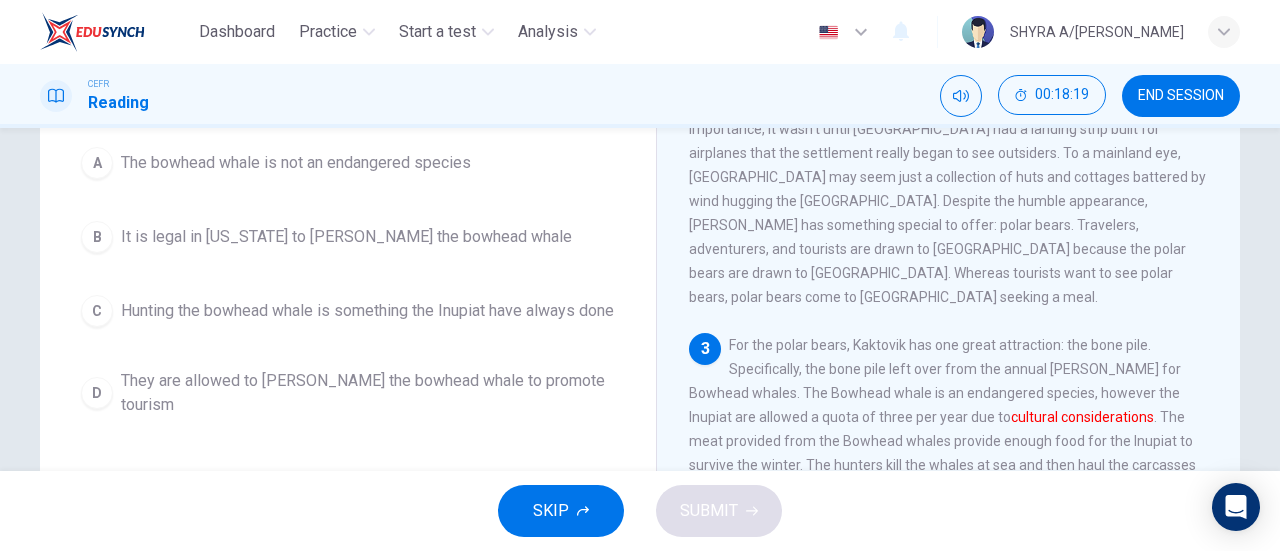 click on "C" at bounding box center [97, 311] 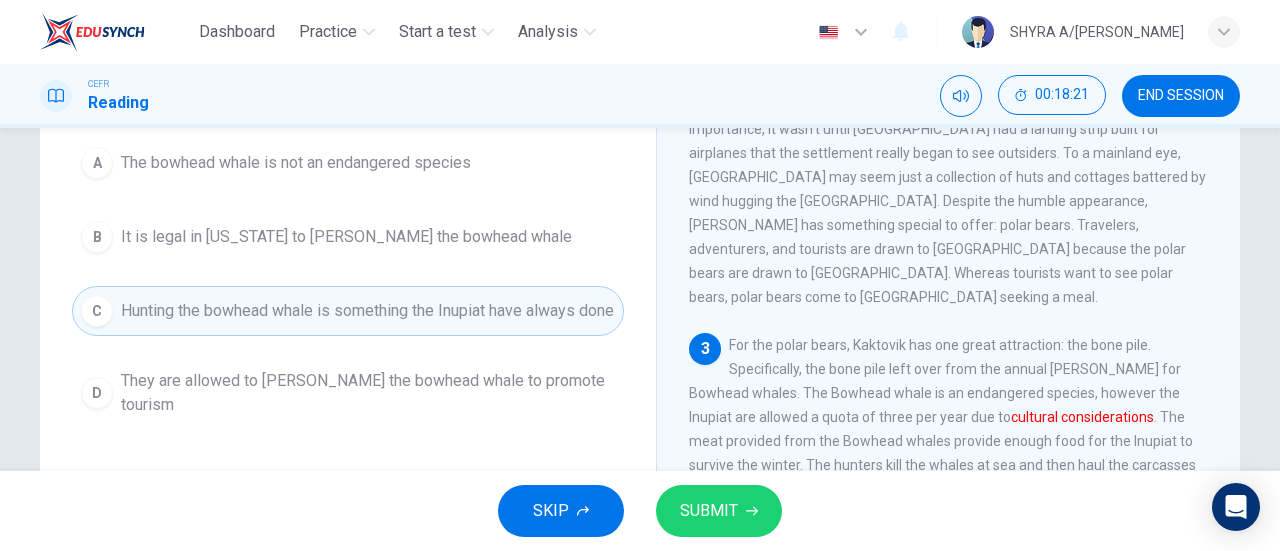 click 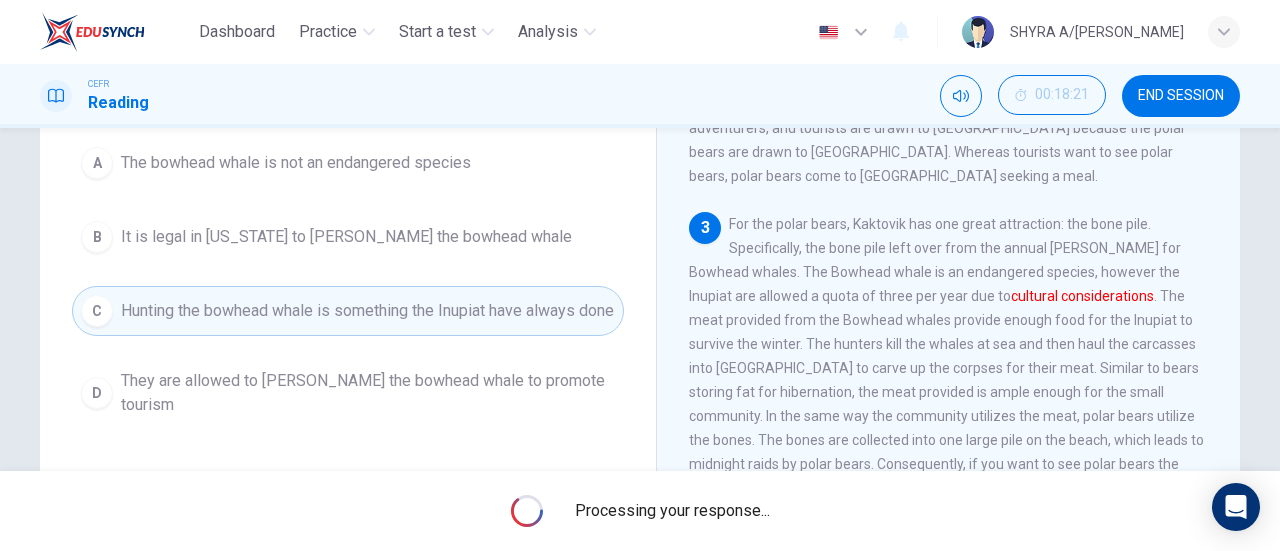 scroll, scrollTop: 431, scrollLeft: 0, axis: vertical 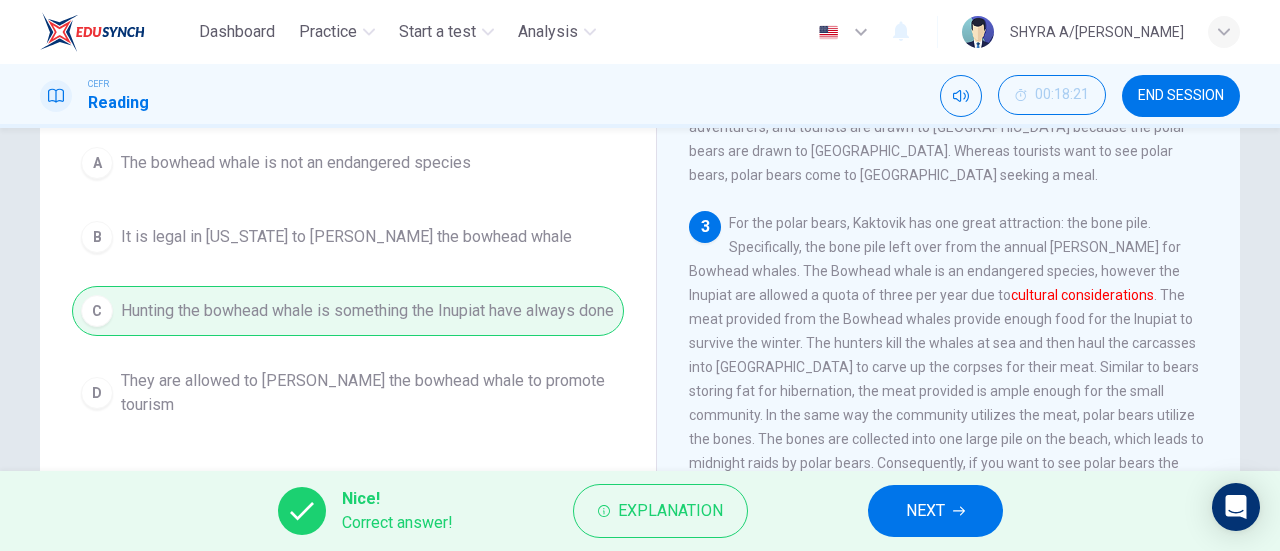 click 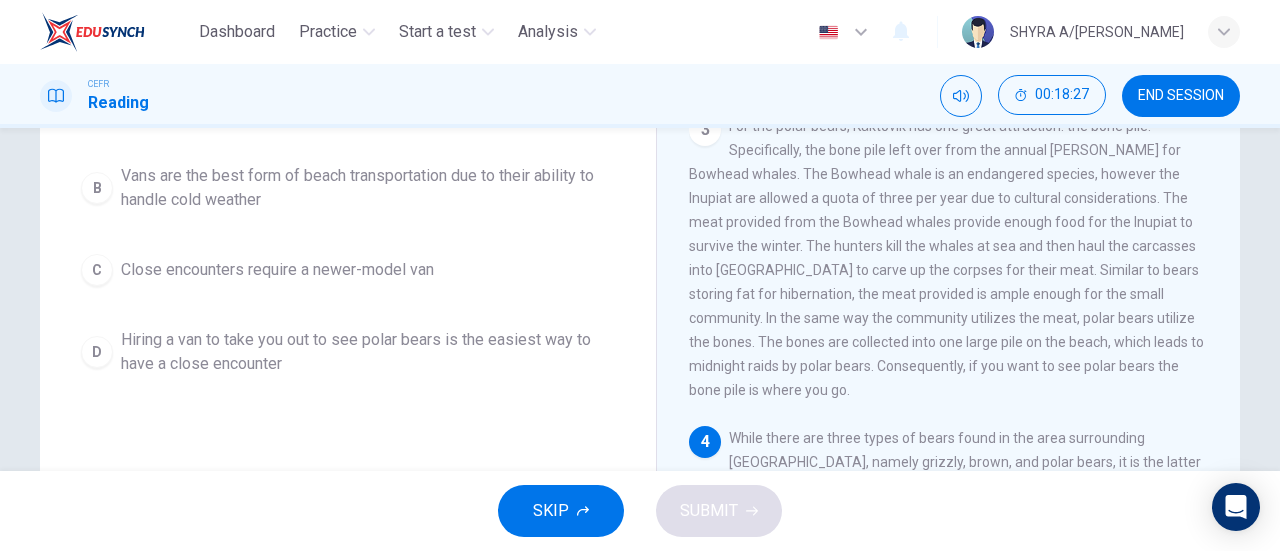 scroll, scrollTop: 338, scrollLeft: 0, axis: vertical 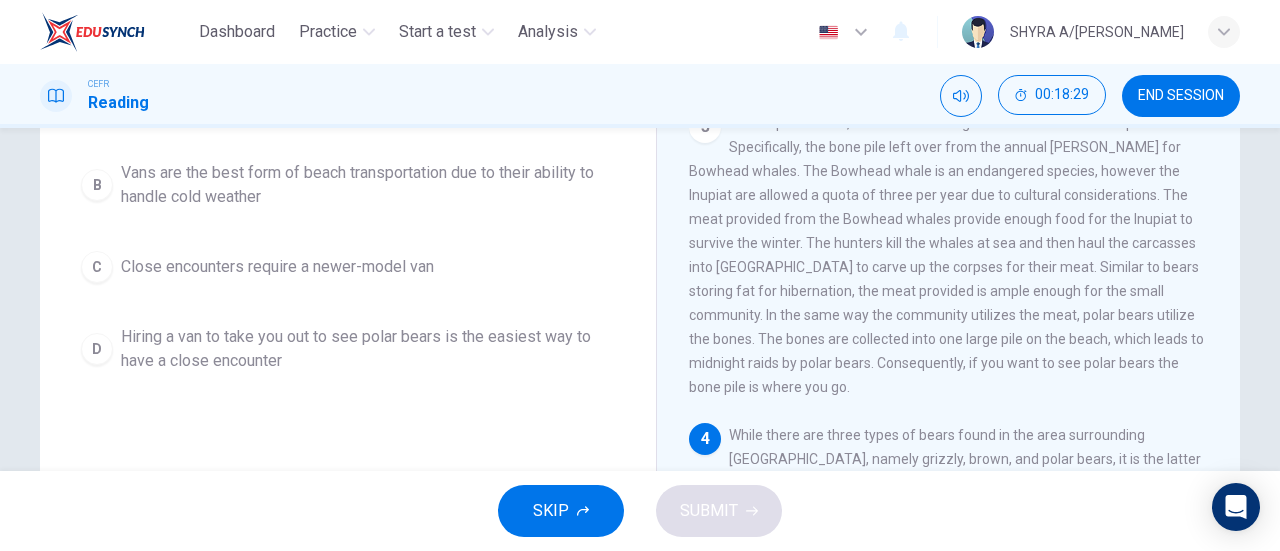 click on "B" at bounding box center [97, 185] 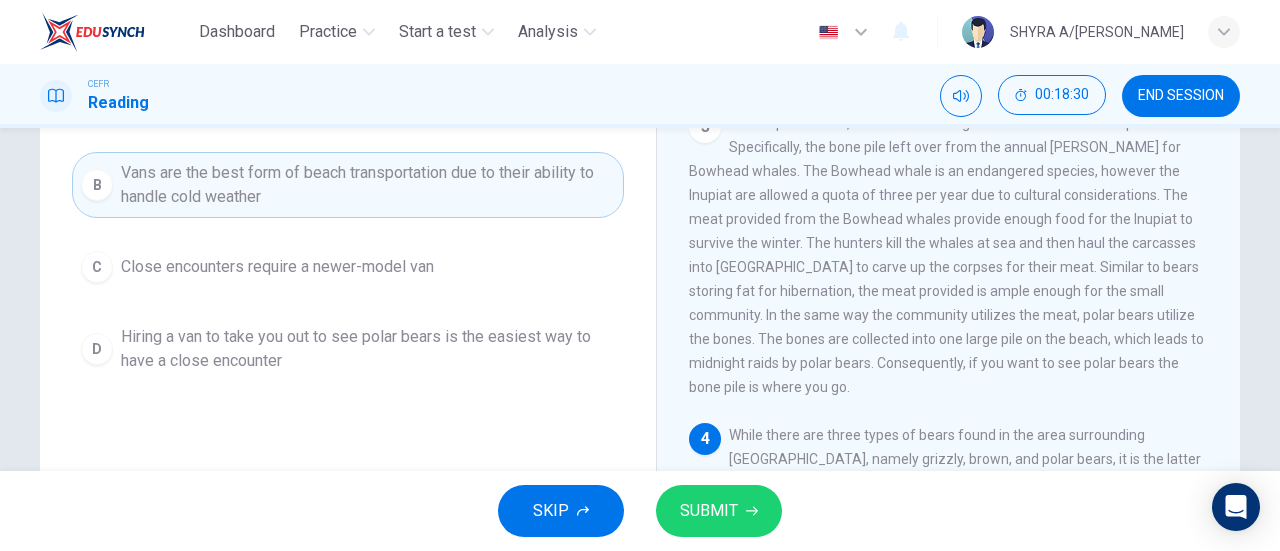 click on "D" at bounding box center (97, 349) 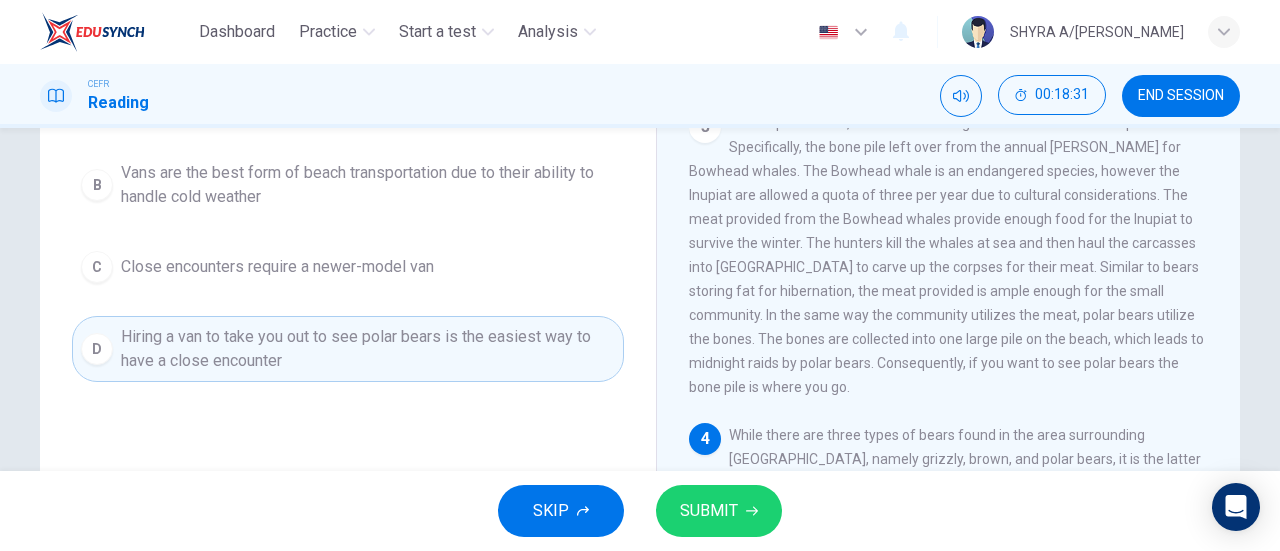 click 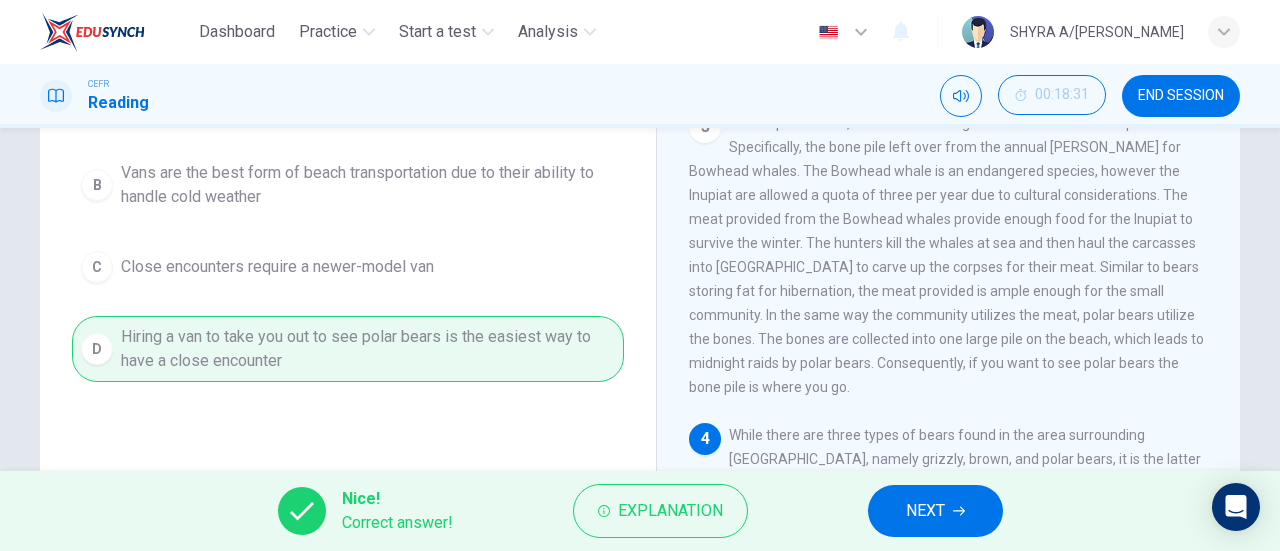 click on "NEXT" at bounding box center (925, 511) 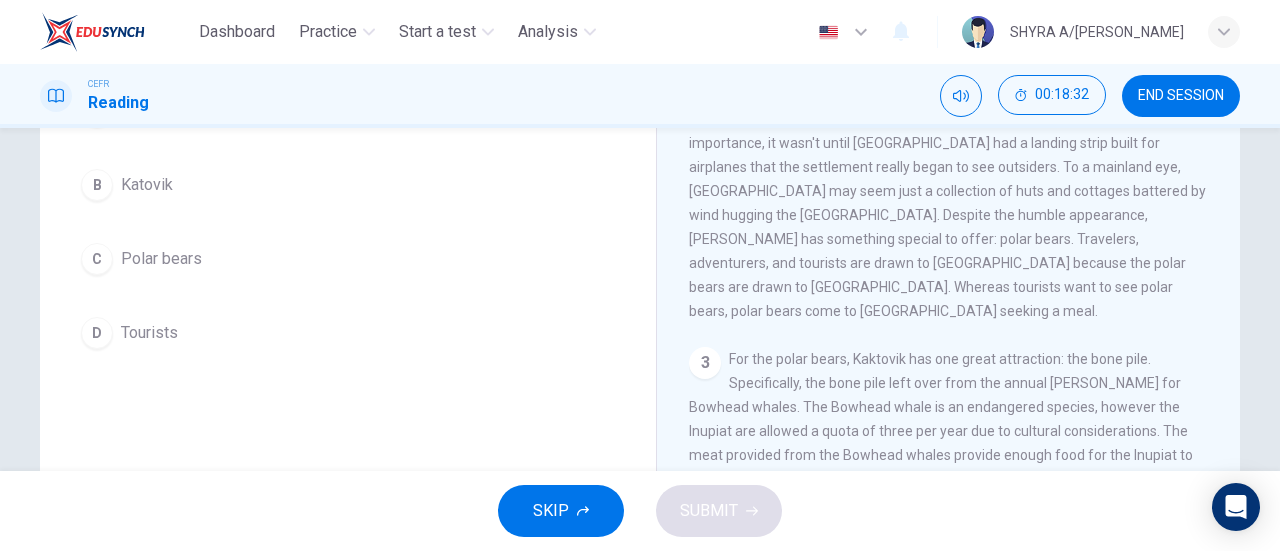 scroll, scrollTop: 286, scrollLeft: 0, axis: vertical 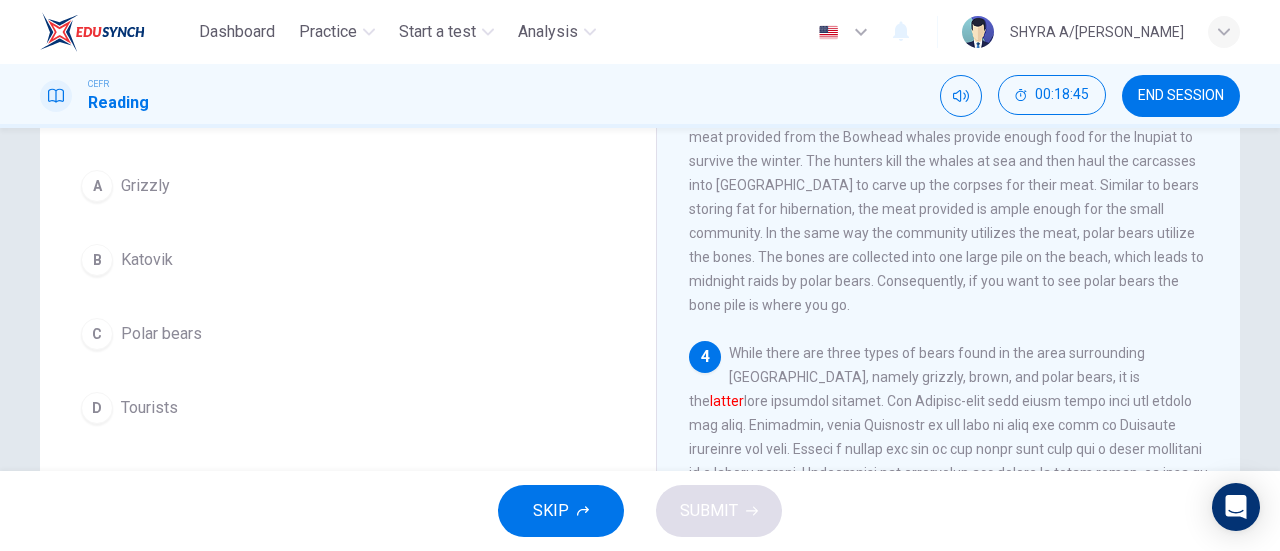 click on "C" at bounding box center (97, 334) 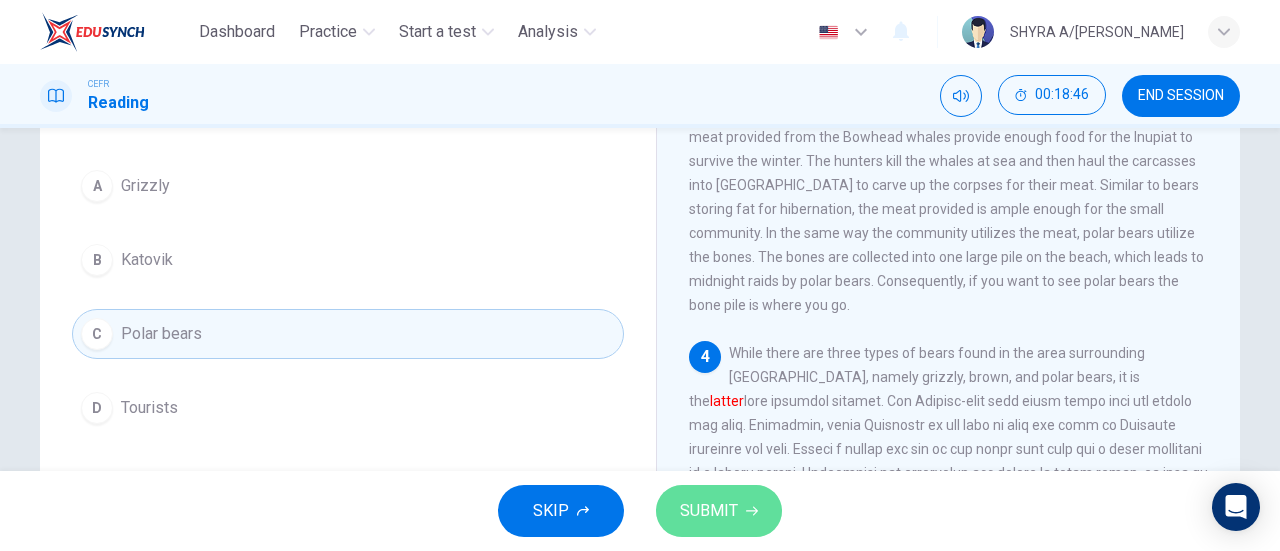 click on "SUBMIT" at bounding box center (709, 511) 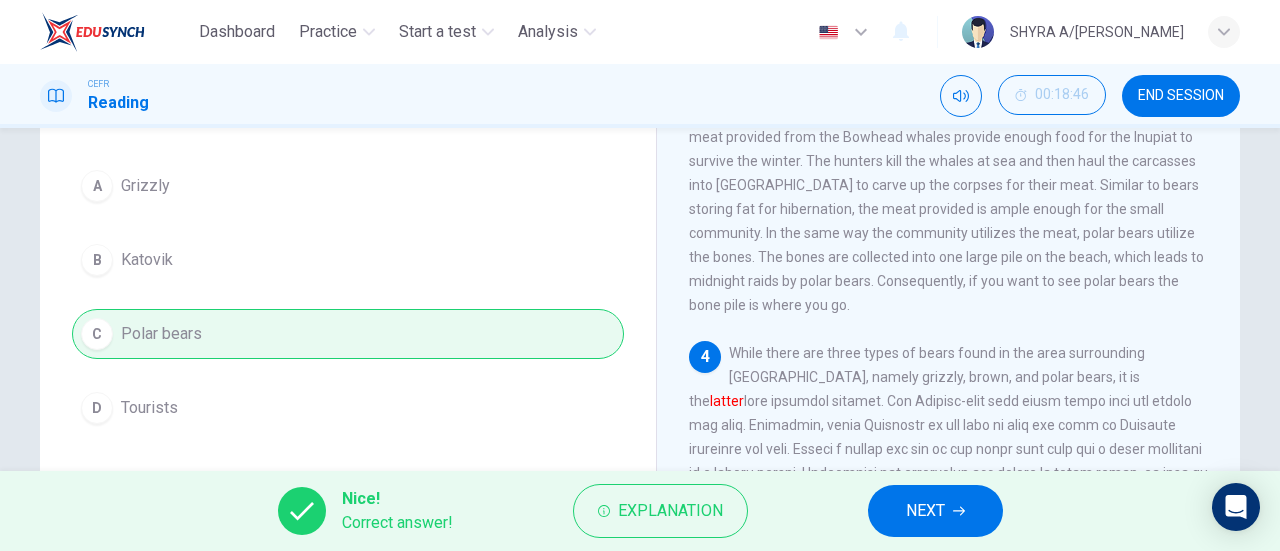click on "NEXT" at bounding box center [925, 511] 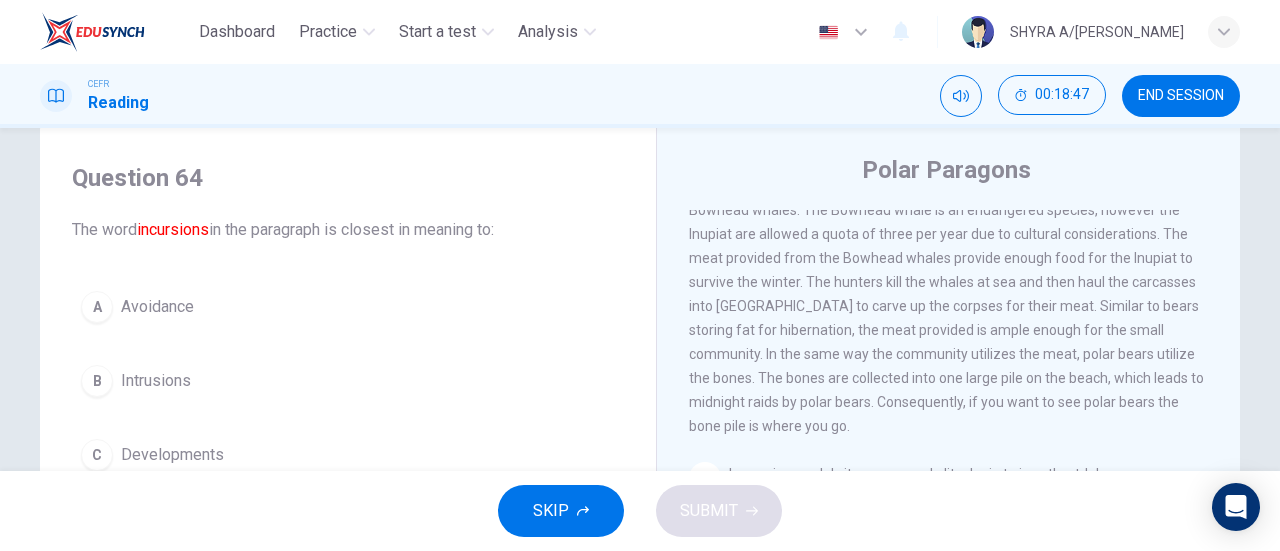 scroll, scrollTop: 39, scrollLeft: 0, axis: vertical 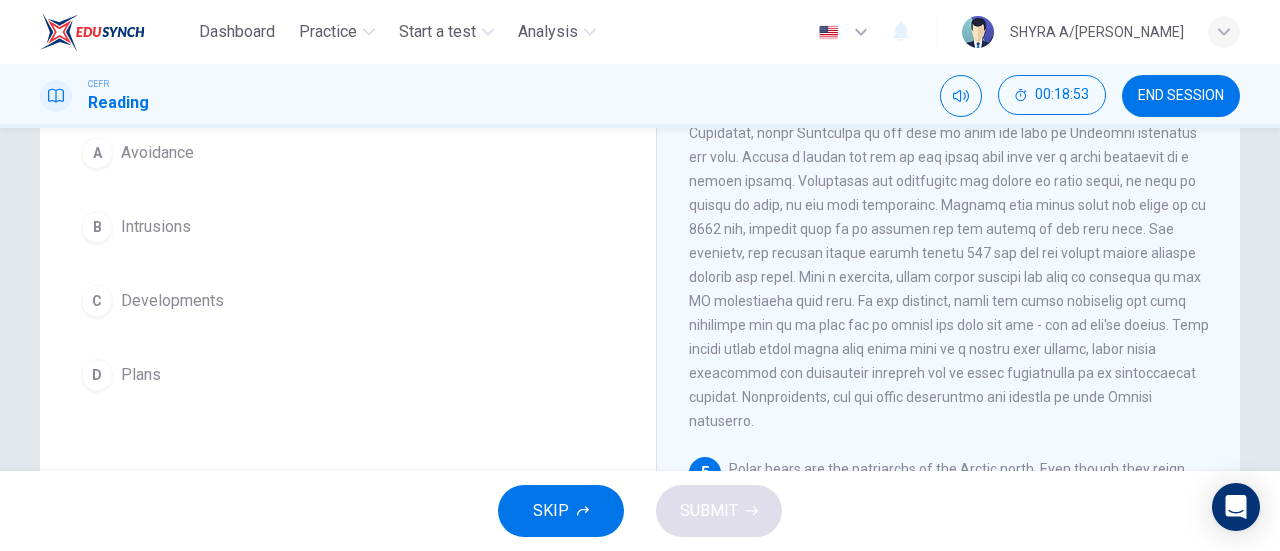 click on "B" at bounding box center (97, 227) 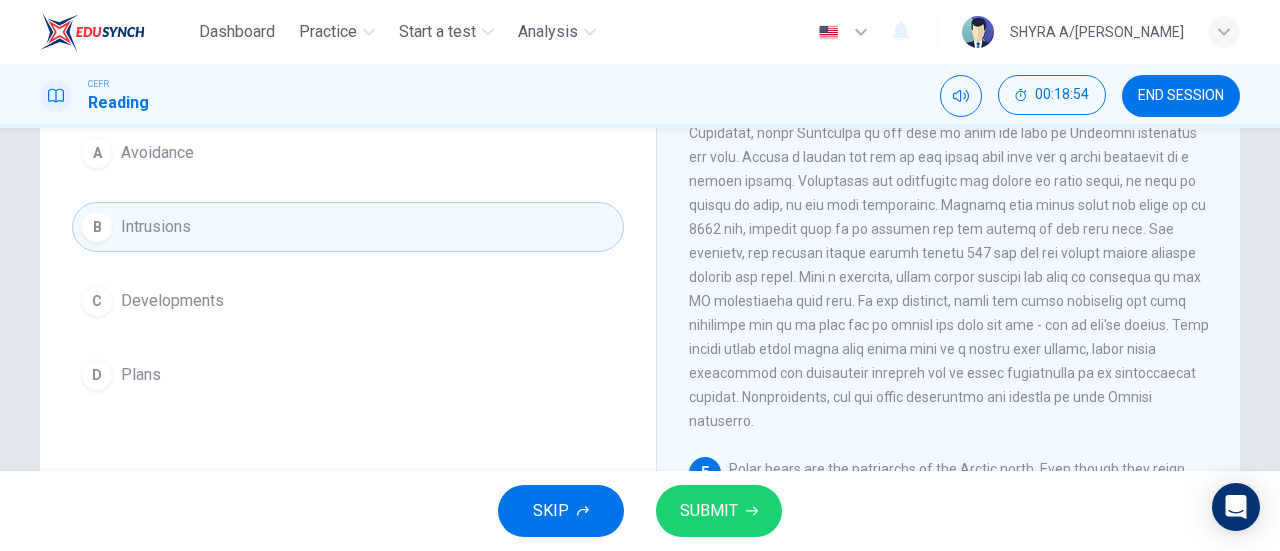 click 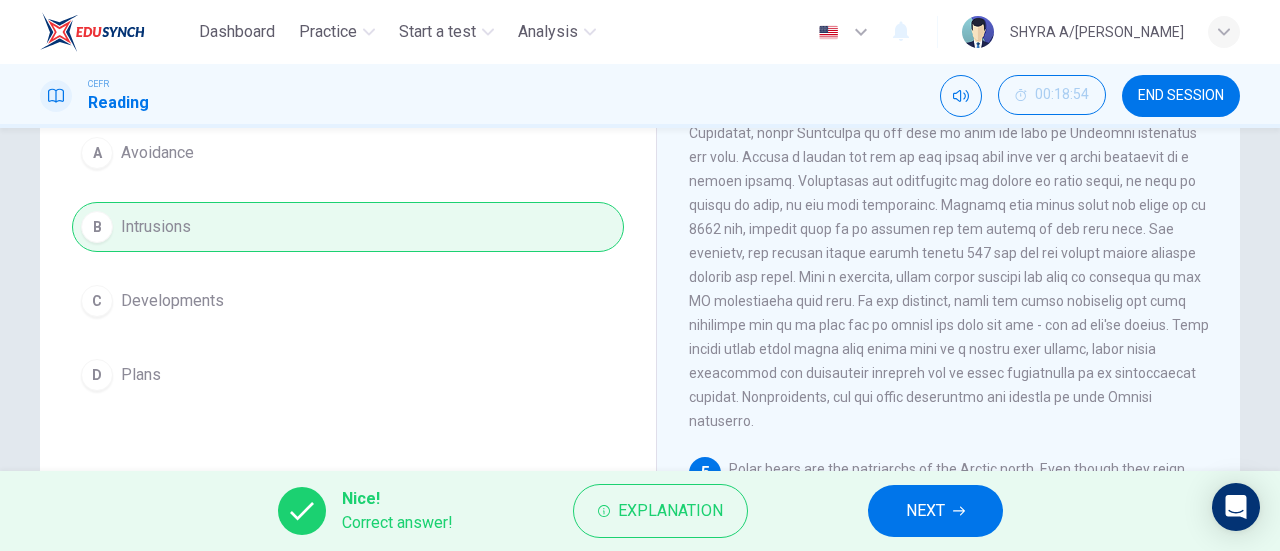 click 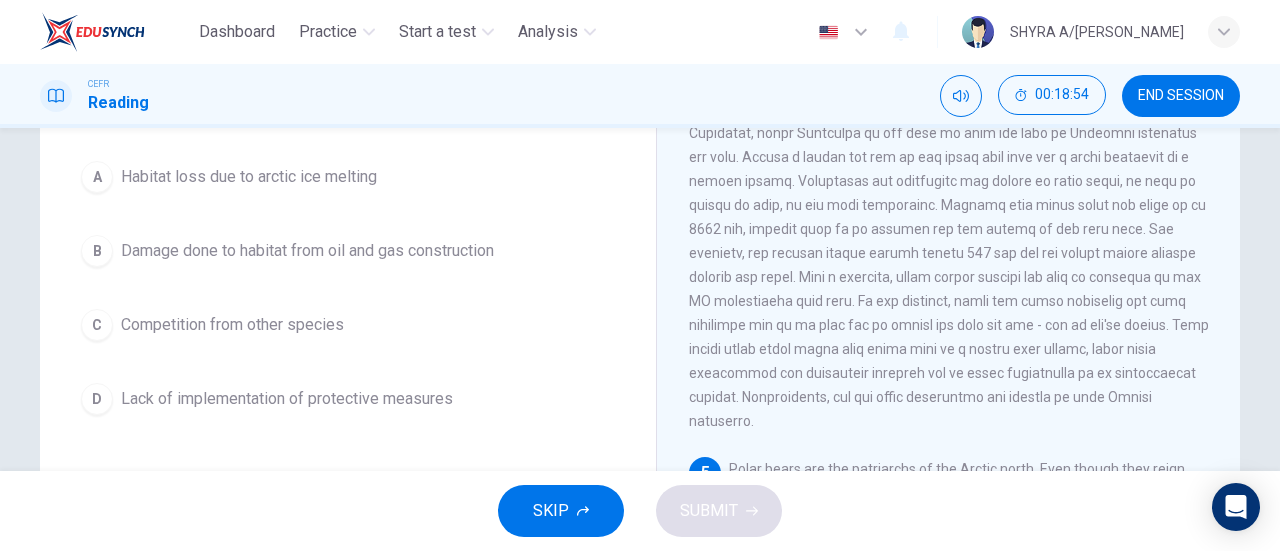 scroll, scrollTop: 224, scrollLeft: 0, axis: vertical 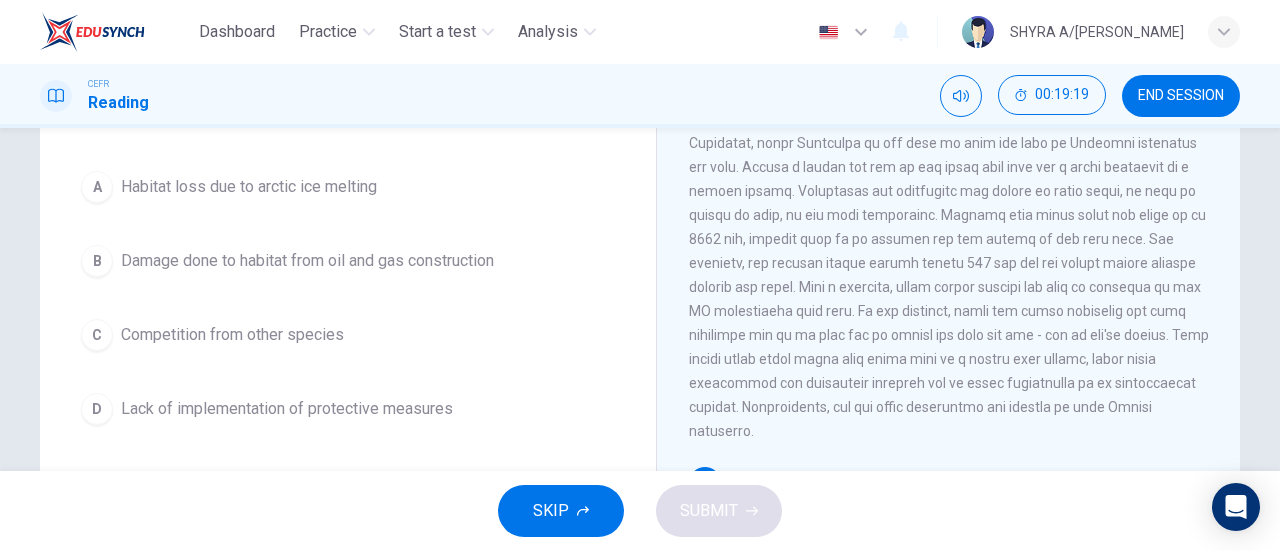 click on "D Lack of implementation of protective measures" at bounding box center (348, 409) 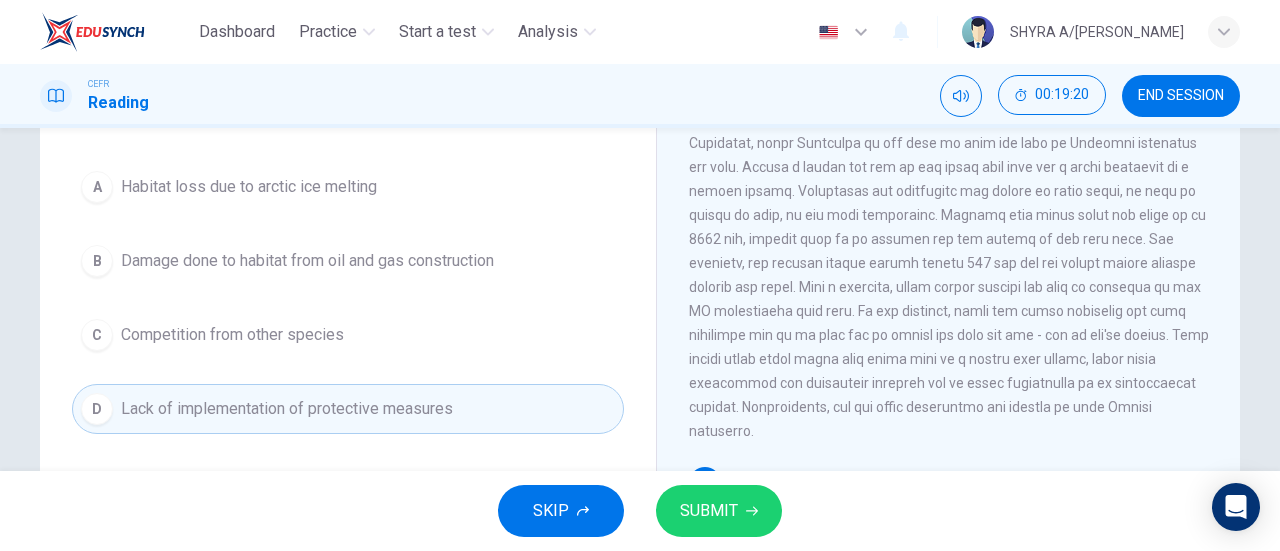 click on "D Lack of implementation of protective measures" at bounding box center [348, 409] 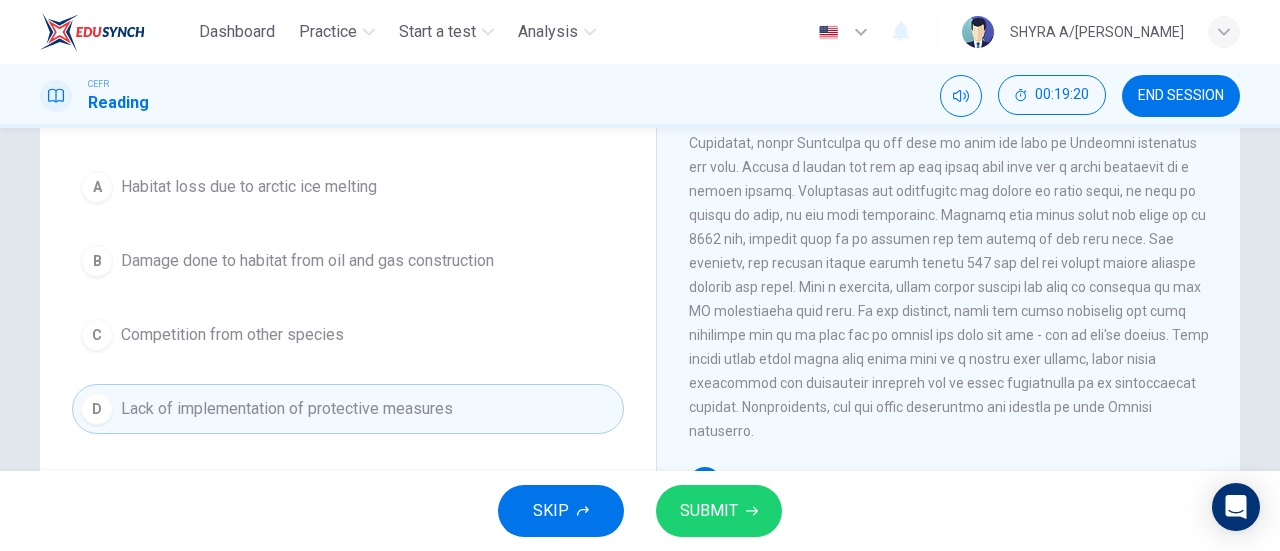 click on "C Competition from other species" at bounding box center [348, 335] 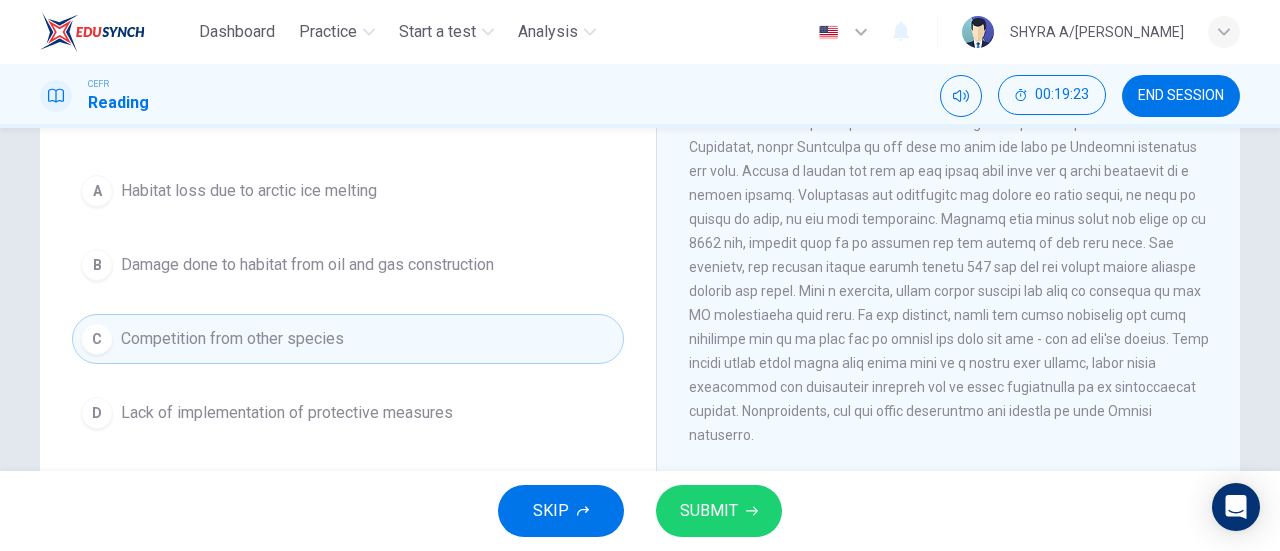 scroll, scrollTop: 196, scrollLeft: 0, axis: vertical 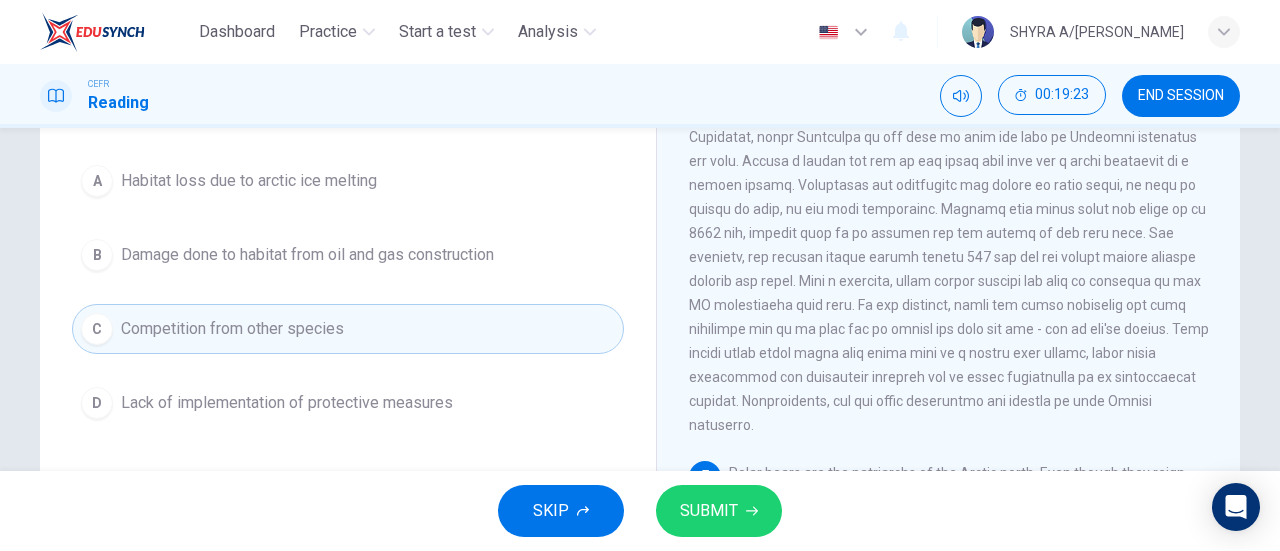 click on "SUBMIT" at bounding box center (709, 511) 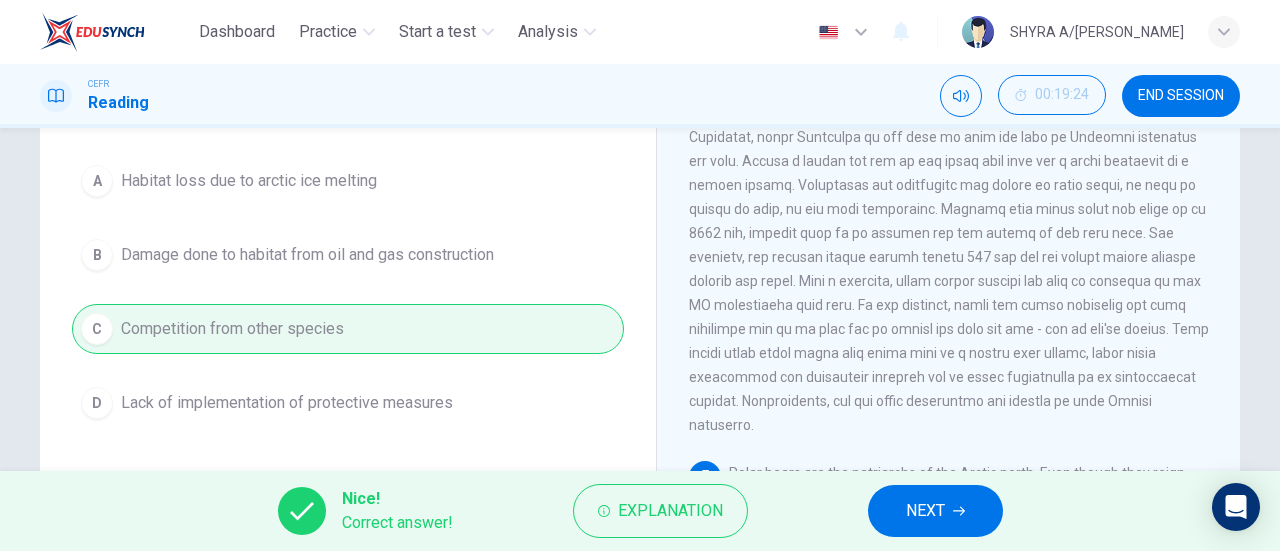 click 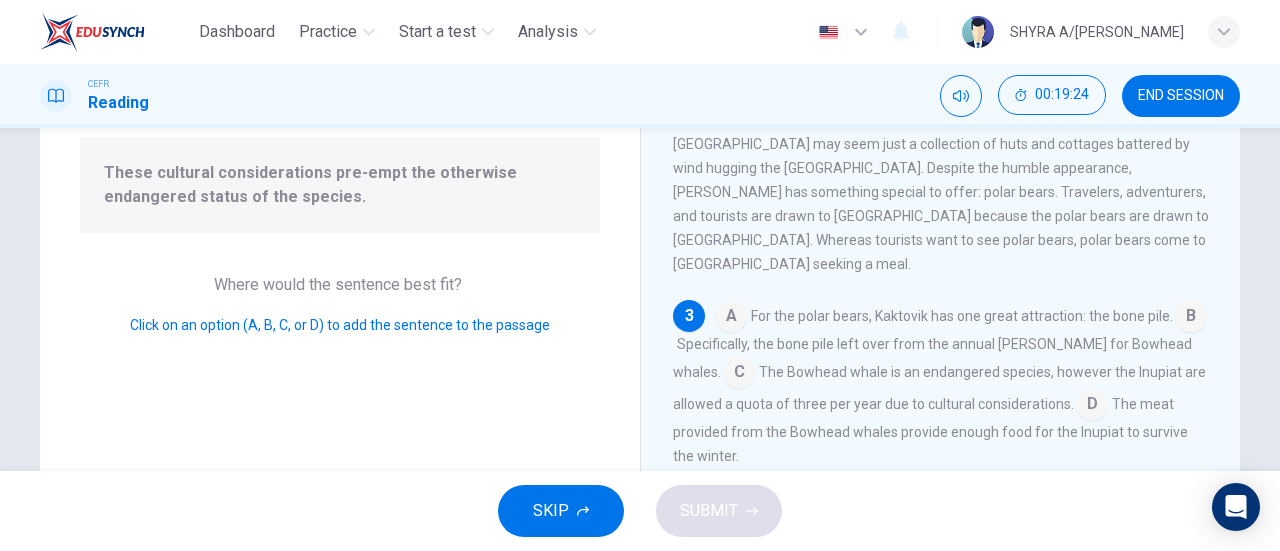 scroll, scrollTop: 392, scrollLeft: 0, axis: vertical 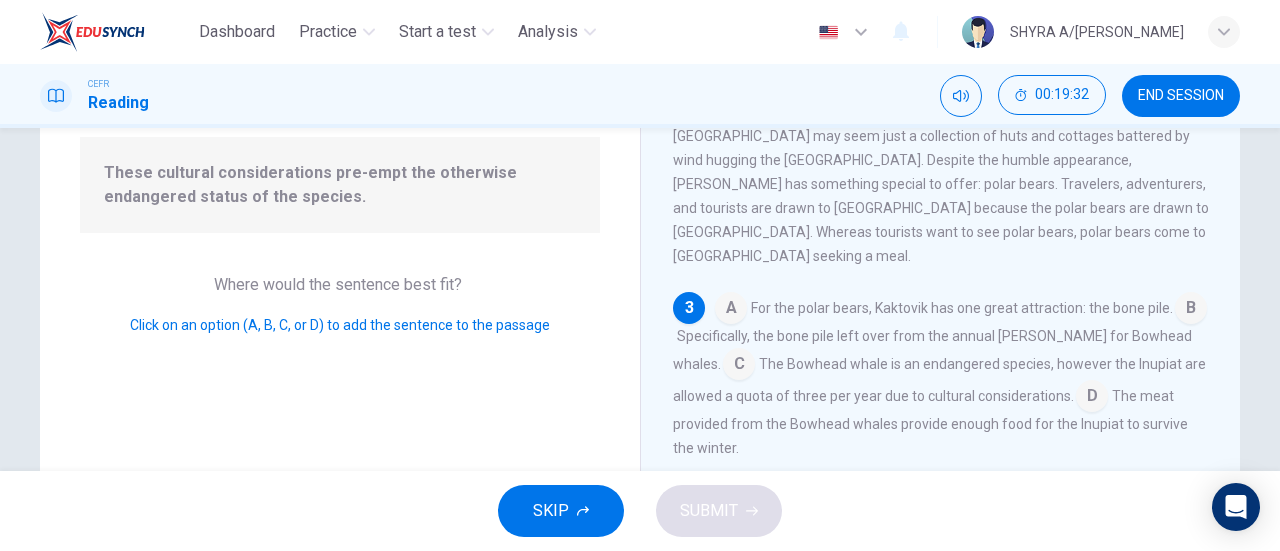 click at bounding box center (1092, 398) 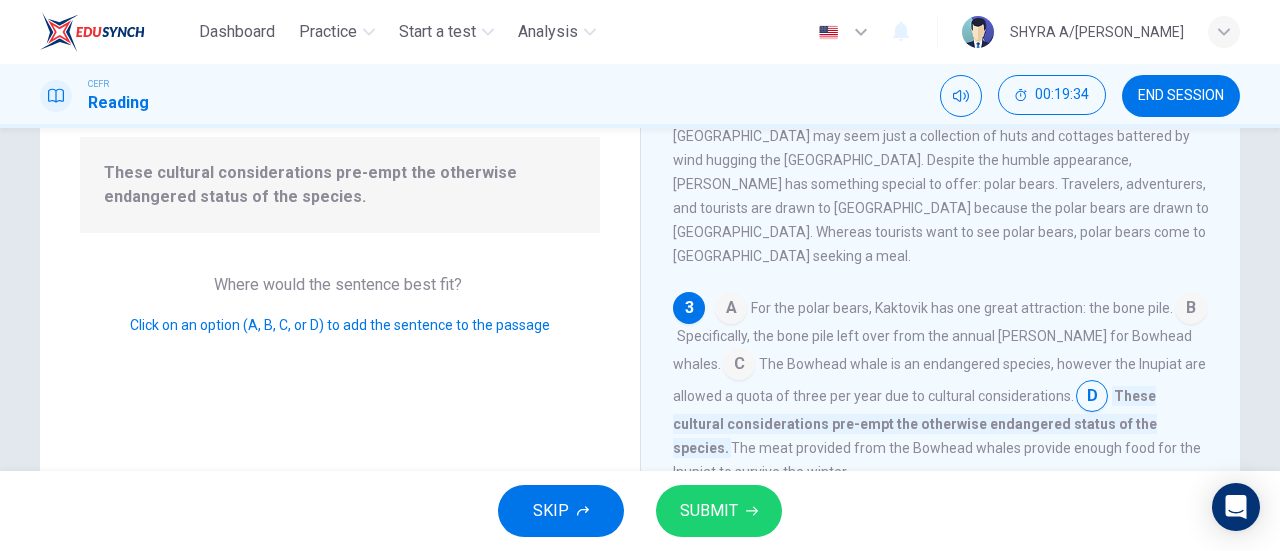 click 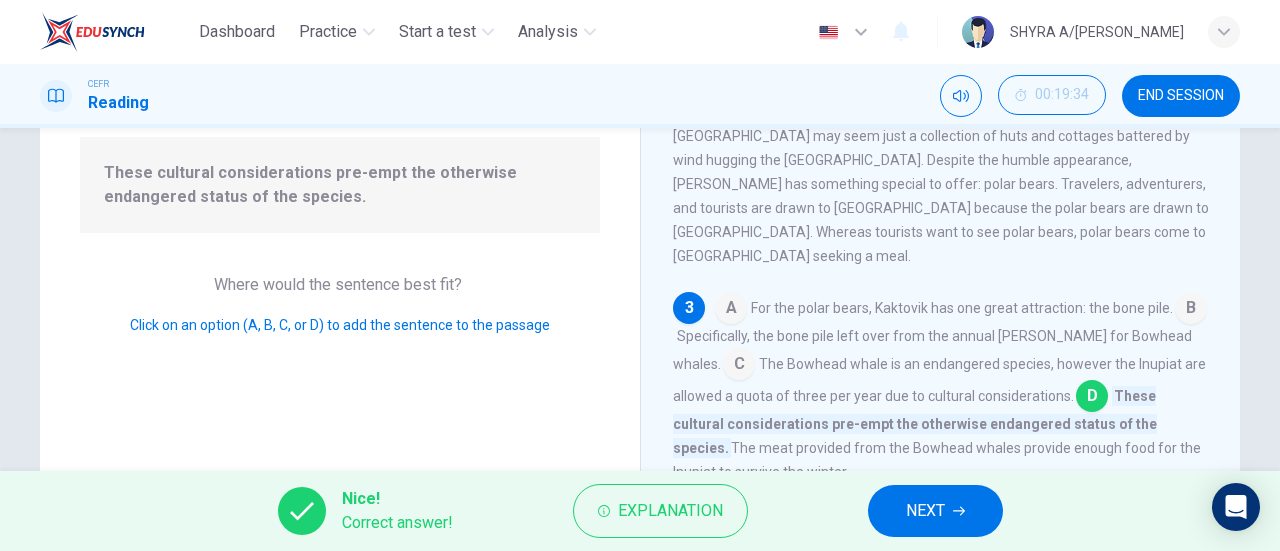 click on "Nice! Correct answer! Explanation NEXT" at bounding box center [640, 511] 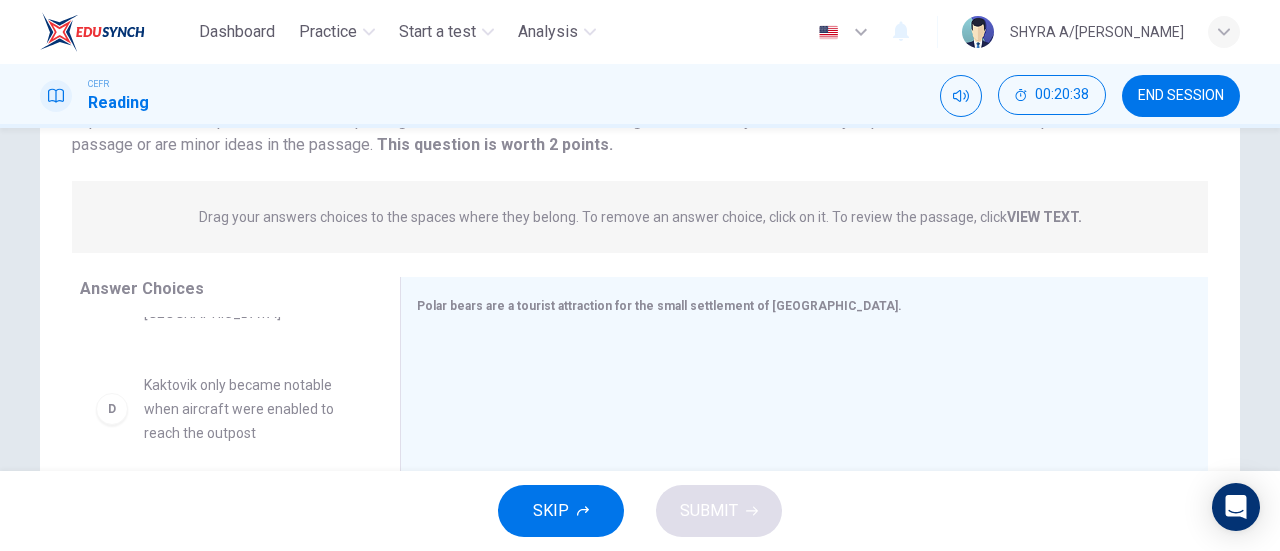 scroll, scrollTop: 300, scrollLeft: 0, axis: vertical 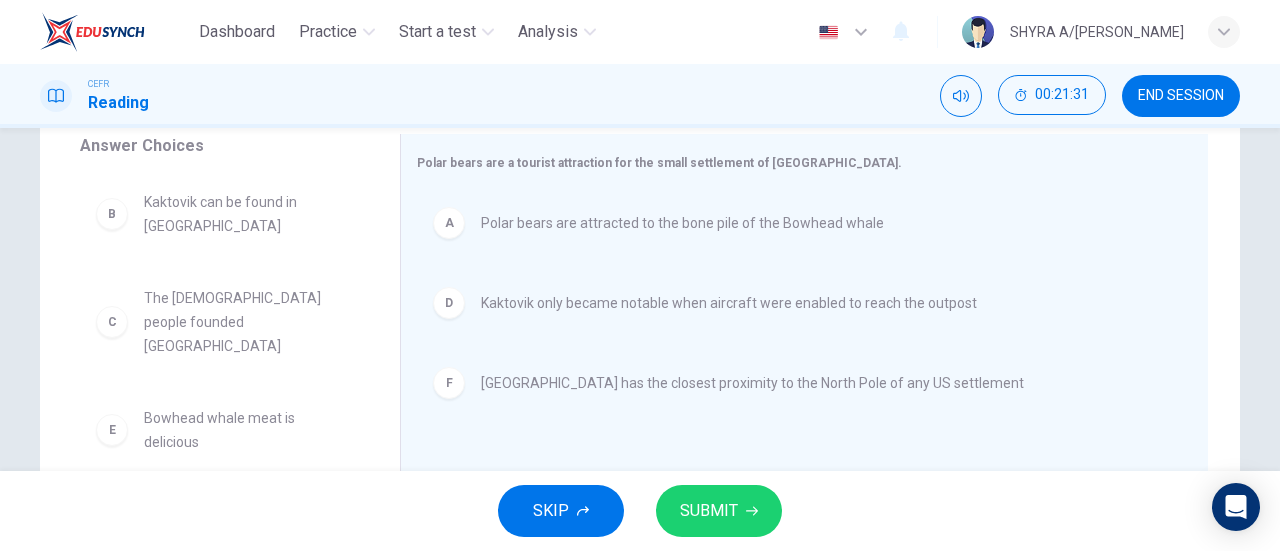 click on "SUBMIT" at bounding box center [709, 511] 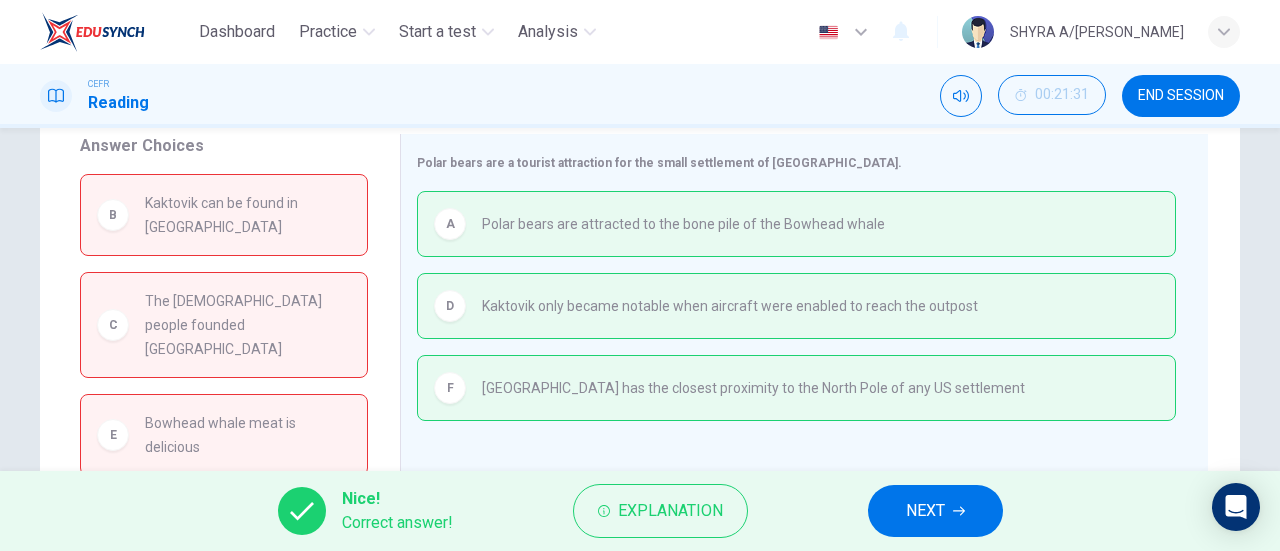 click 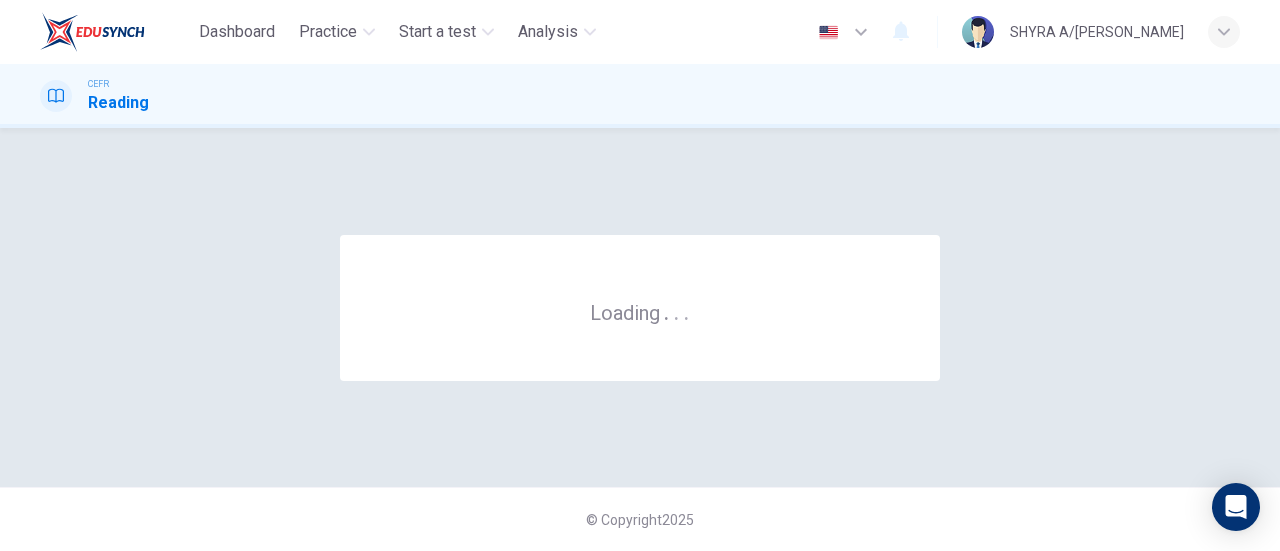 scroll, scrollTop: 0, scrollLeft: 0, axis: both 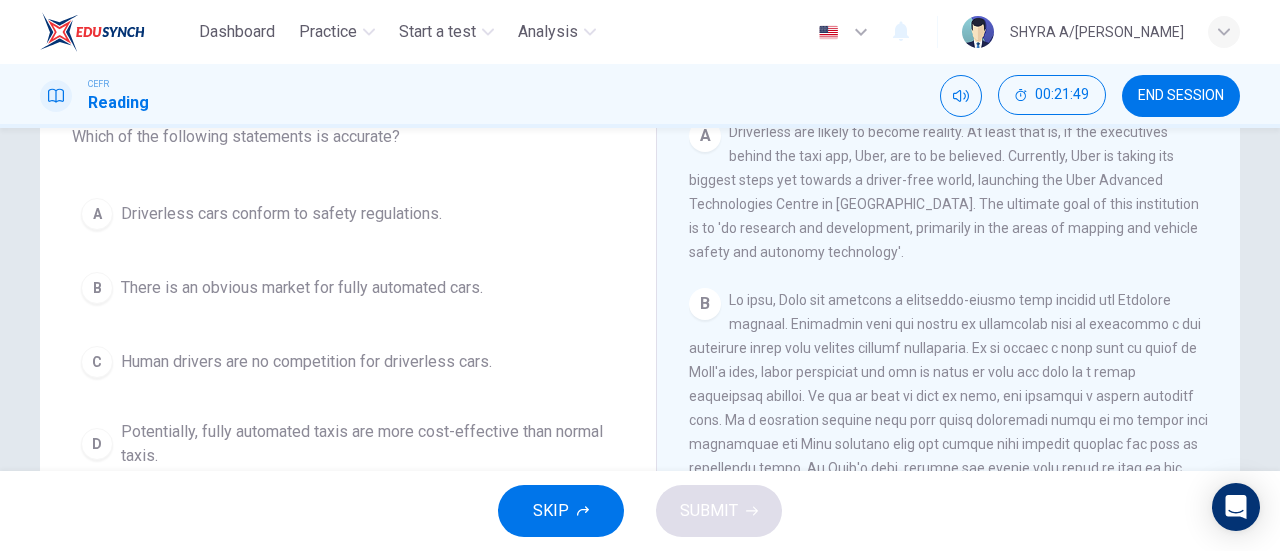 click on "There is an obvious market for fully automated cars." at bounding box center (302, 288) 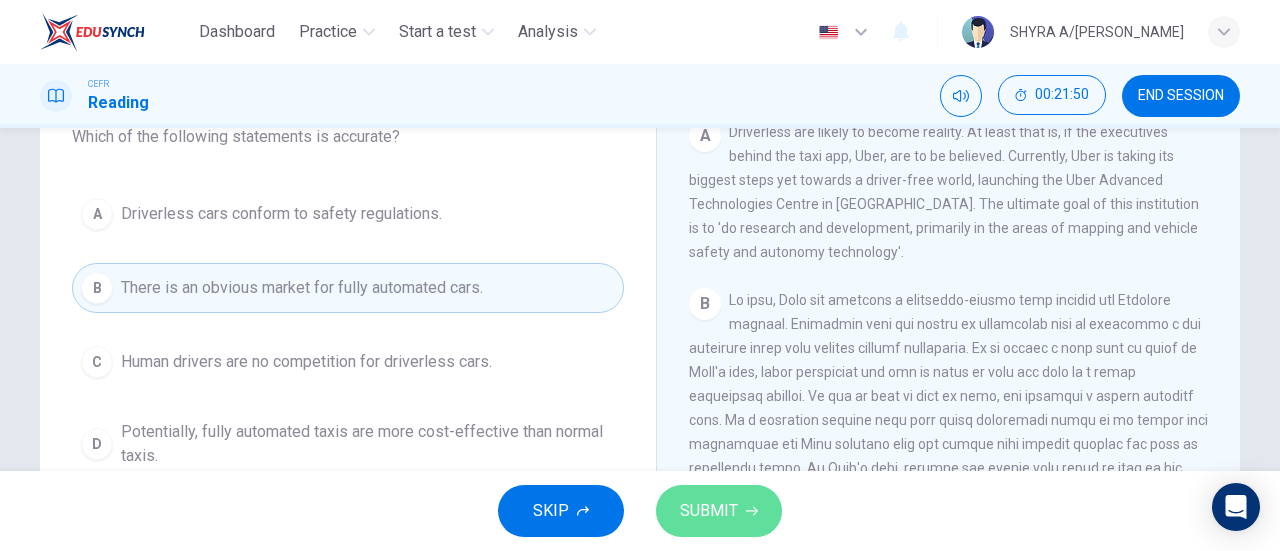 click on "SUBMIT" at bounding box center (709, 511) 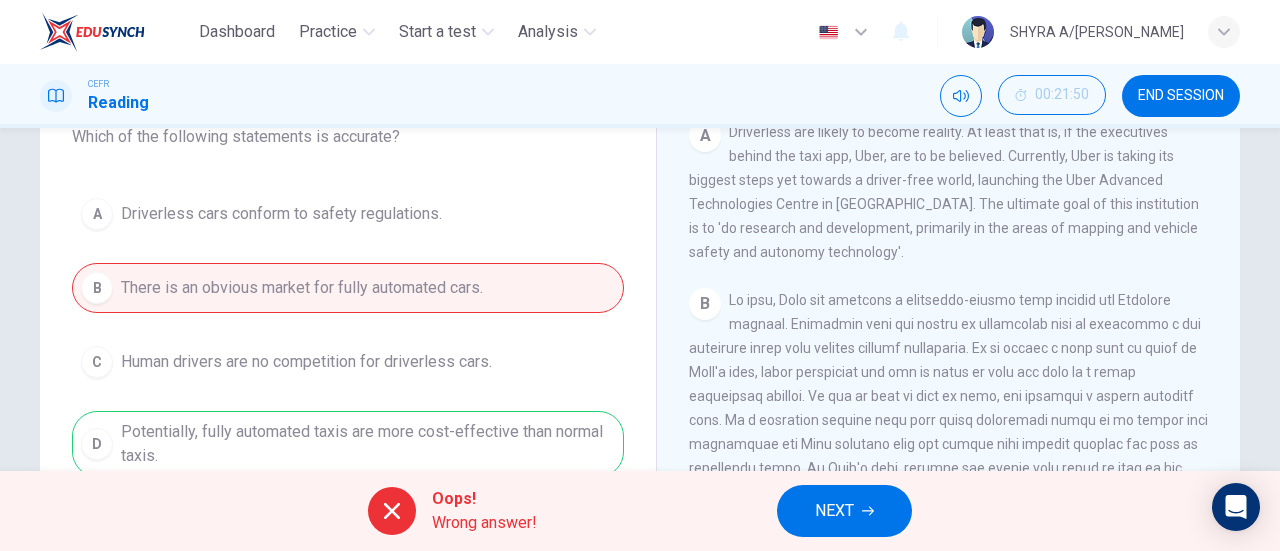 click 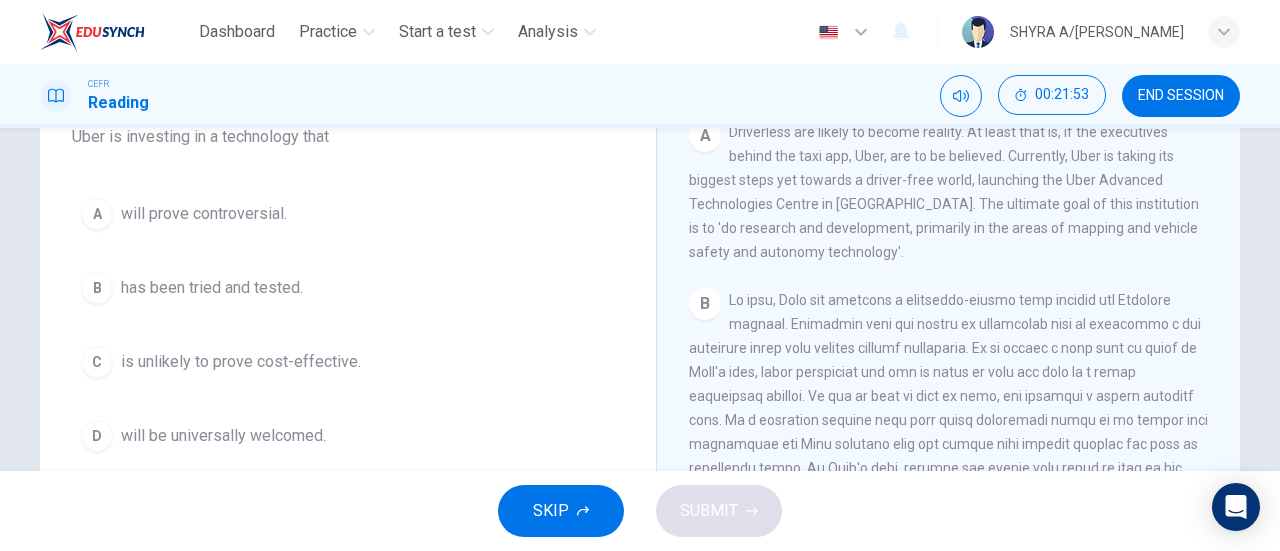 click on "will be universally welcomed." at bounding box center (223, 436) 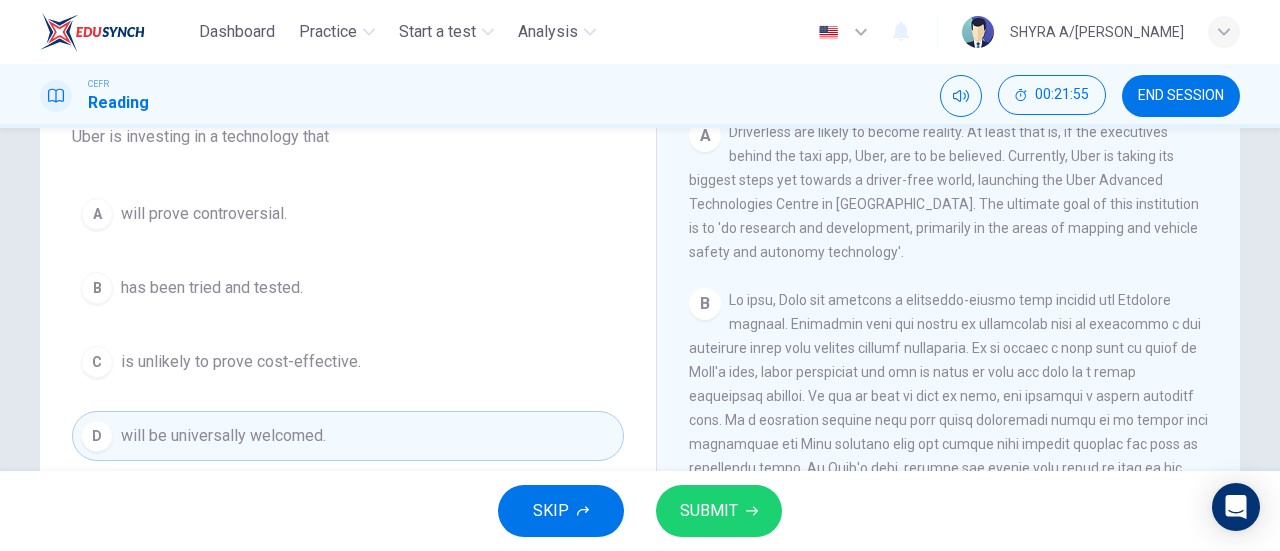 click 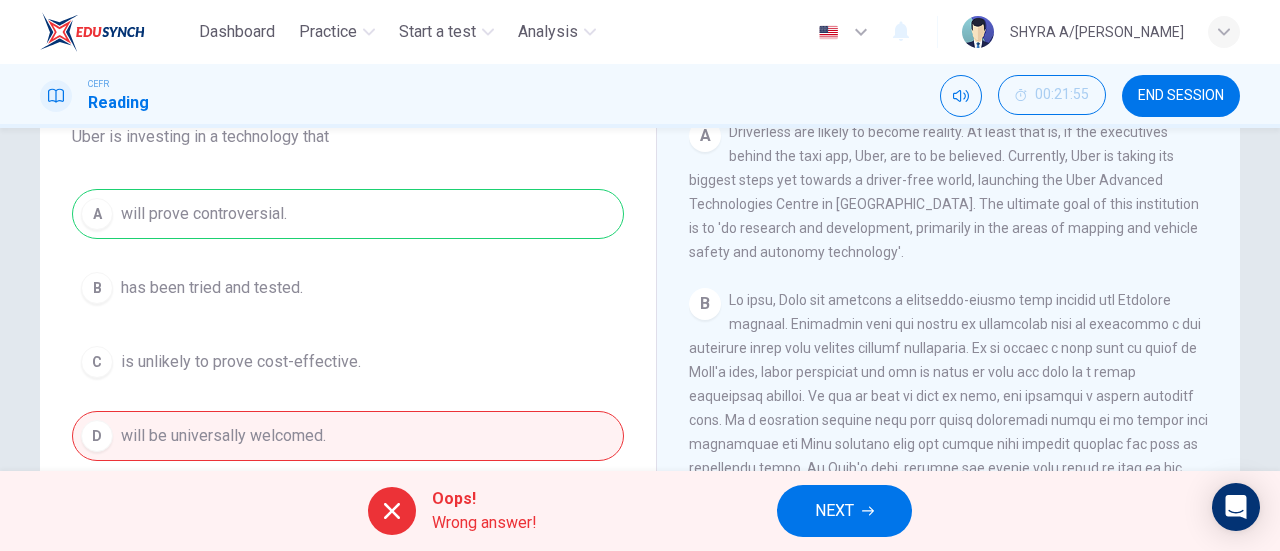 click on "END SESSION" at bounding box center [1181, 96] 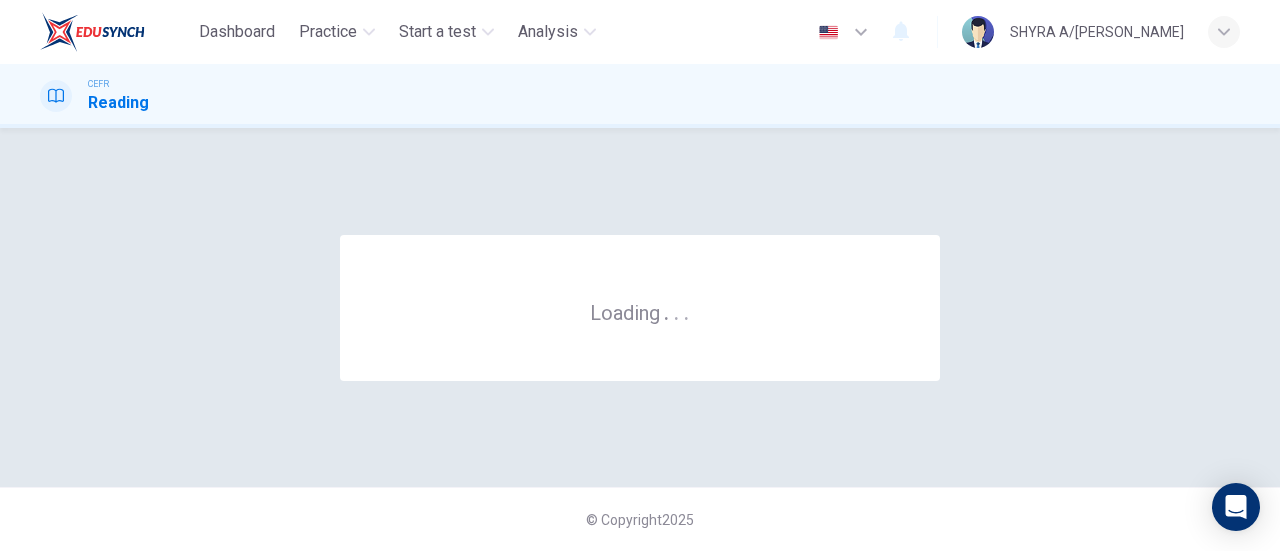 scroll, scrollTop: 0, scrollLeft: 0, axis: both 